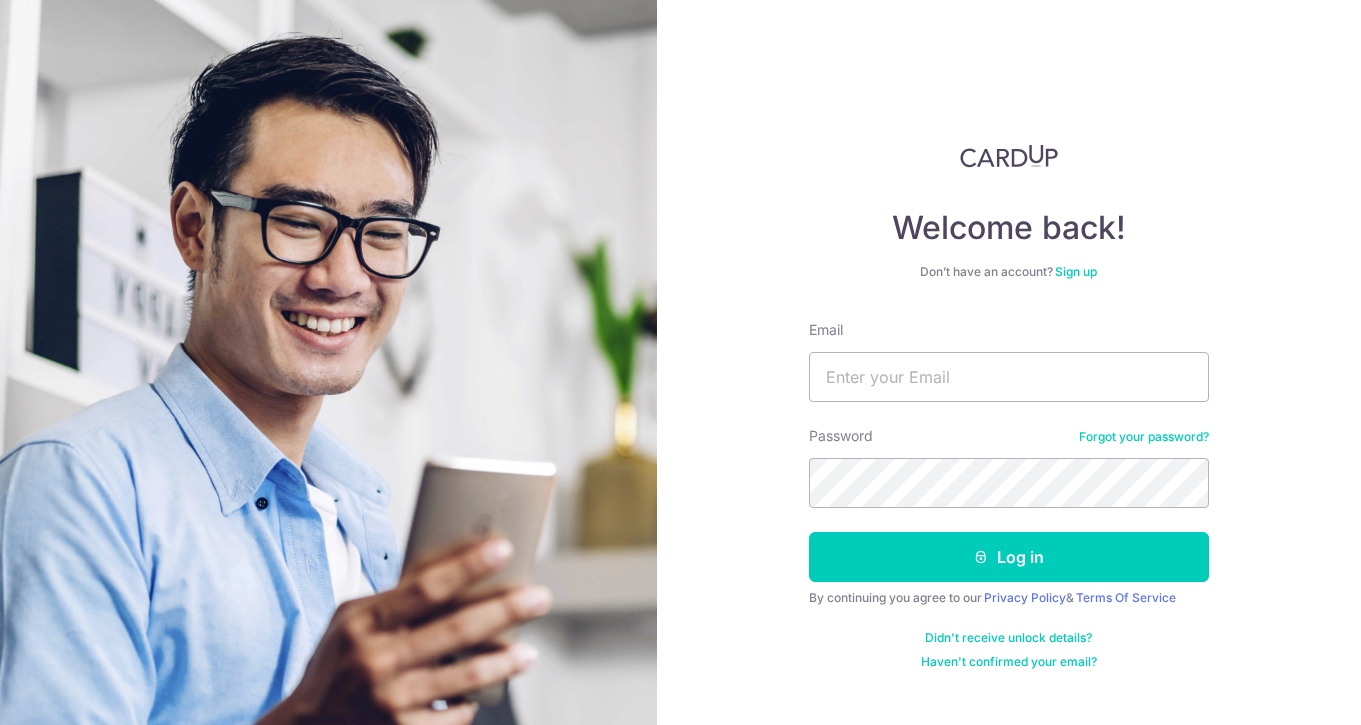 scroll, scrollTop: 0, scrollLeft: 0, axis: both 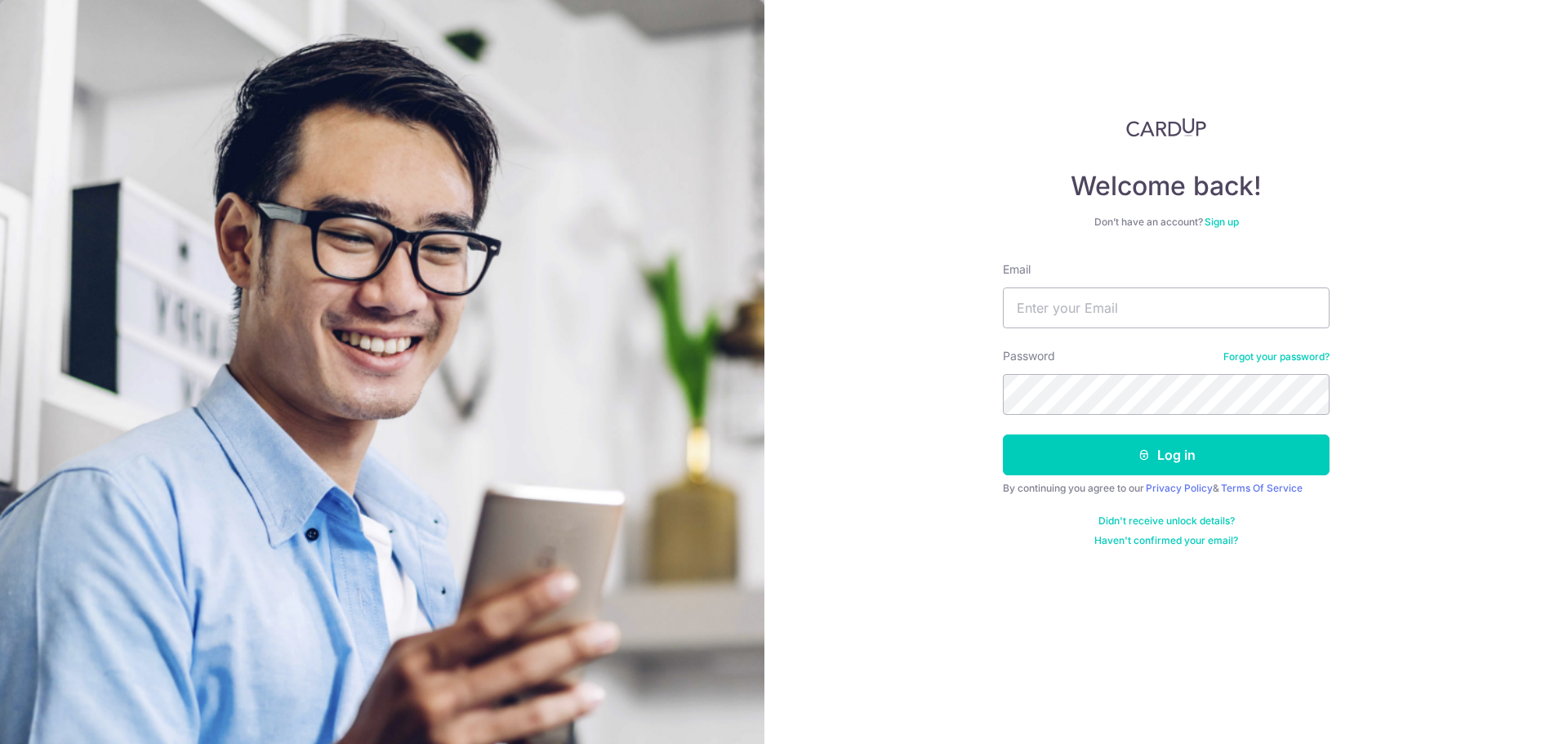 type on "kengshin999@gmail.com" 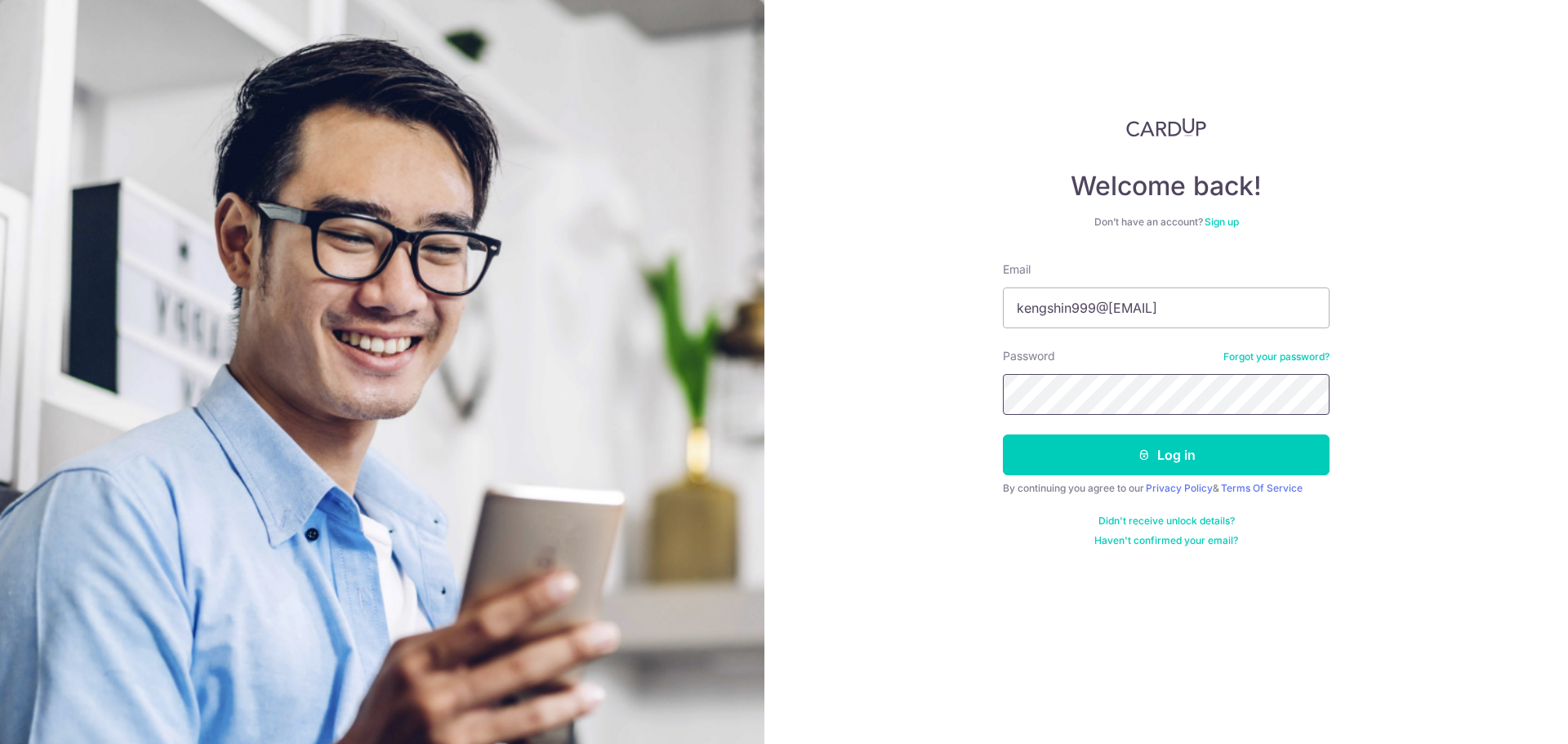 click on "Log in" at bounding box center [1166, 455] 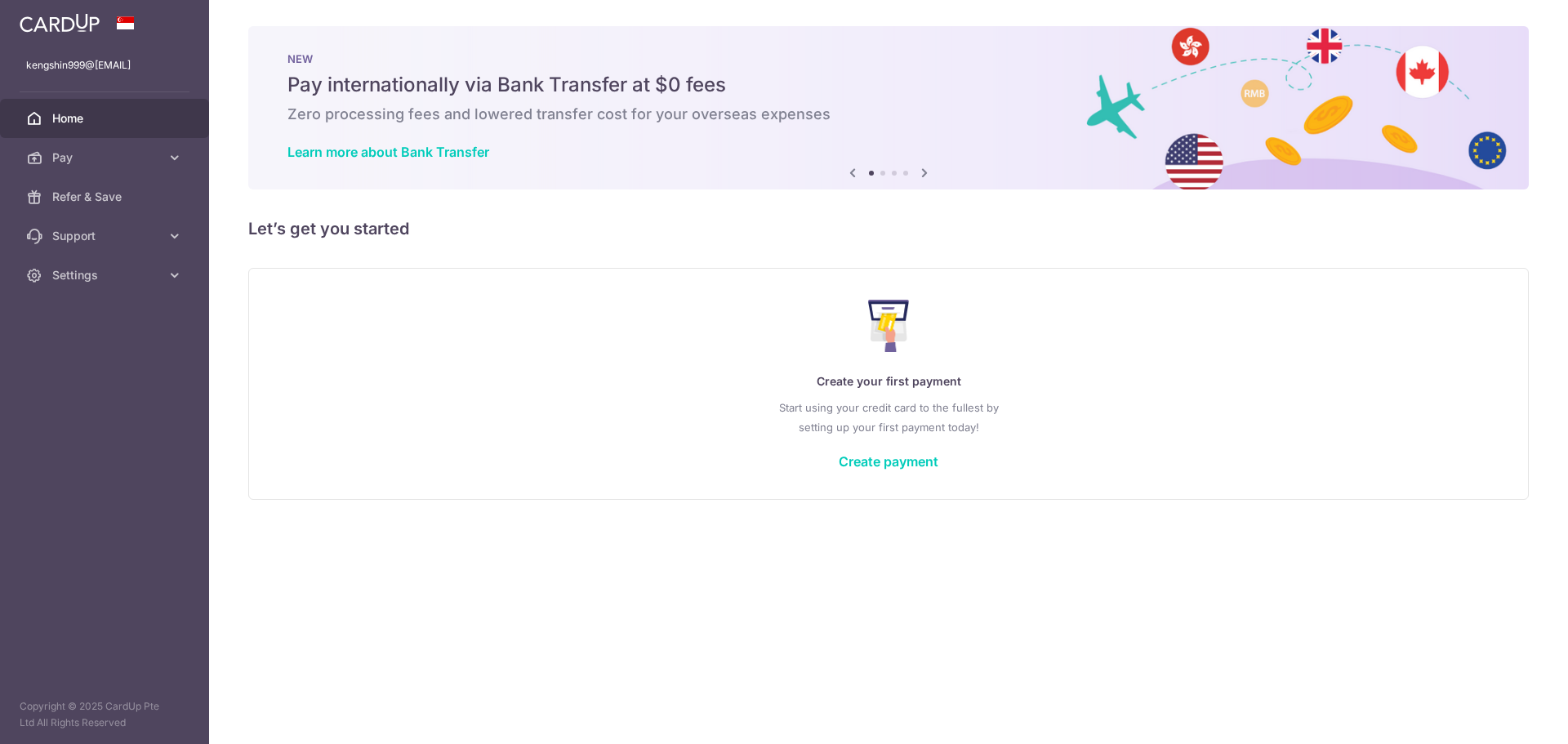 scroll, scrollTop: 0, scrollLeft: 0, axis: both 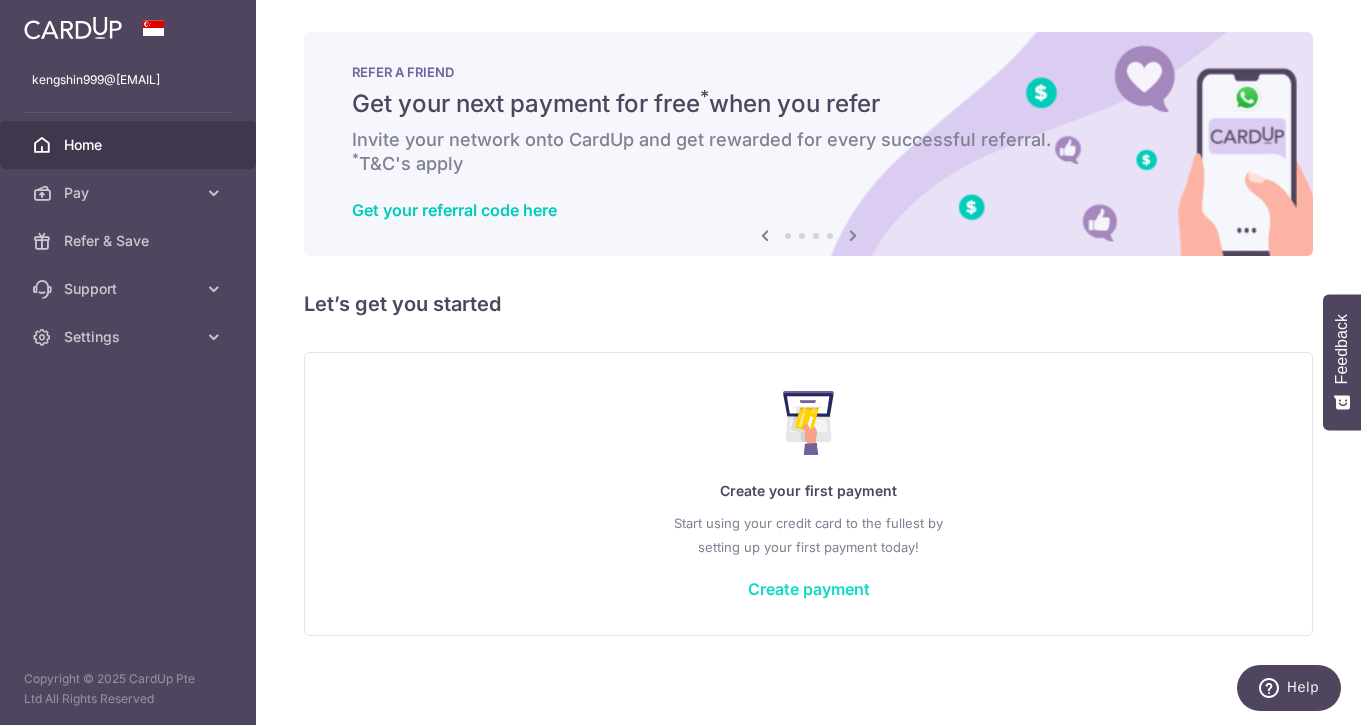 click on "Create payment" at bounding box center (809, 589) 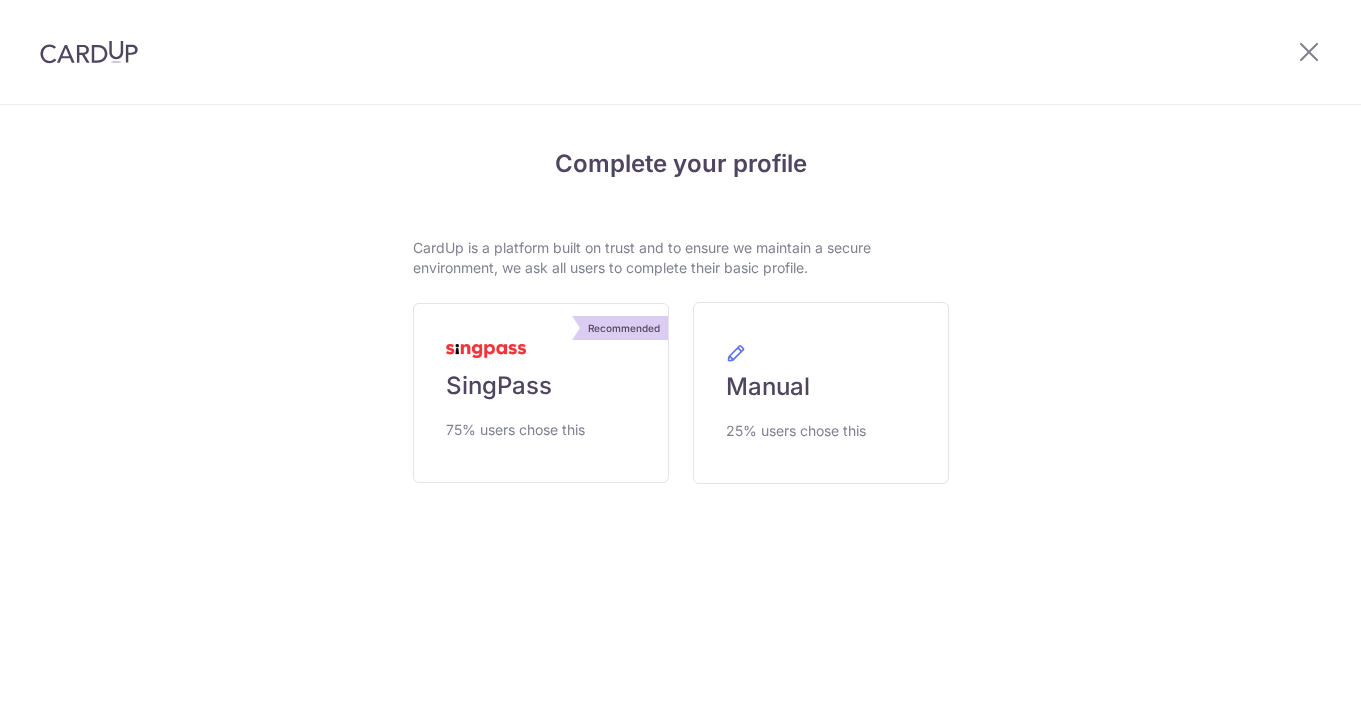 scroll, scrollTop: 0, scrollLeft: 0, axis: both 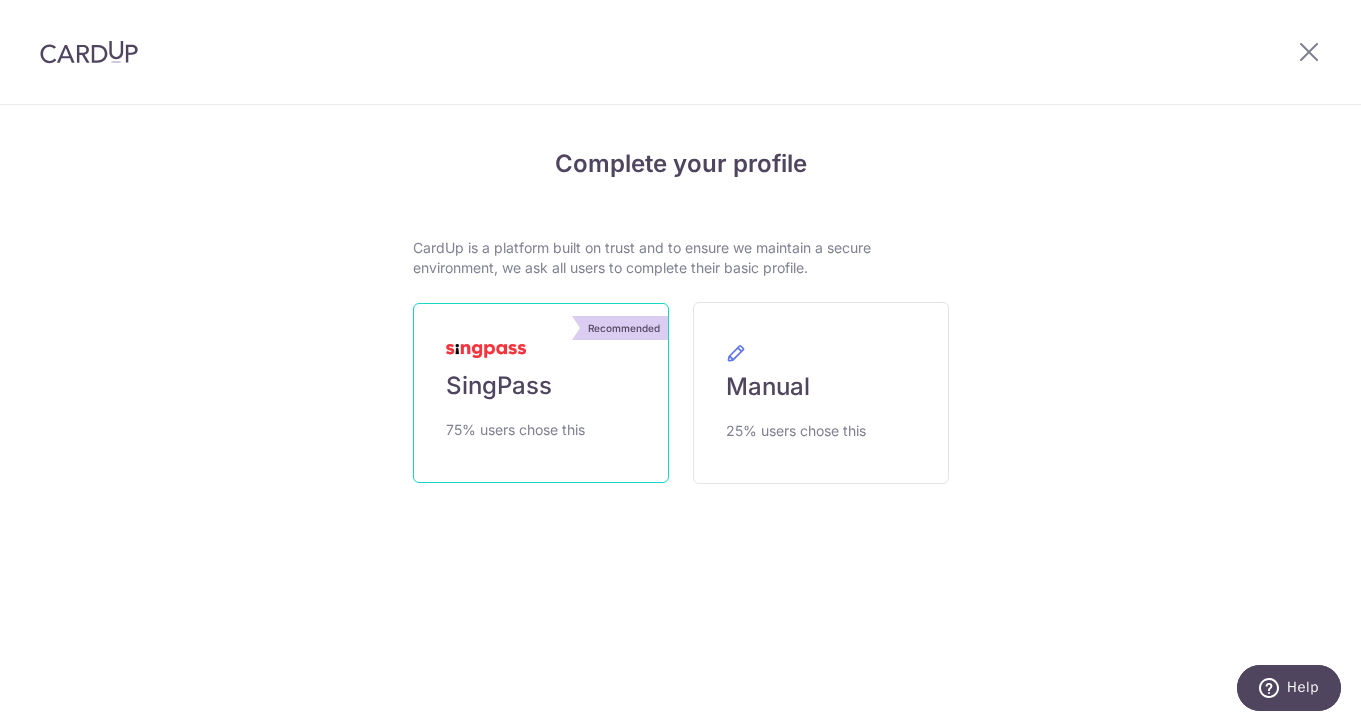 click on "Recommended
SingPass
75% users chose this" at bounding box center [541, 393] 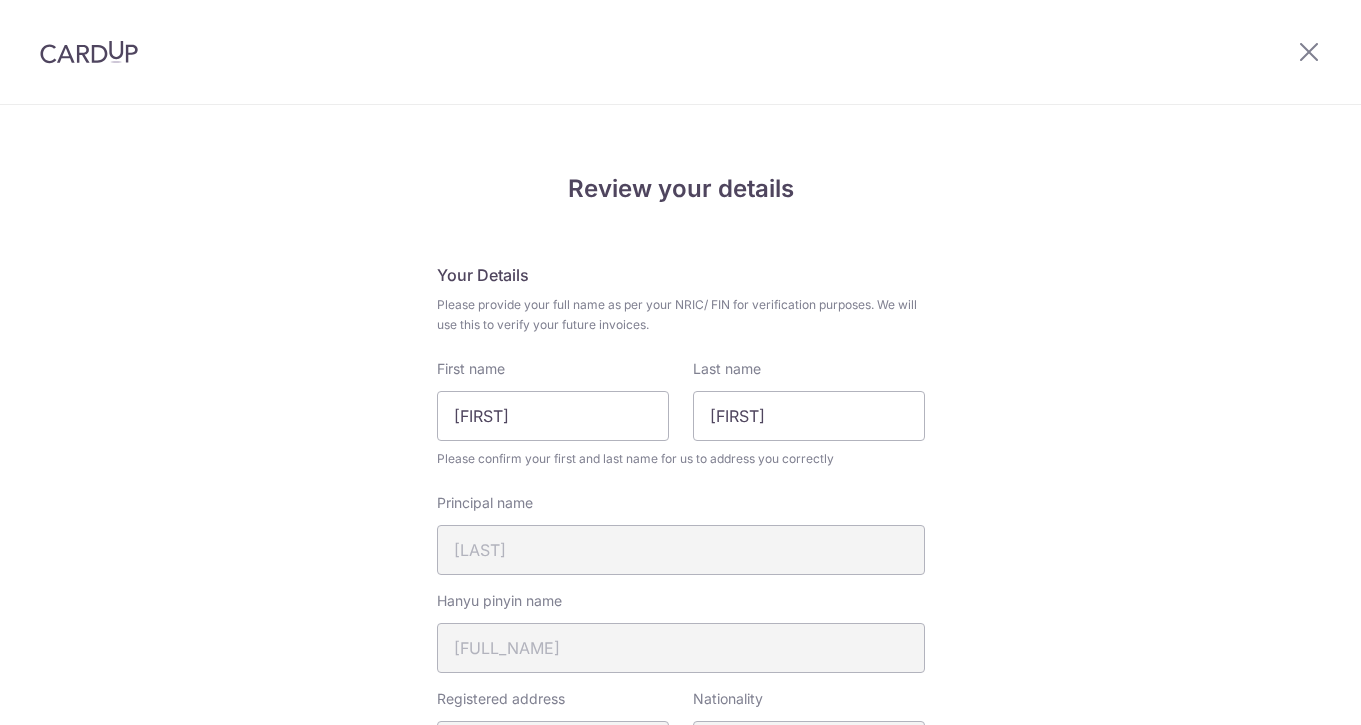 scroll, scrollTop: 0, scrollLeft: 0, axis: both 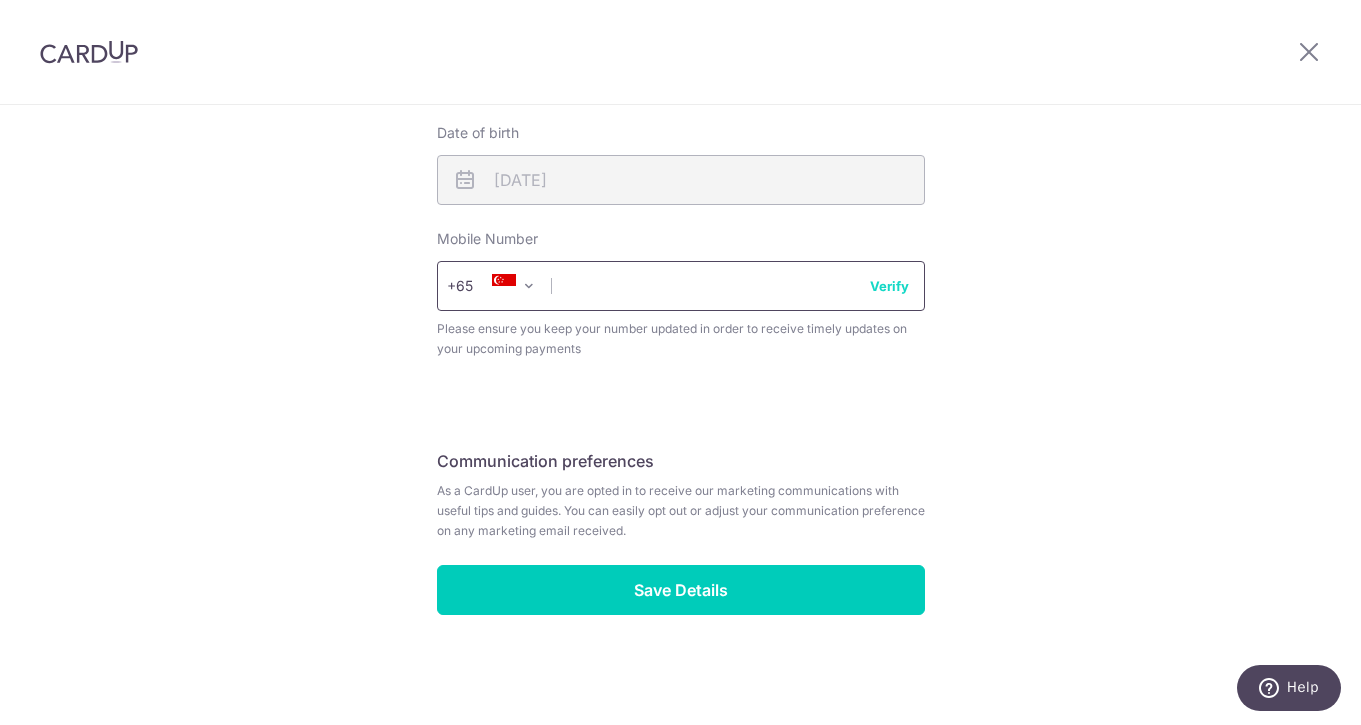 click at bounding box center (681, 286) 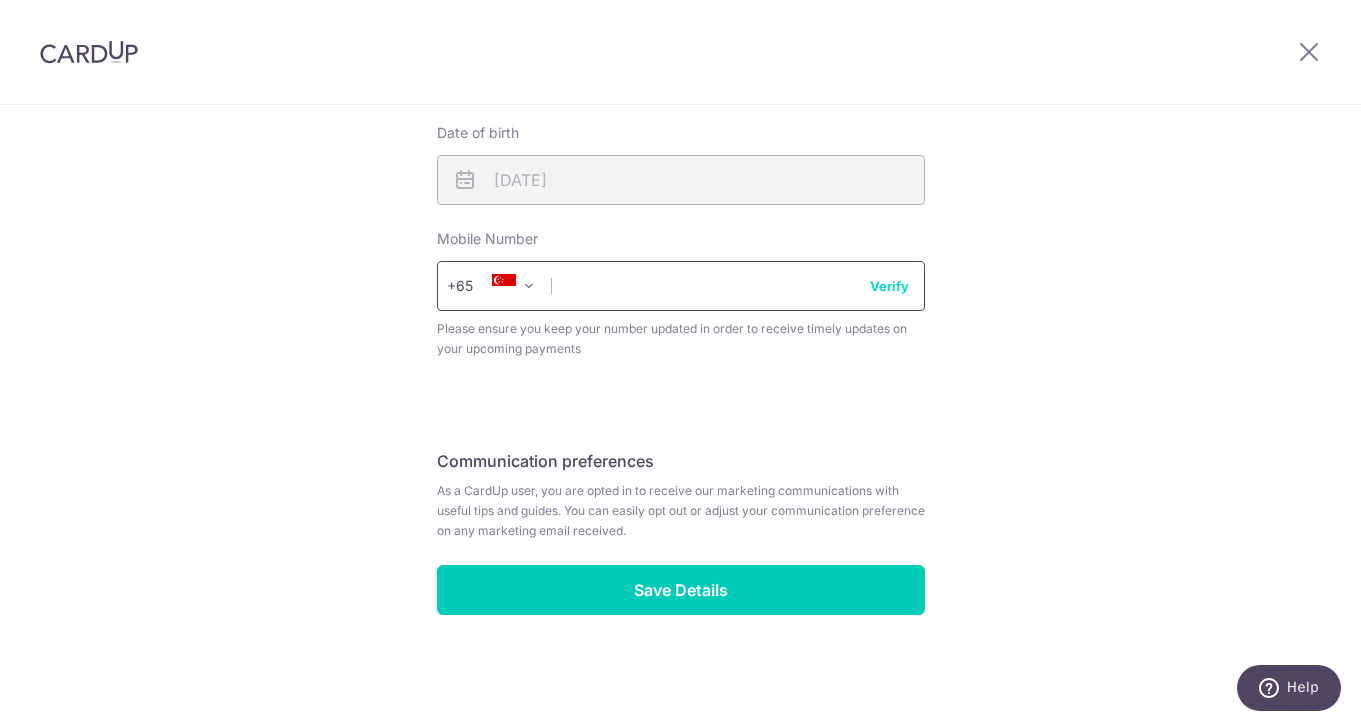 type on "81267787" 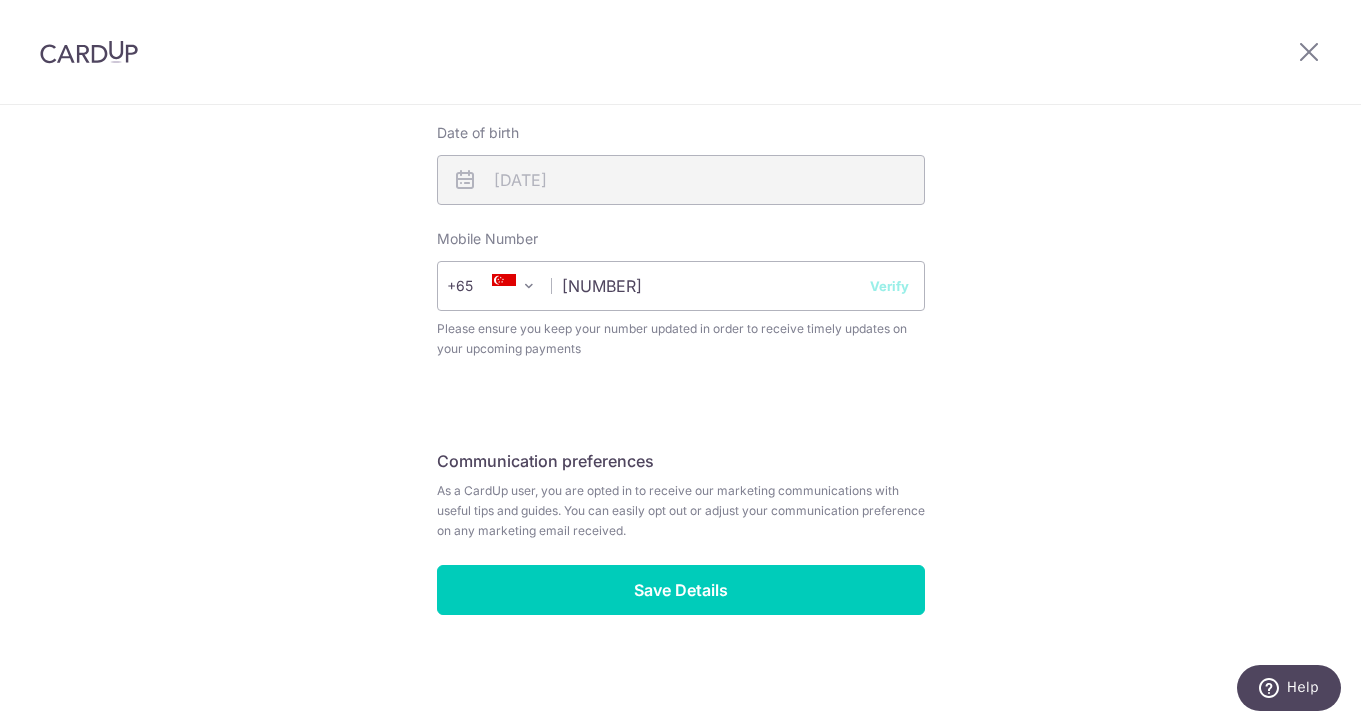 click on "Review your details
Your Details
Please provide your full name as per your NRIC/ FIN for verification purposes. We will use this to verify your future invoices.
First name
Keng Shin
Last name
Tai
Please confirm your first and last name for us to address you correctly
Principal name
TAI KENG SHIN
Hanyu pinyin name
ZHENG QINGSHEN
Registered address" at bounding box center [680, -4] 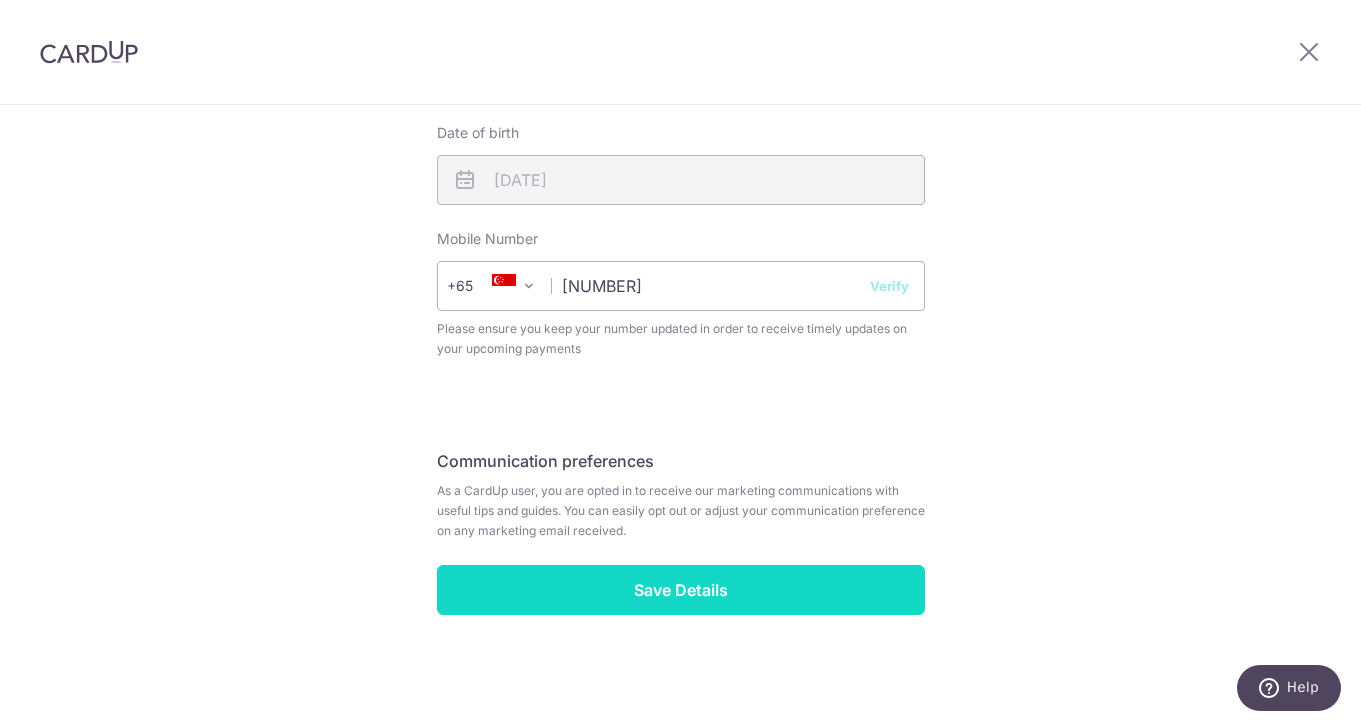 click on "Save Details" at bounding box center (681, 590) 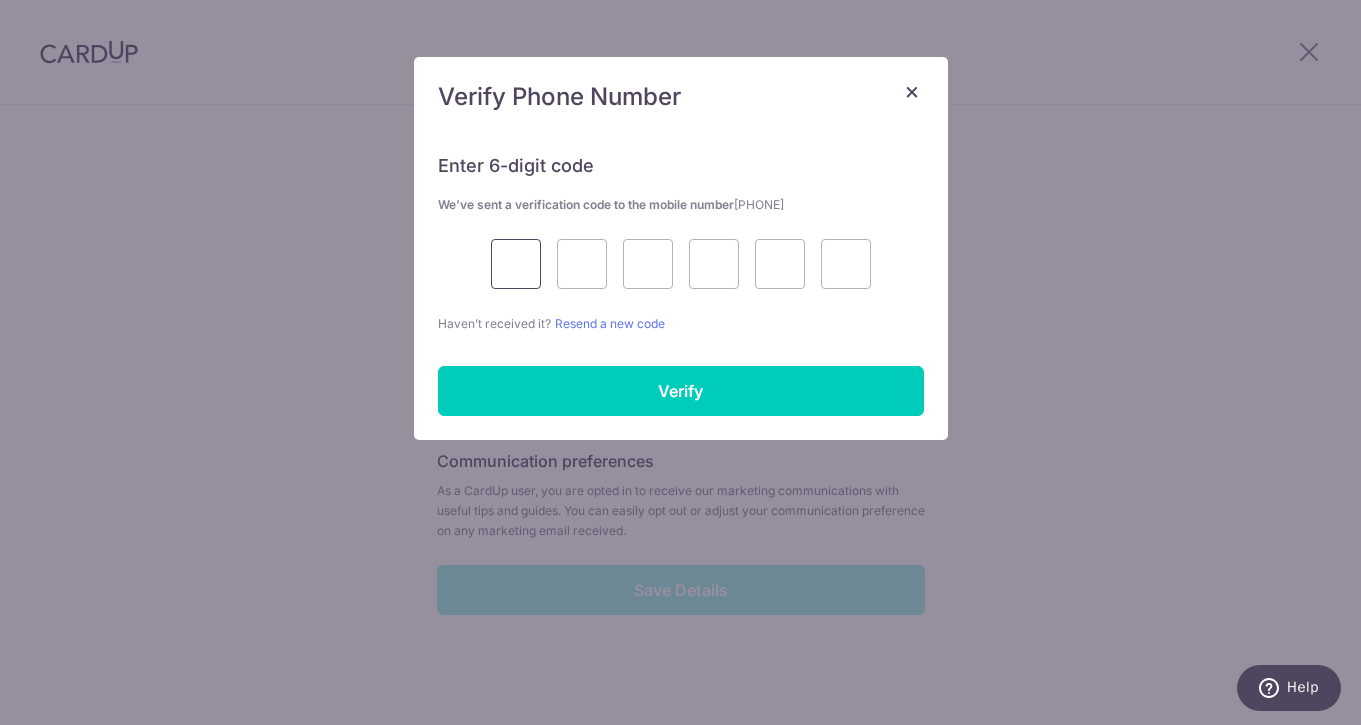 click at bounding box center [516, 264] 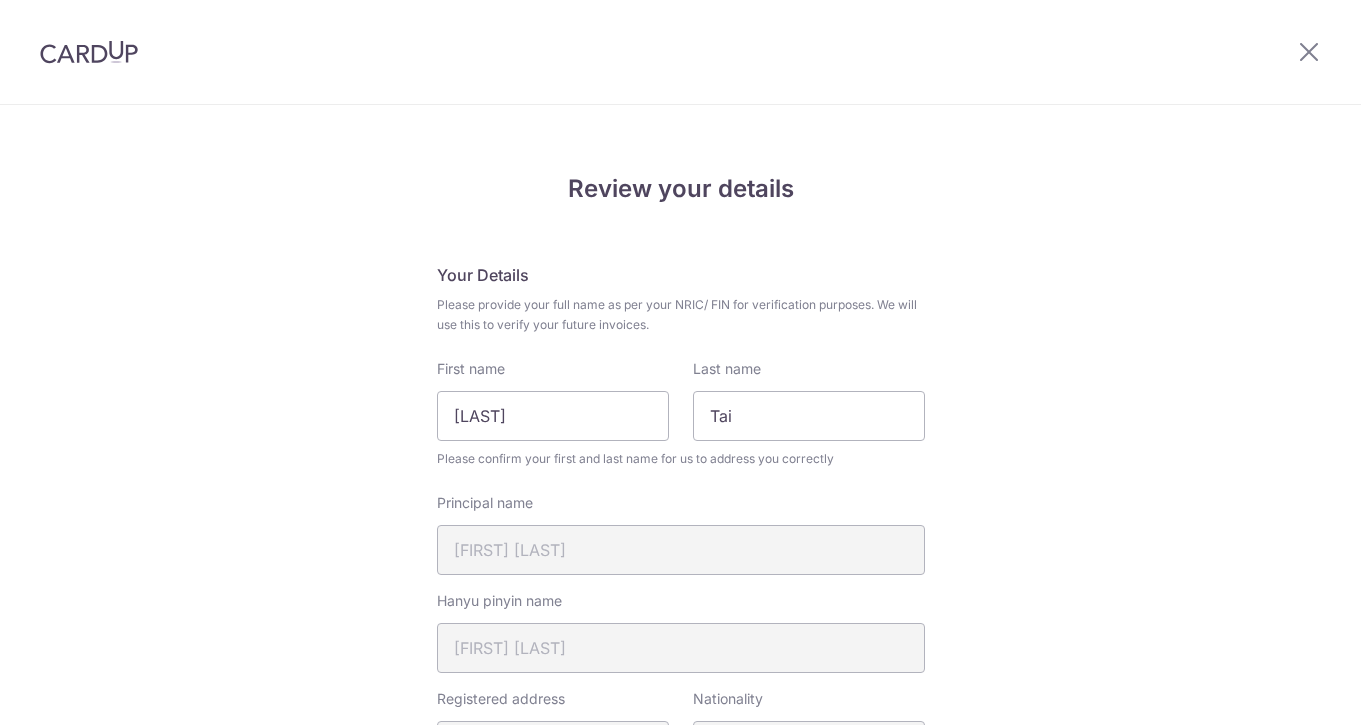 scroll, scrollTop: 0, scrollLeft: 0, axis: both 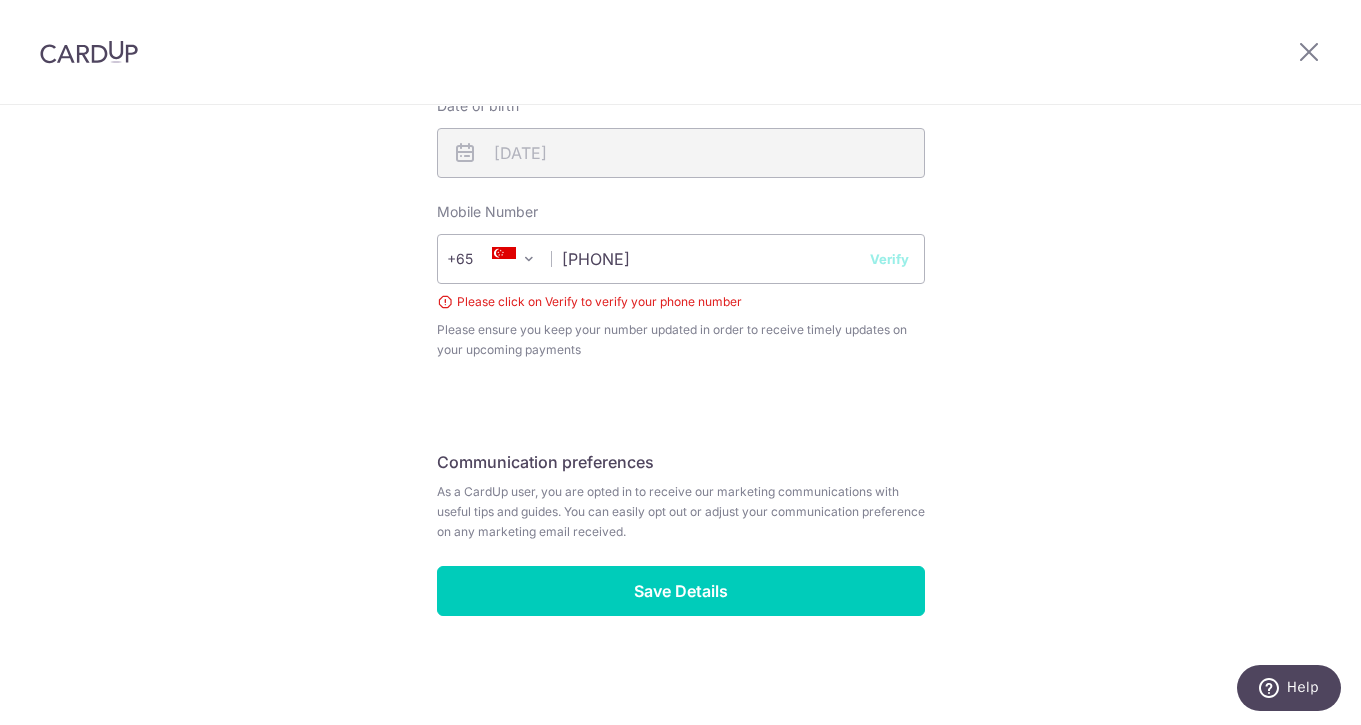 click on "Verify" at bounding box center (889, 259) 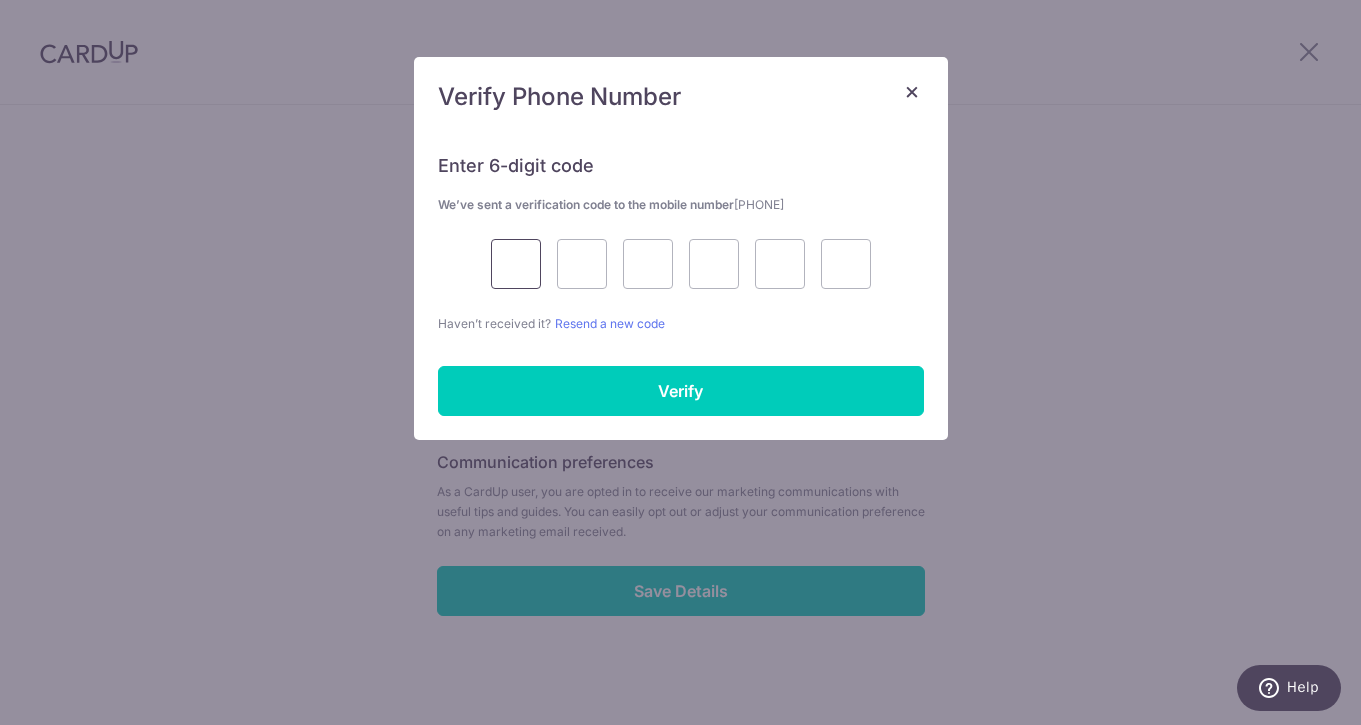 click at bounding box center (516, 264) 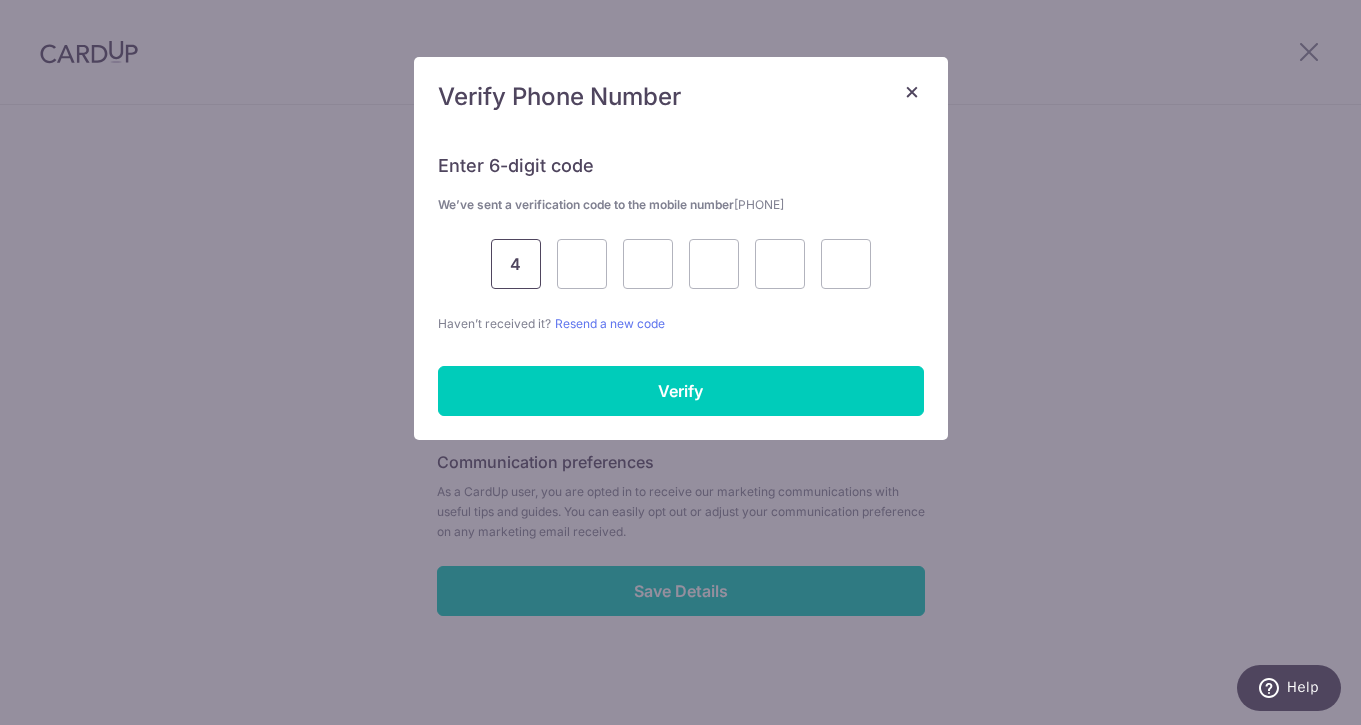 type on "4" 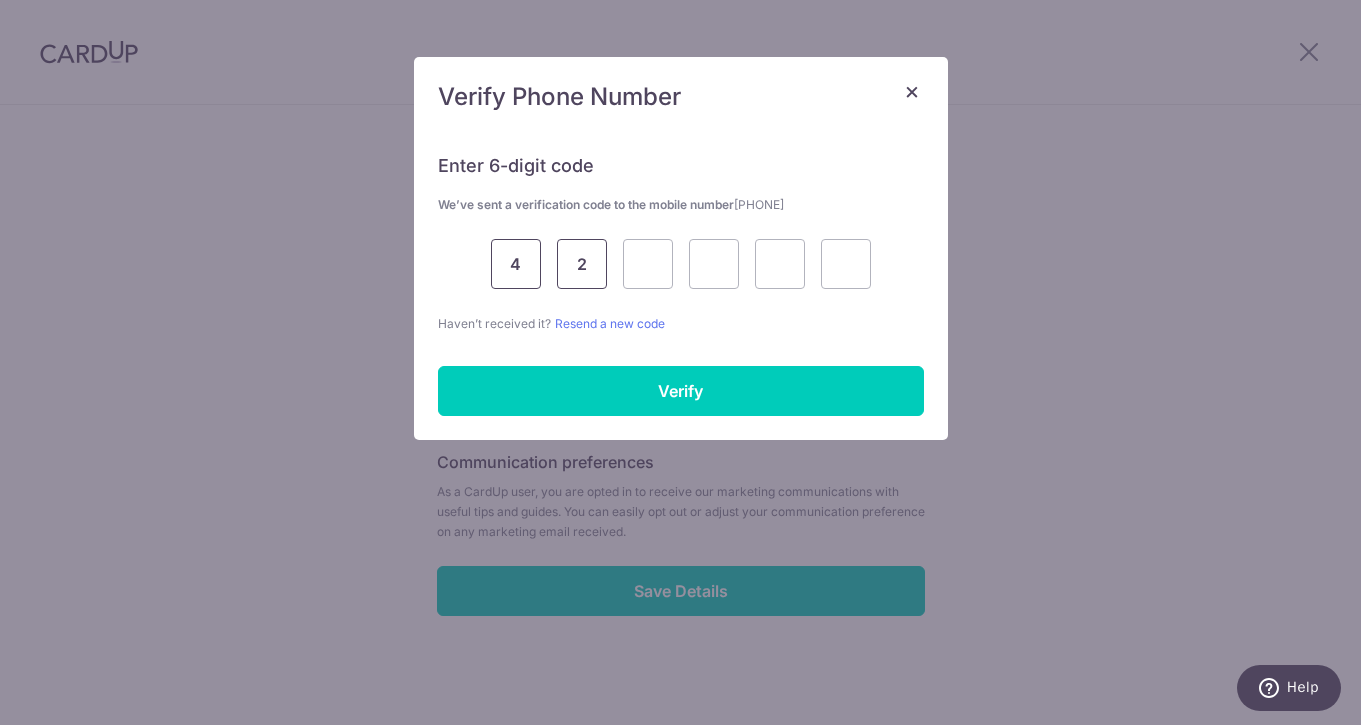 type on "2" 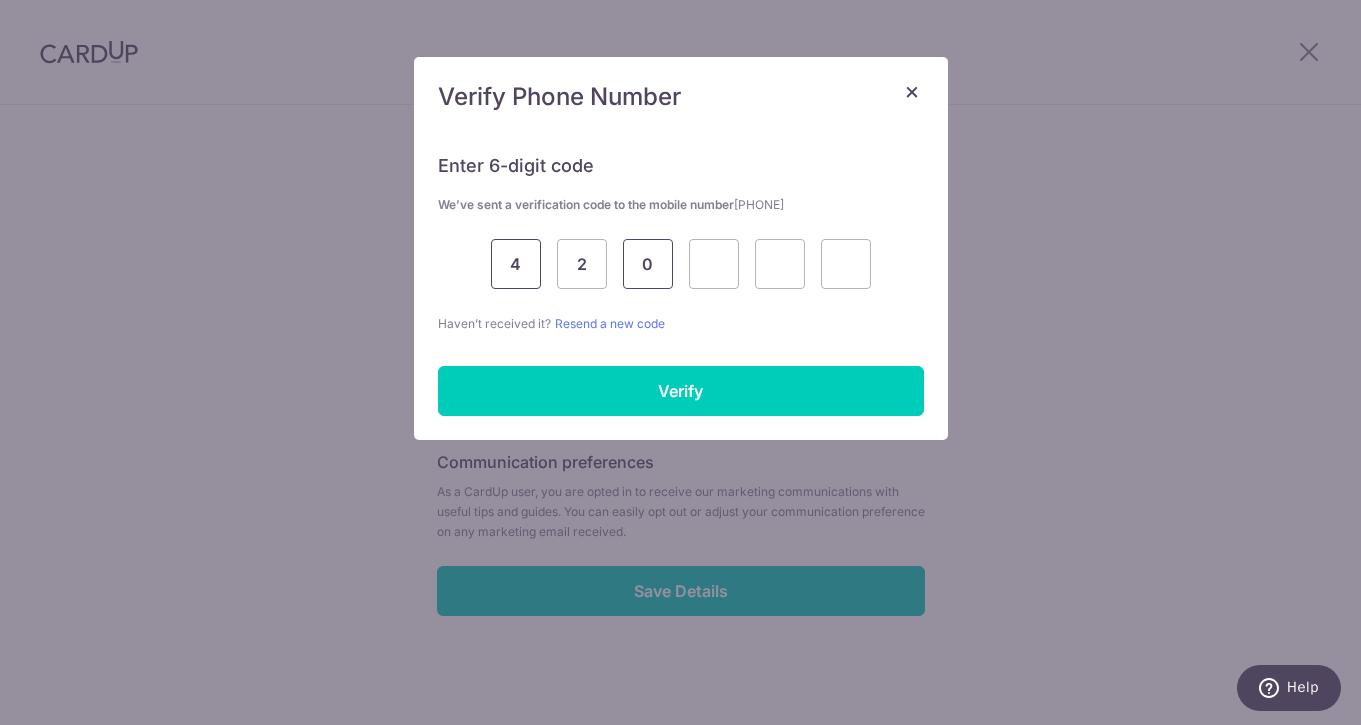 type on "0" 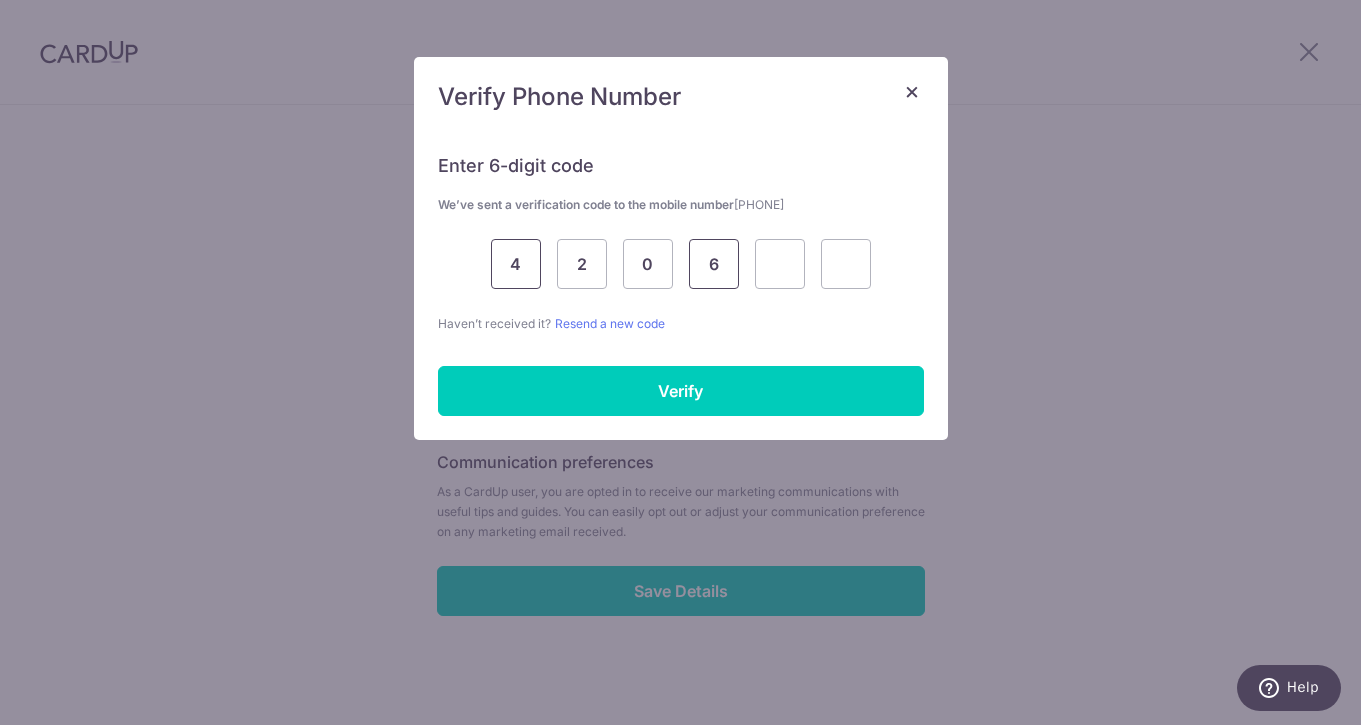 type on "6" 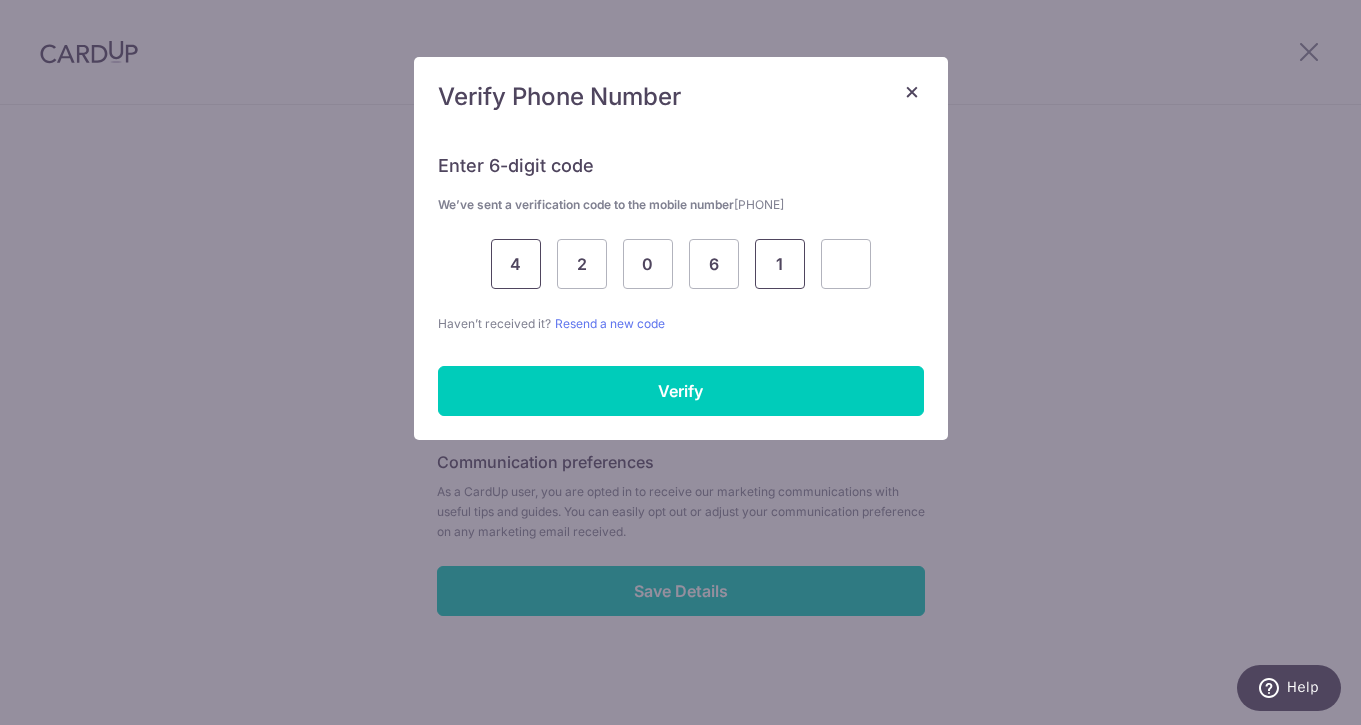 type on "1" 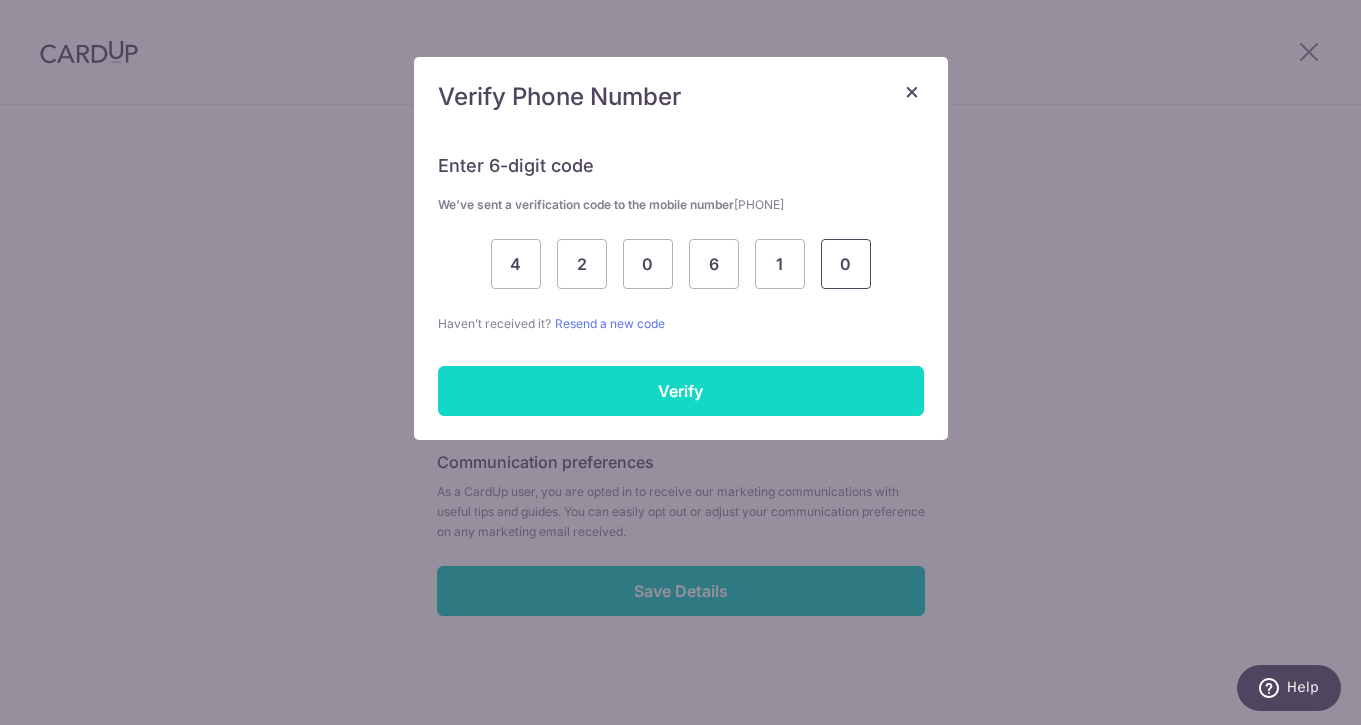 type on "0" 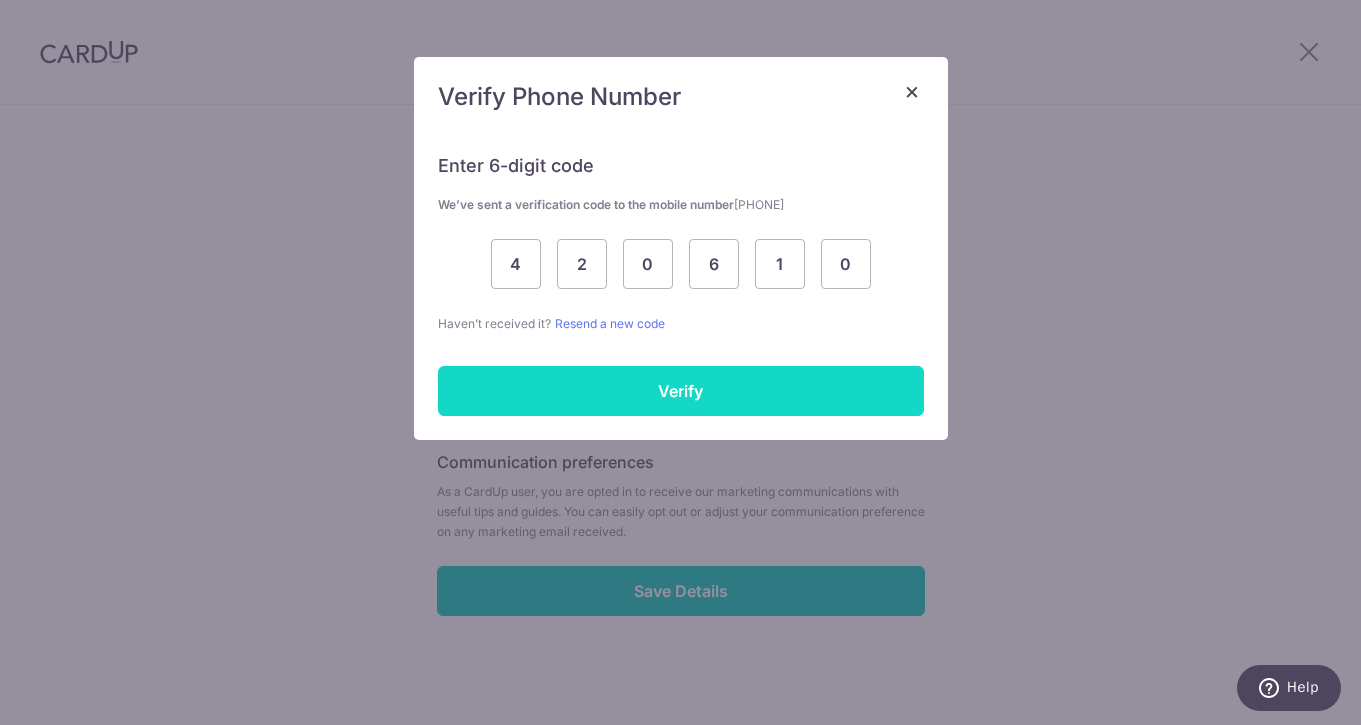 click on "Verify" at bounding box center [681, 391] 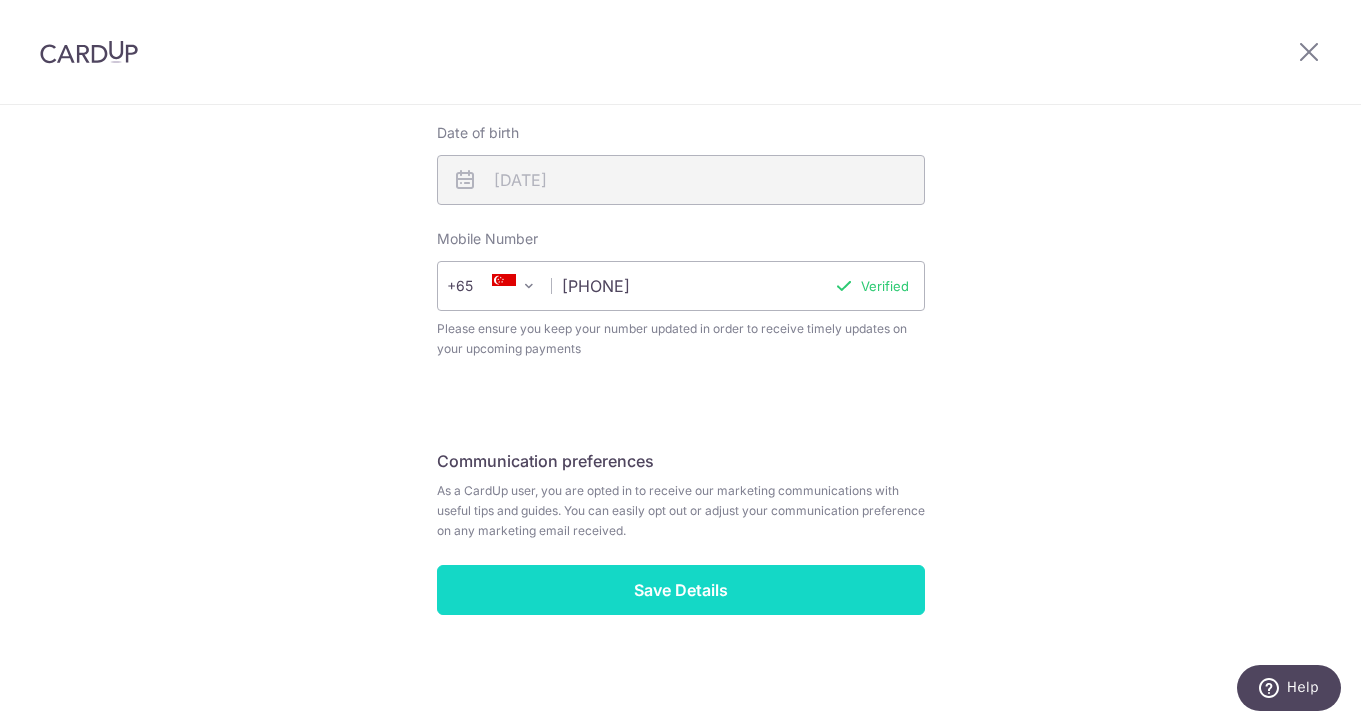 click on "Save Details" at bounding box center [681, 590] 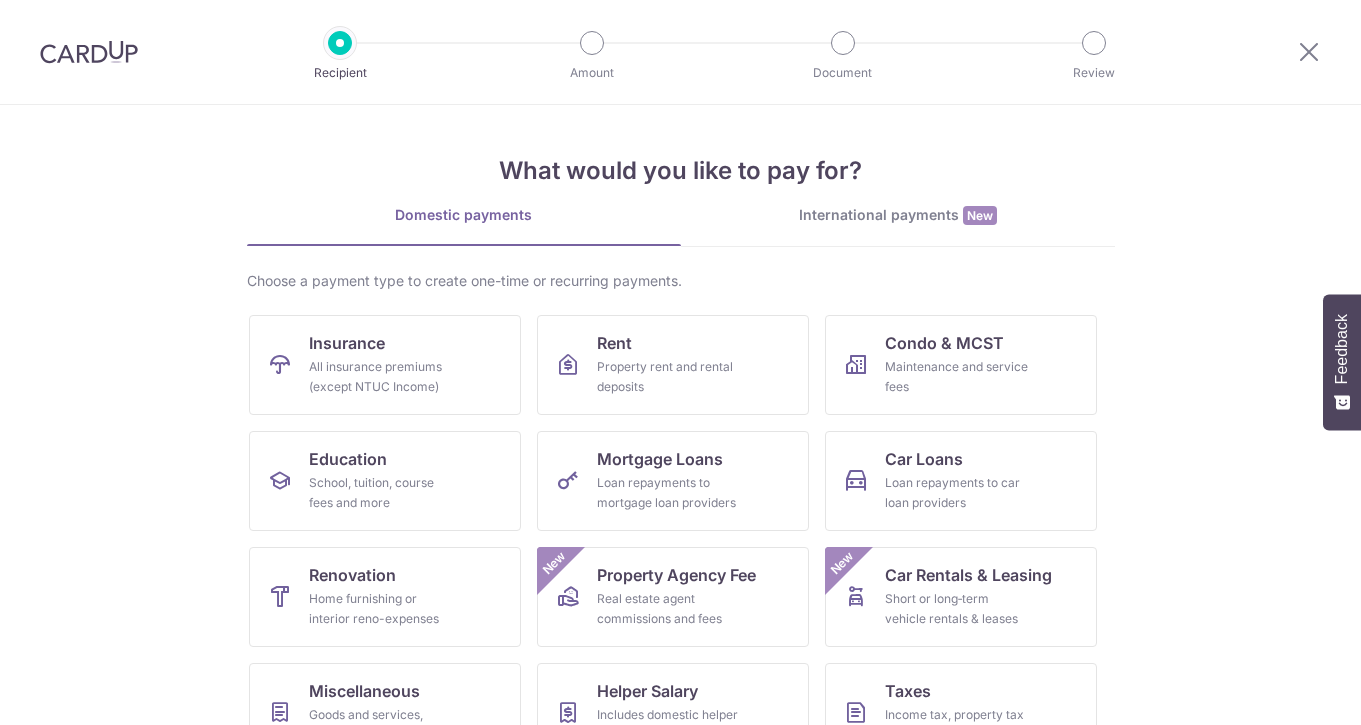 scroll, scrollTop: 0, scrollLeft: 0, axis: both 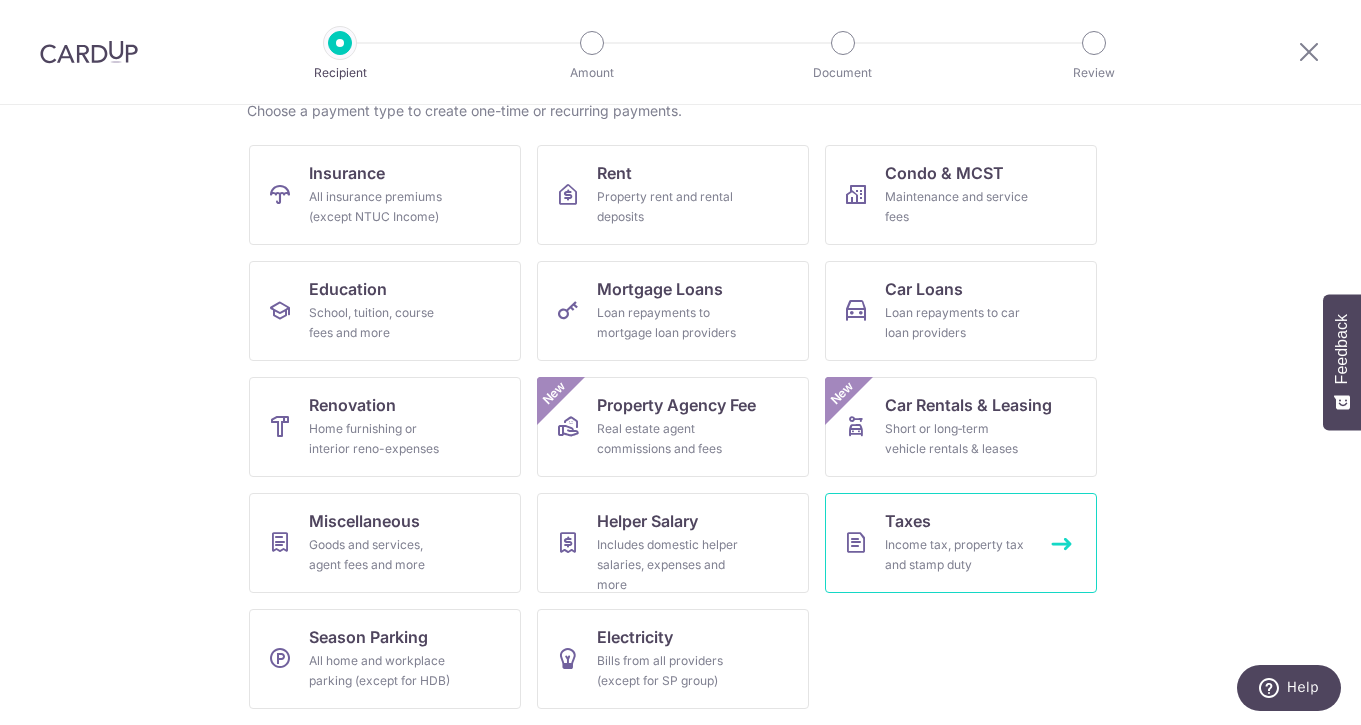 click on "Taxes Income tax, property tax and stamp duty" at bounding box center [961, 543] 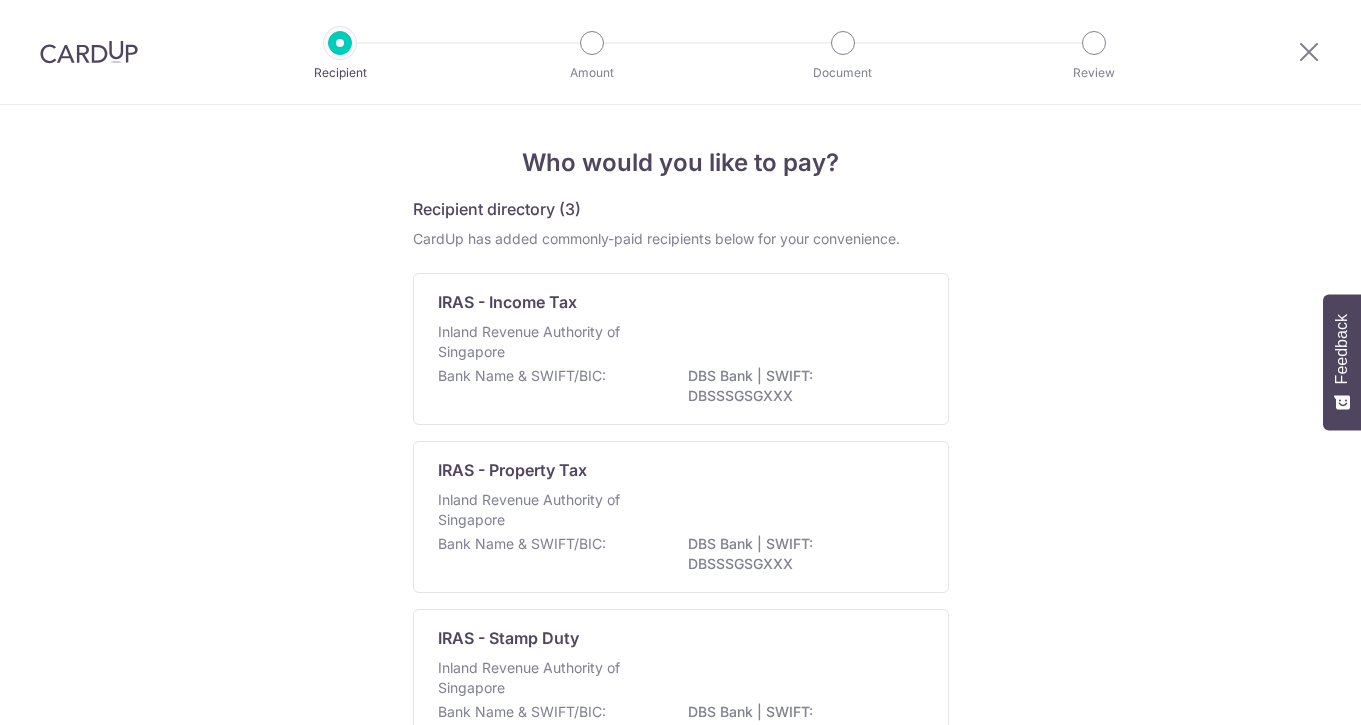 scroll, scrollTop: 0, scrollLeft: 0, axis: both 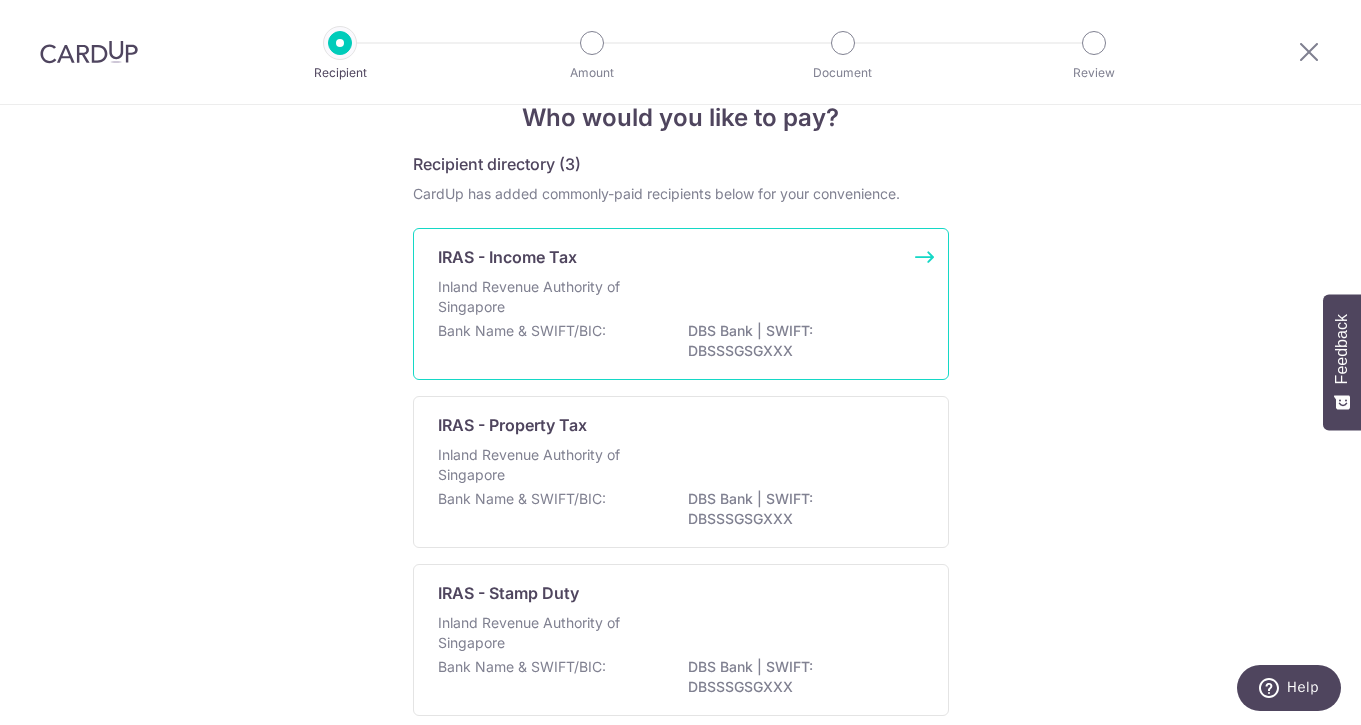click on "Inland Revenue Authority of Singapore" at bounding box center [681, 299] 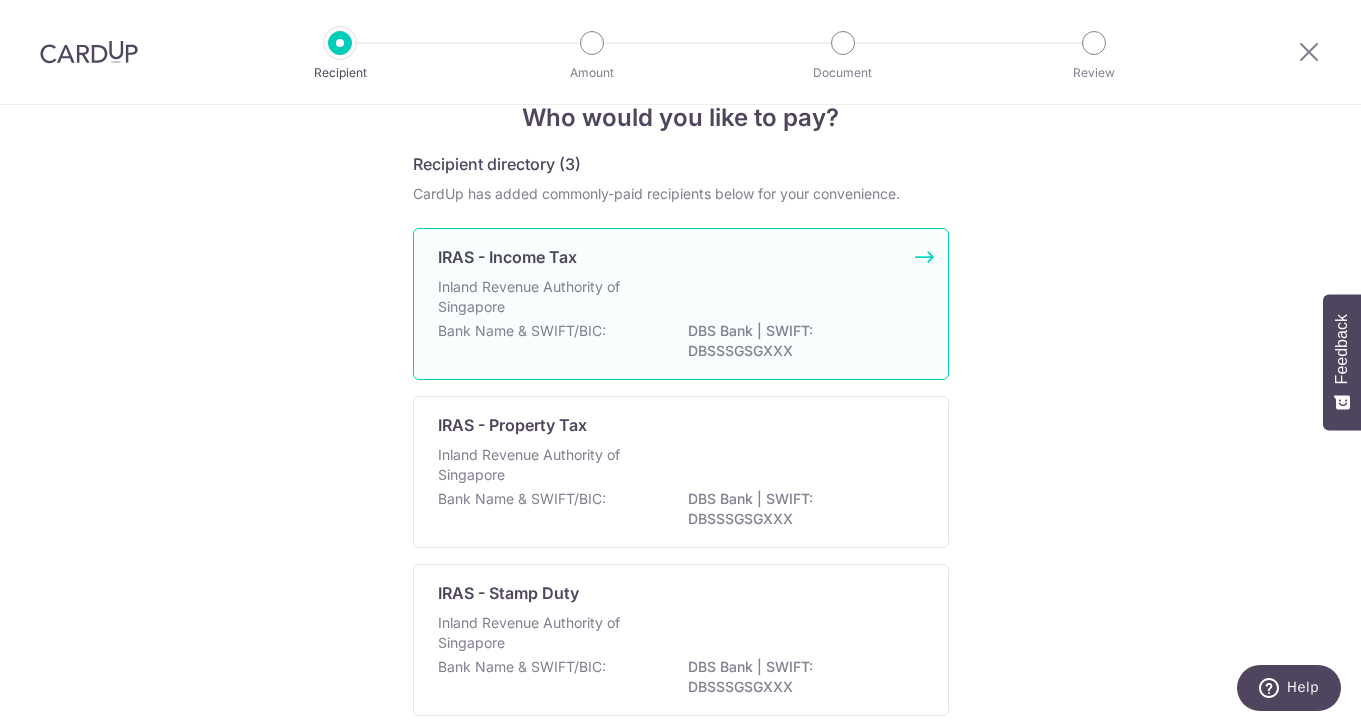 scroll, scrollTop: 44, scrollLeft: 0, axis: vertical 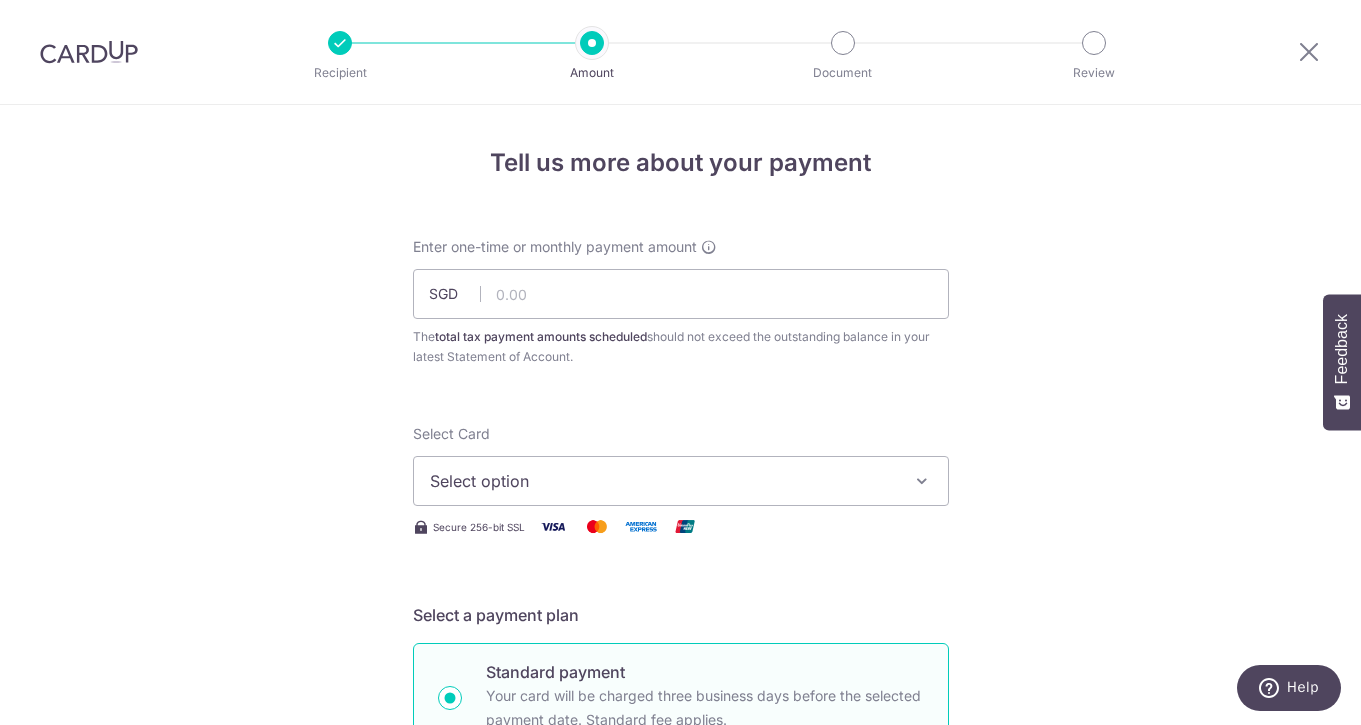 click on "Select option" at bounding box center [681, 481] 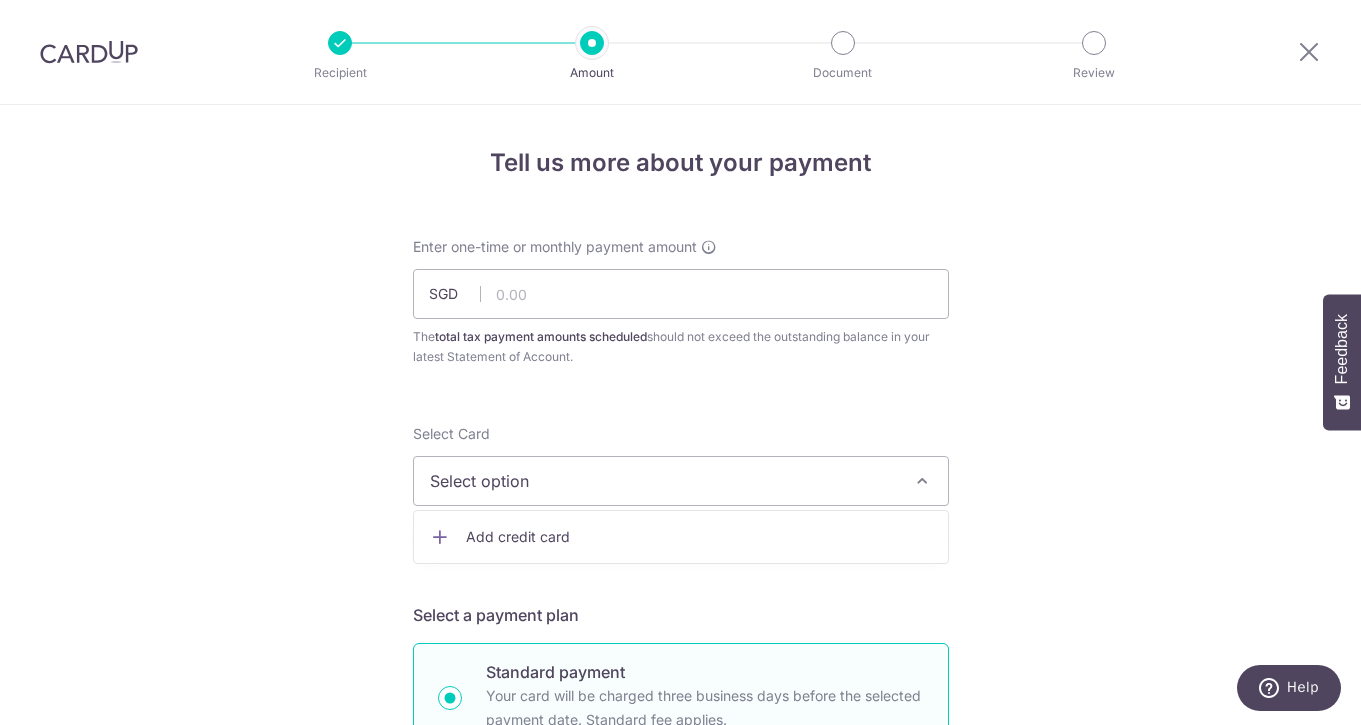 click on "Tell us more about your payment
Enter one-time or monthly payment amount
SGD
The  total tax payment amounts scheduled  should not exceed the outstanding balance in your latest Statement of Account.
Select Card
Select option
Add credit card
Secure 256-bit SSL
Text
New card details
Card" at bounding box center [680, 1033] 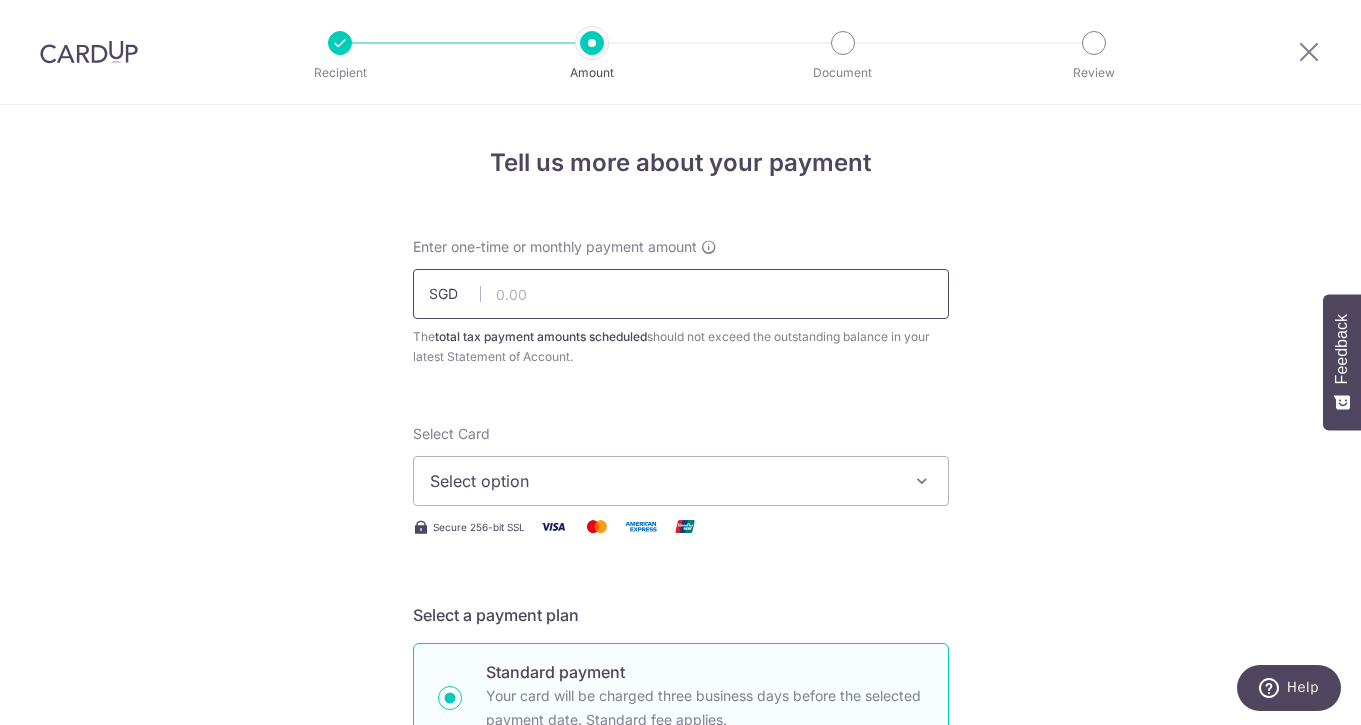click at bounding box center (681, 294) 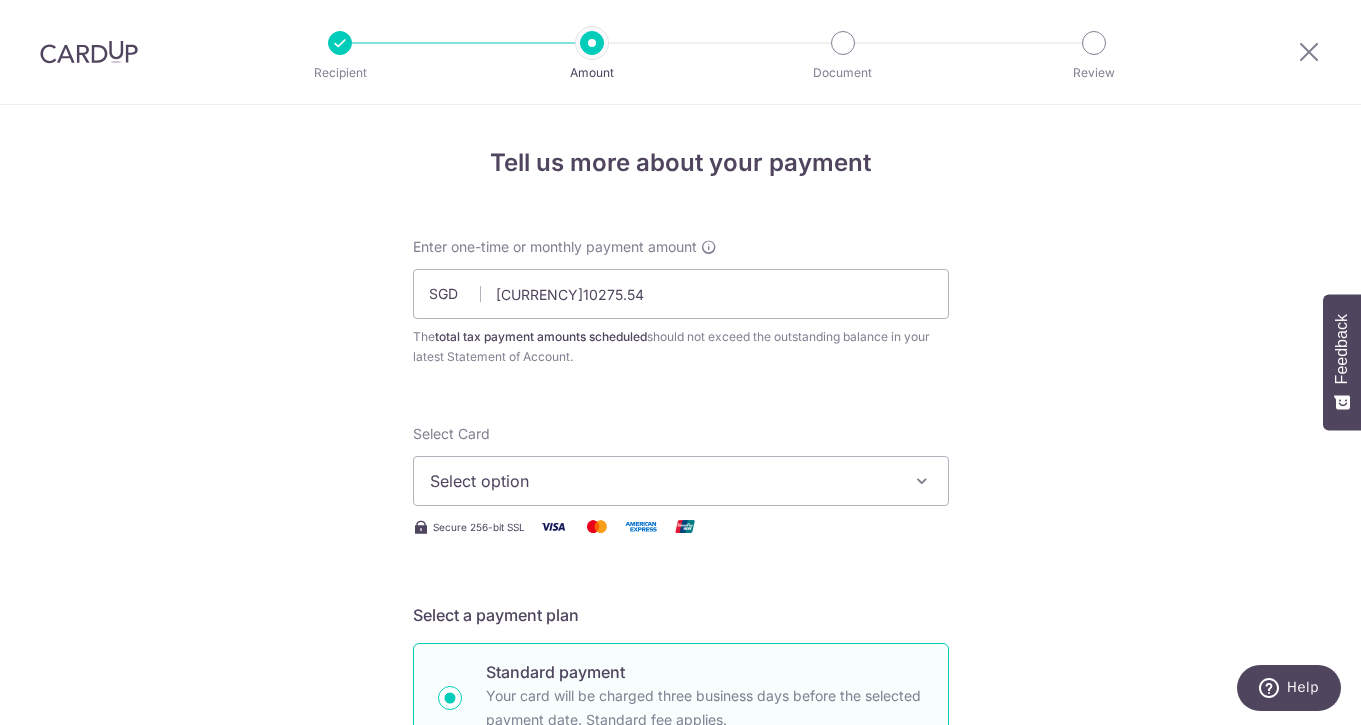 click on "Select option" at bounding box center [663, 481] 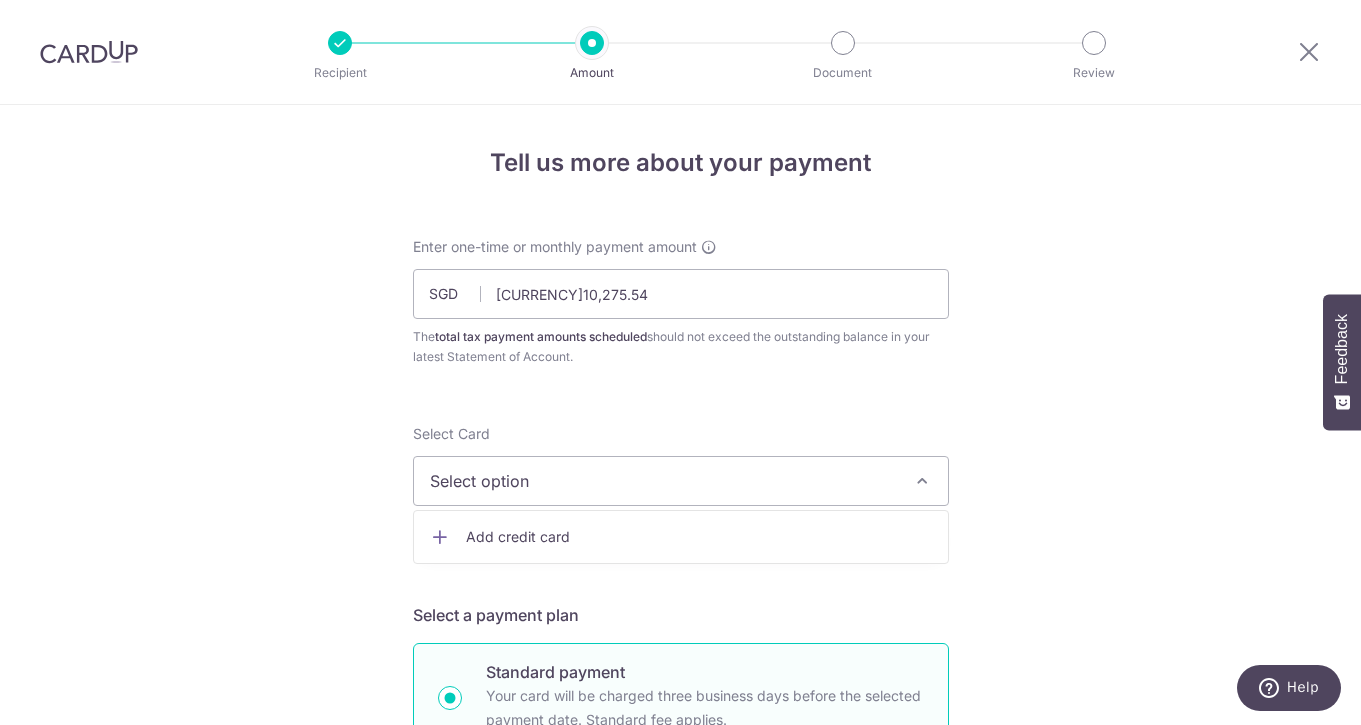 click on "Add credit card" at bounding box center (681, 537) 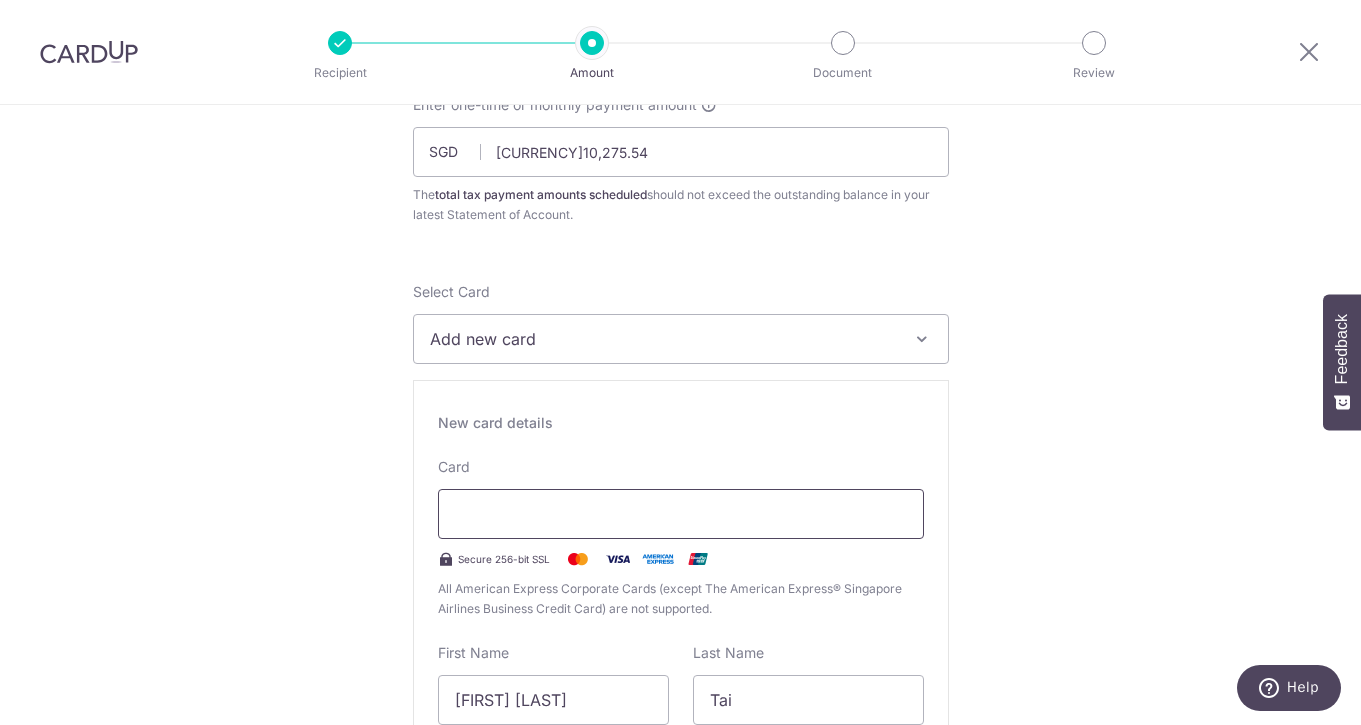 click at bounding box center (681, 514) 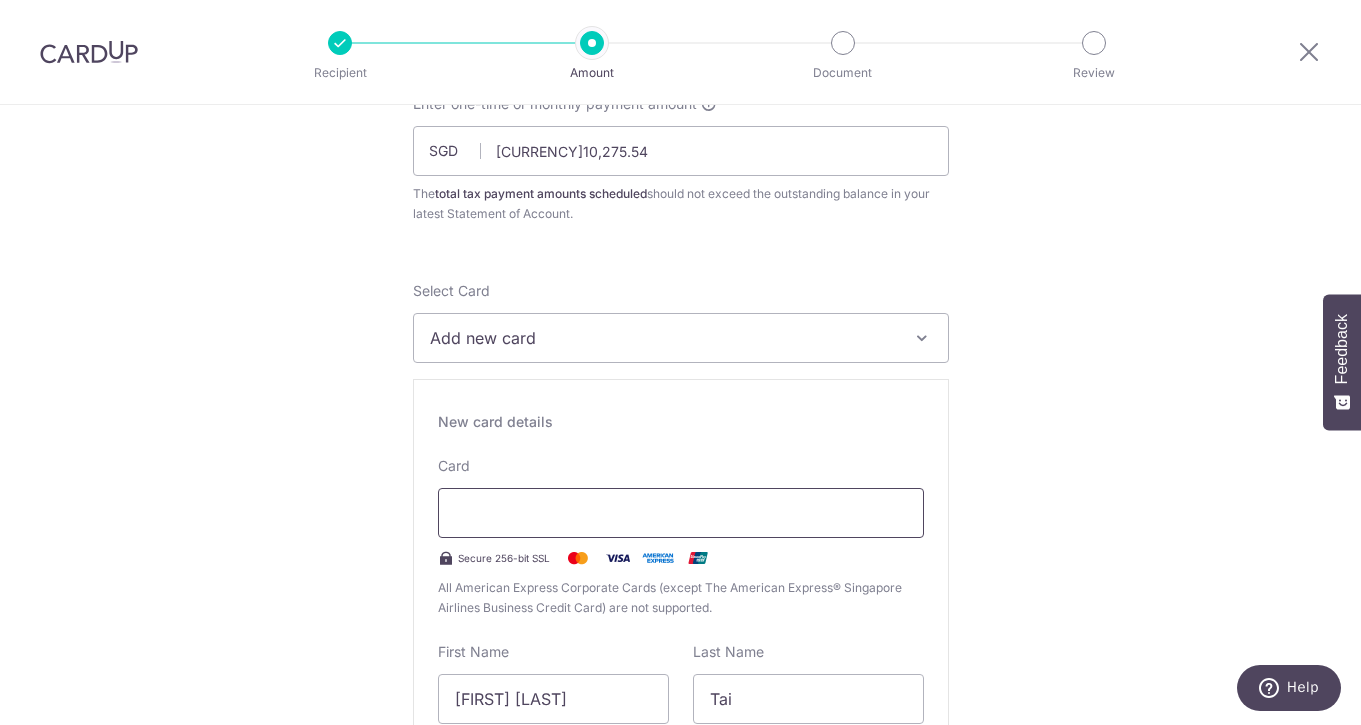 scroll, scrollTop: 144, scrollLeft: 0, axis: vertical 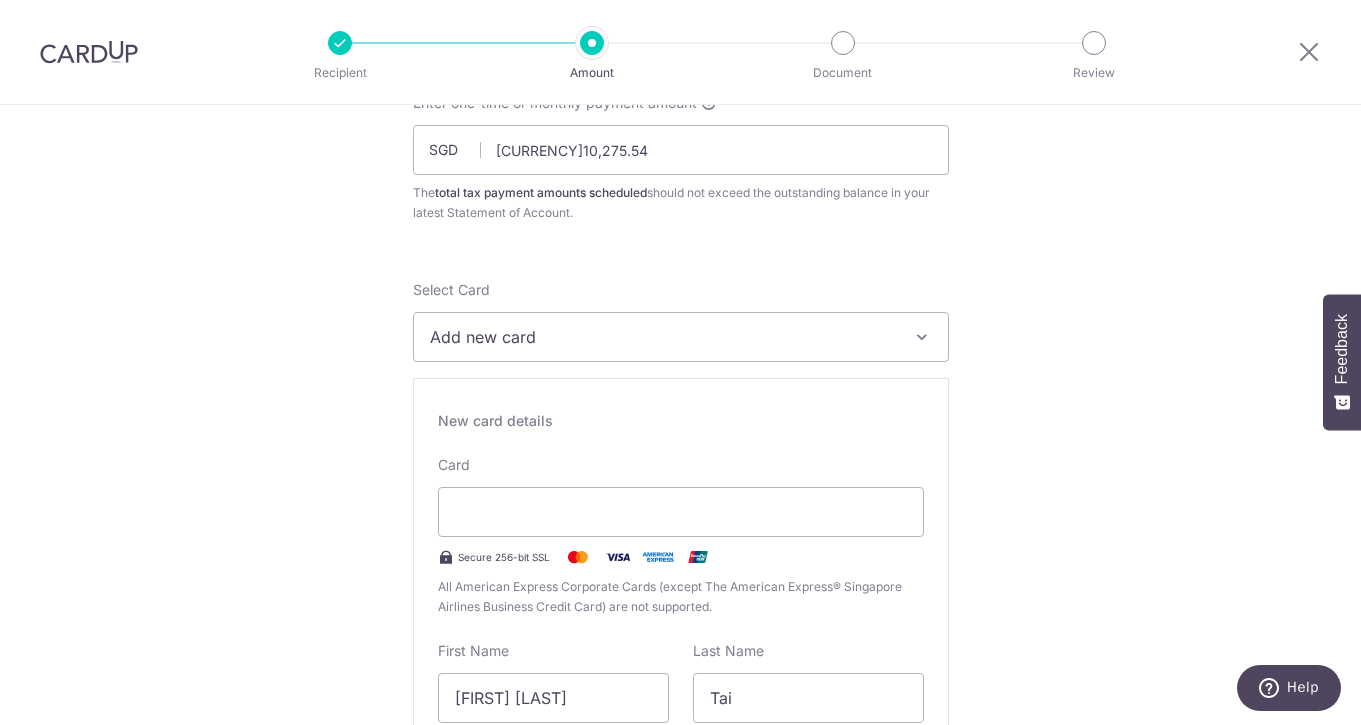 click on "Tell us more about your payment
Enter one-time or monthly payment amount
SGD
10,275.54
10275.54
The  total tax payment amounts scheduled  should not exceed the outstanding balance in your latest Statement of Account.
Select Card
Add new card
Add credit card
Secure 256-bit SSL
Text
New card details
Card" at bounding box center [680, 1164] 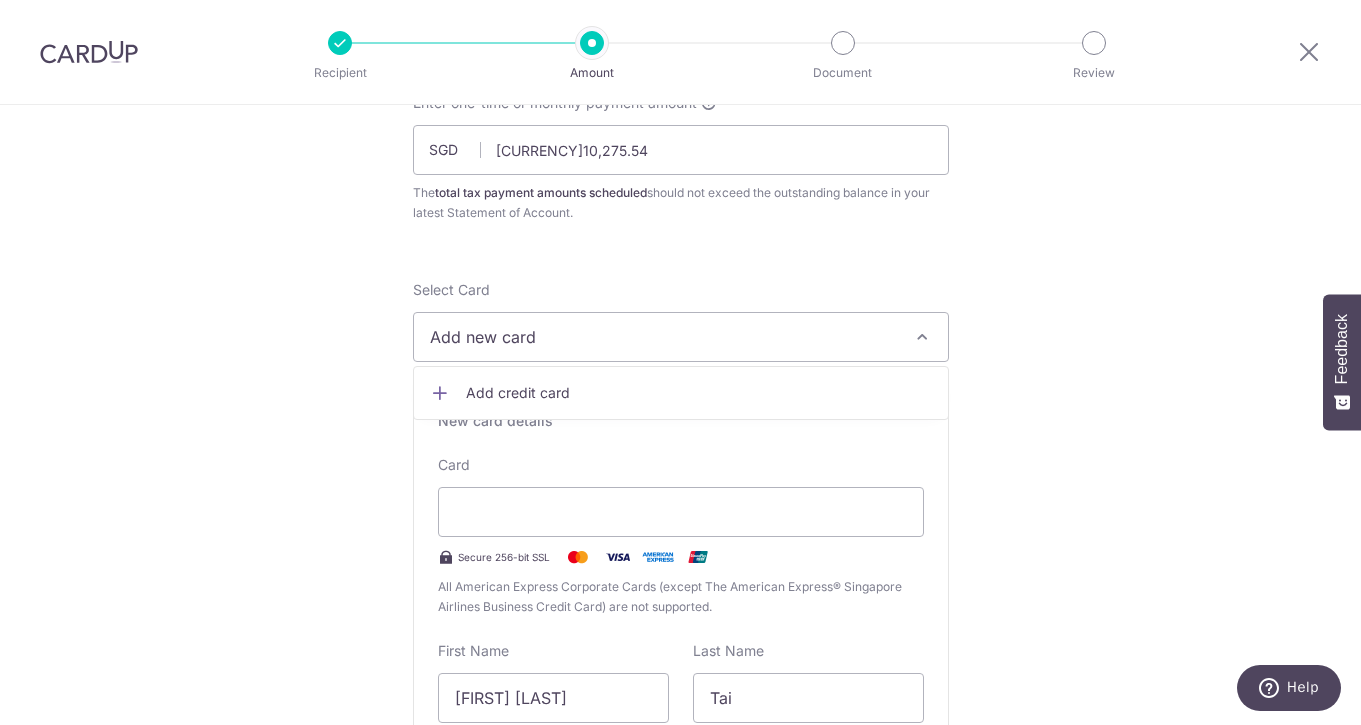 click on "Add new card" at bounding box center [663, 337] 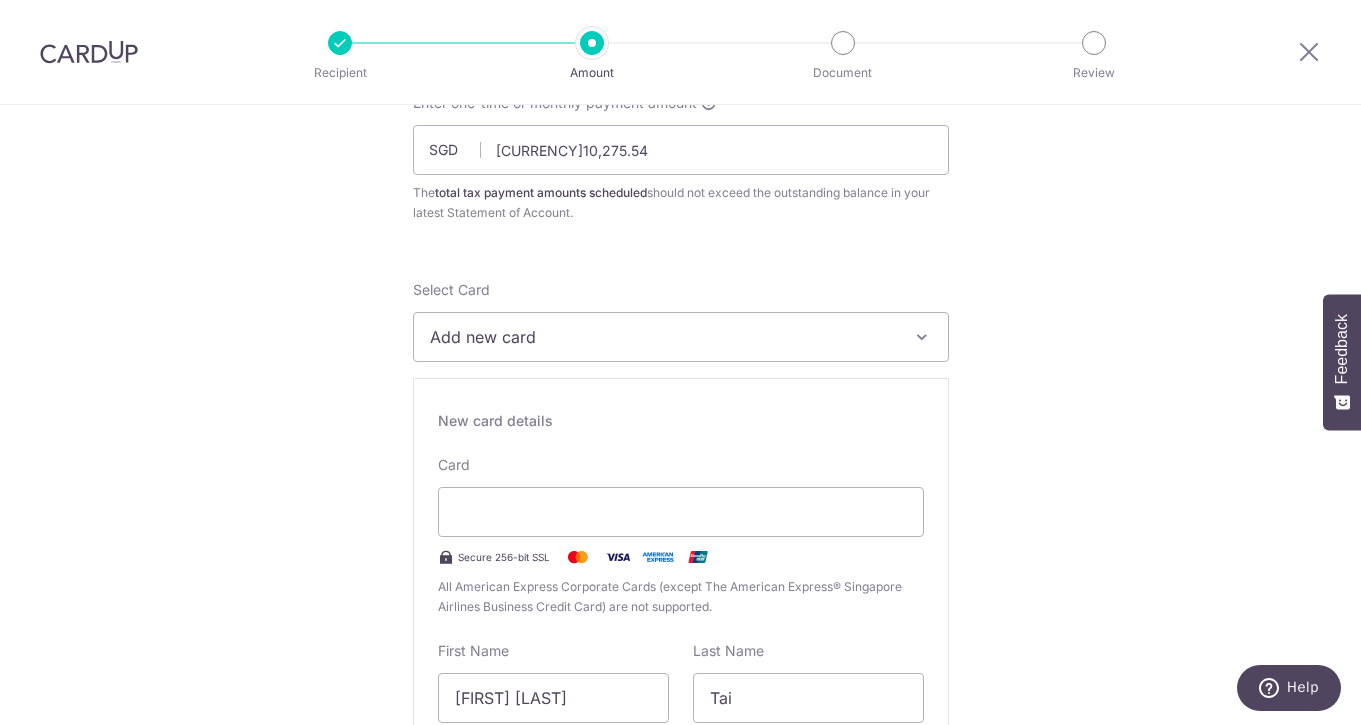 click on "Tell us more about your payment
Enter one-time or monthly payment amount
SGD
10,275.54
10275.54
The  total tax payment amounts scheduled  should not exceed the outstanding balance in your latest Statement of Account.
Select Card
Add new card
Add credit card
Secure 256-bit SSL
Text
New card details
Card" at bounding box center (680, 1164) 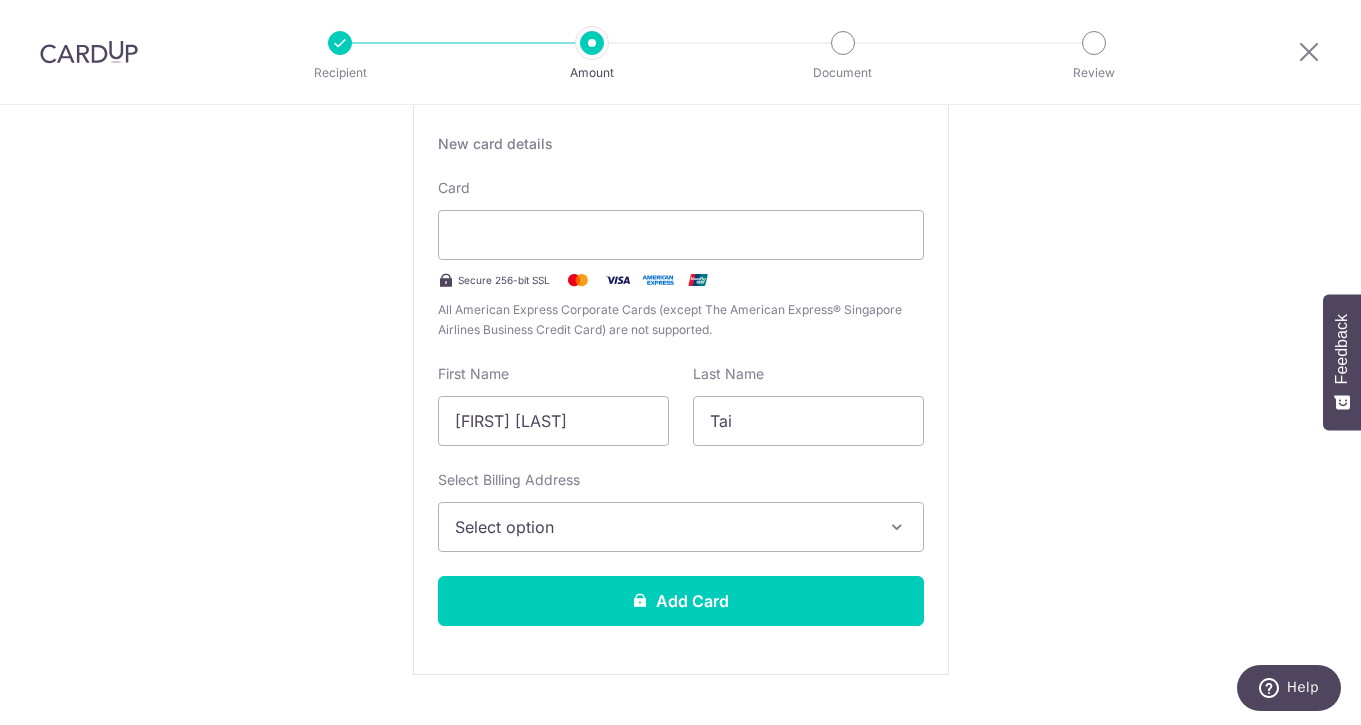 scroll, scrollTop: 422, scrollLeft: 0, axis: vertical 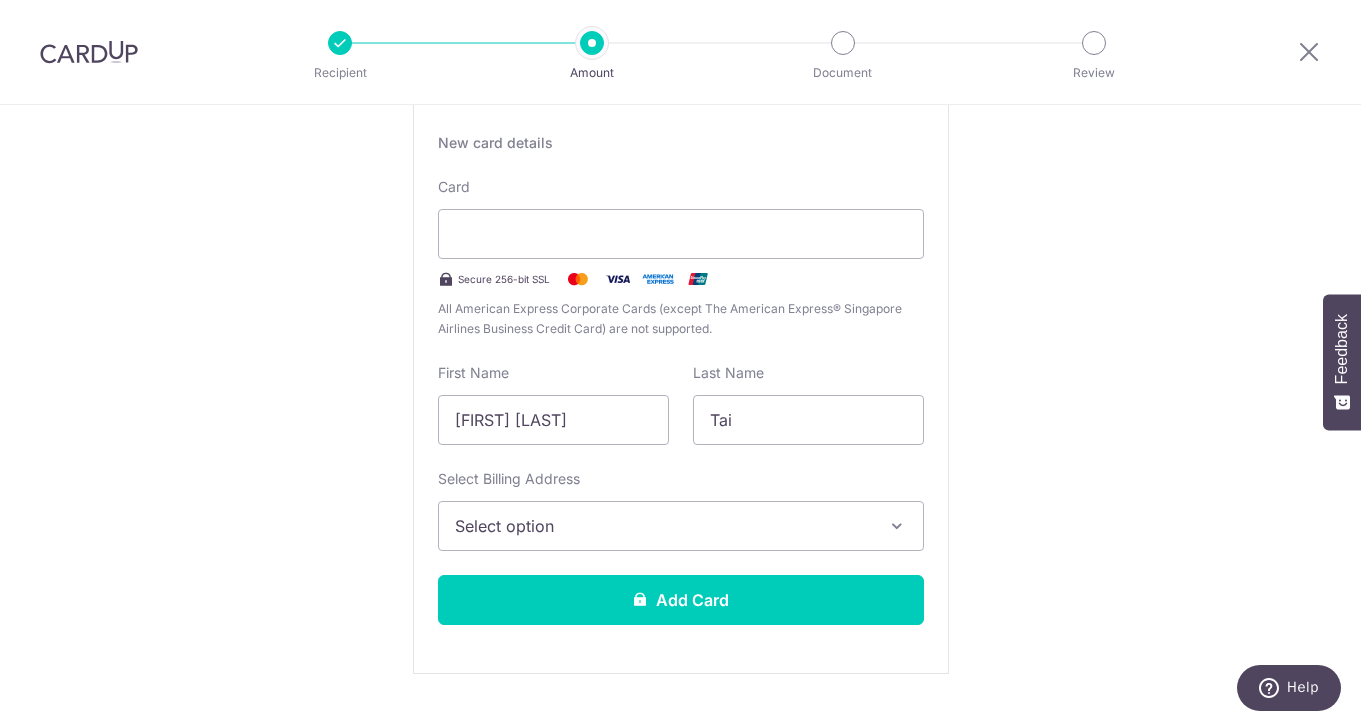 click on "Select option" at bounding box center [663, 526] 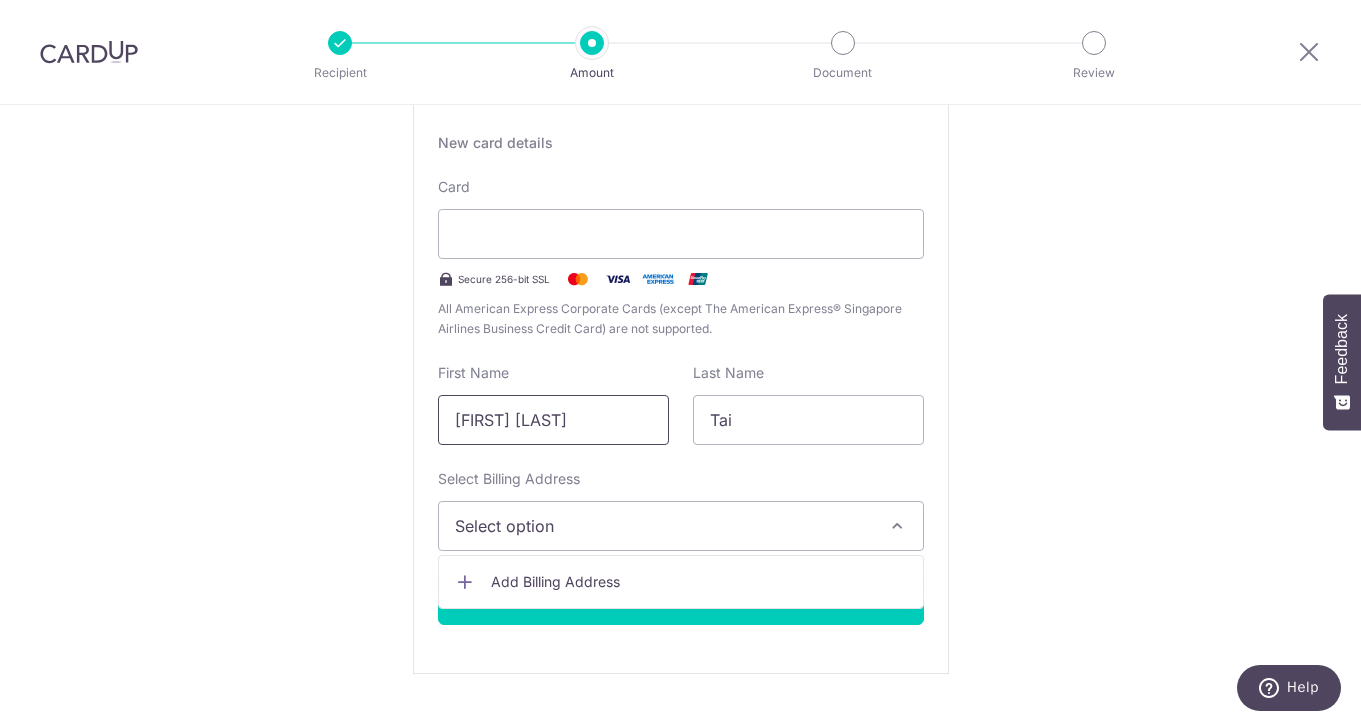 click on "Keng Shin" at bounding box center (553, 420) 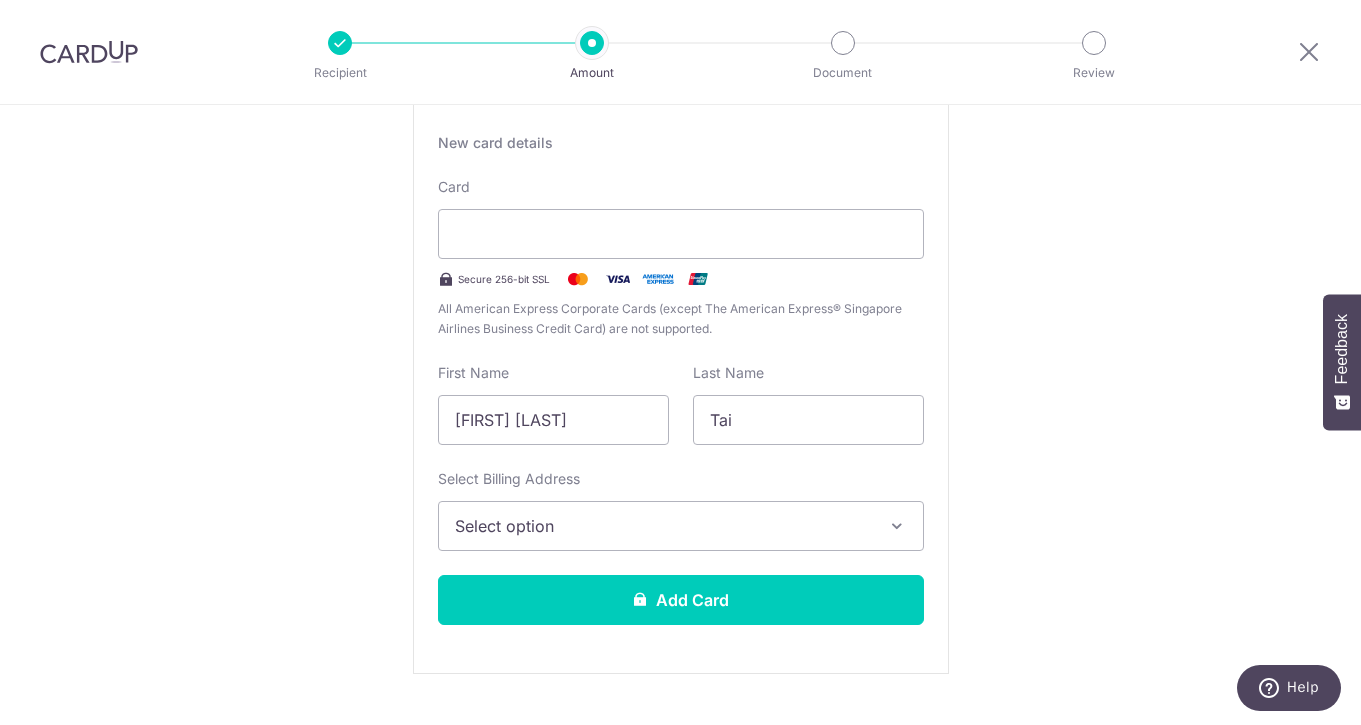 click on "Tell us more about your payment
Enter one-time or monthly payment amount
SGD
10,275.54
10275.54
The  total tax payment amounts scheduled  should not exceed the outstanding balance in your latest Statement of Account.
Select Card
Add new card
Add credit card
Secure 256-bit SSL
Text
New card details
Card" at bounding box center (680, 886) 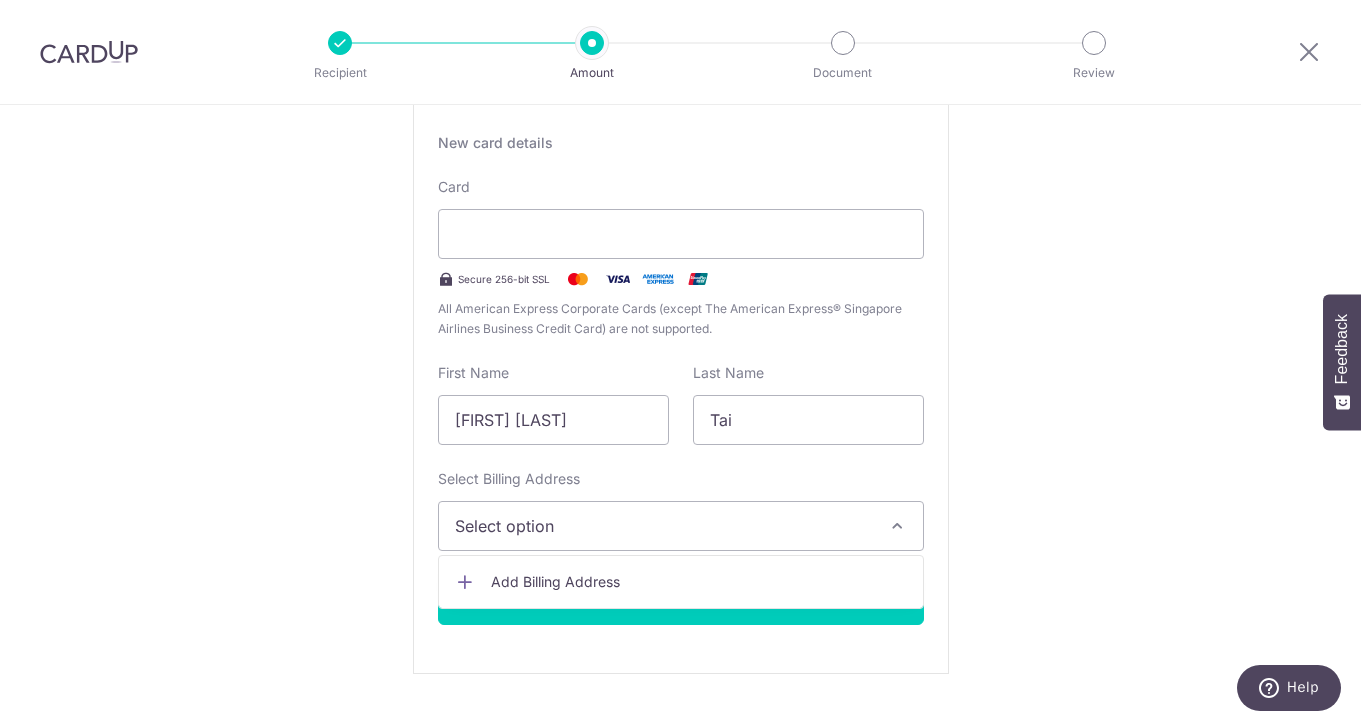 click on "Add Billing Address" at bounding box center [699, 582] 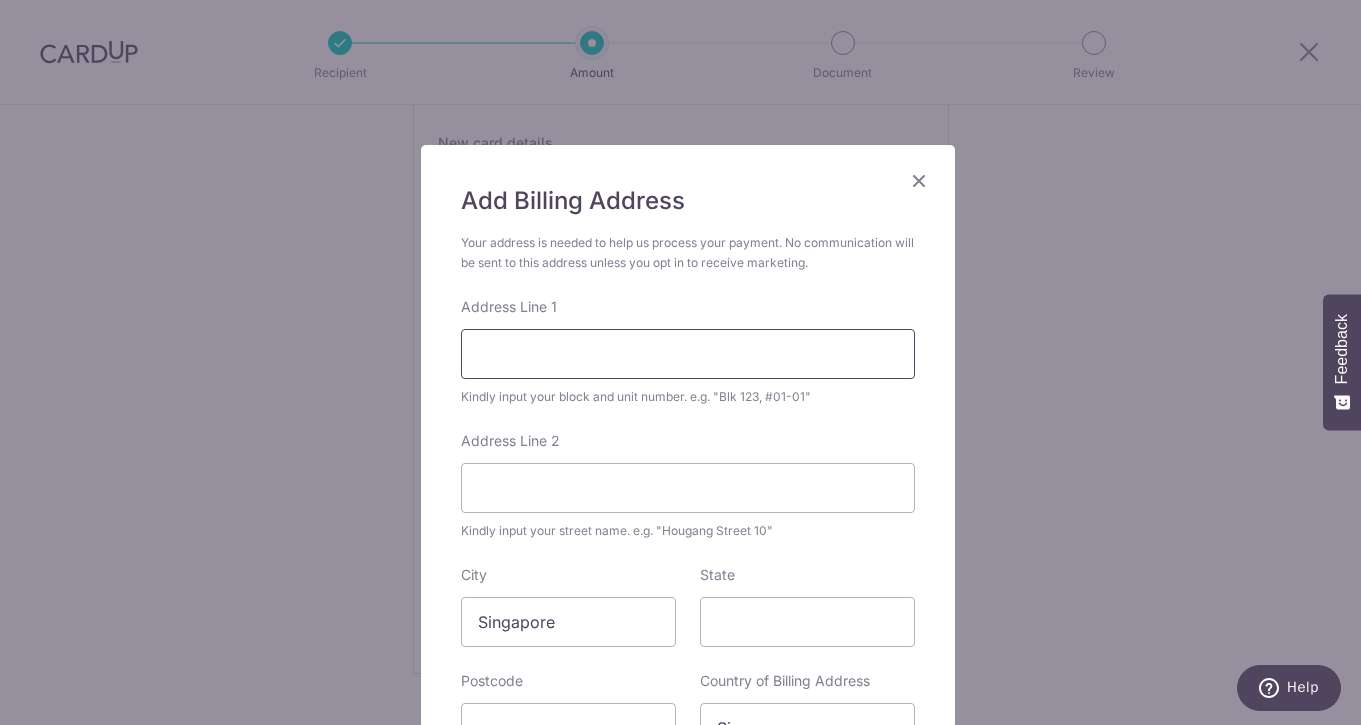 click on "Address Line 1" at bounding box center [688, 354] 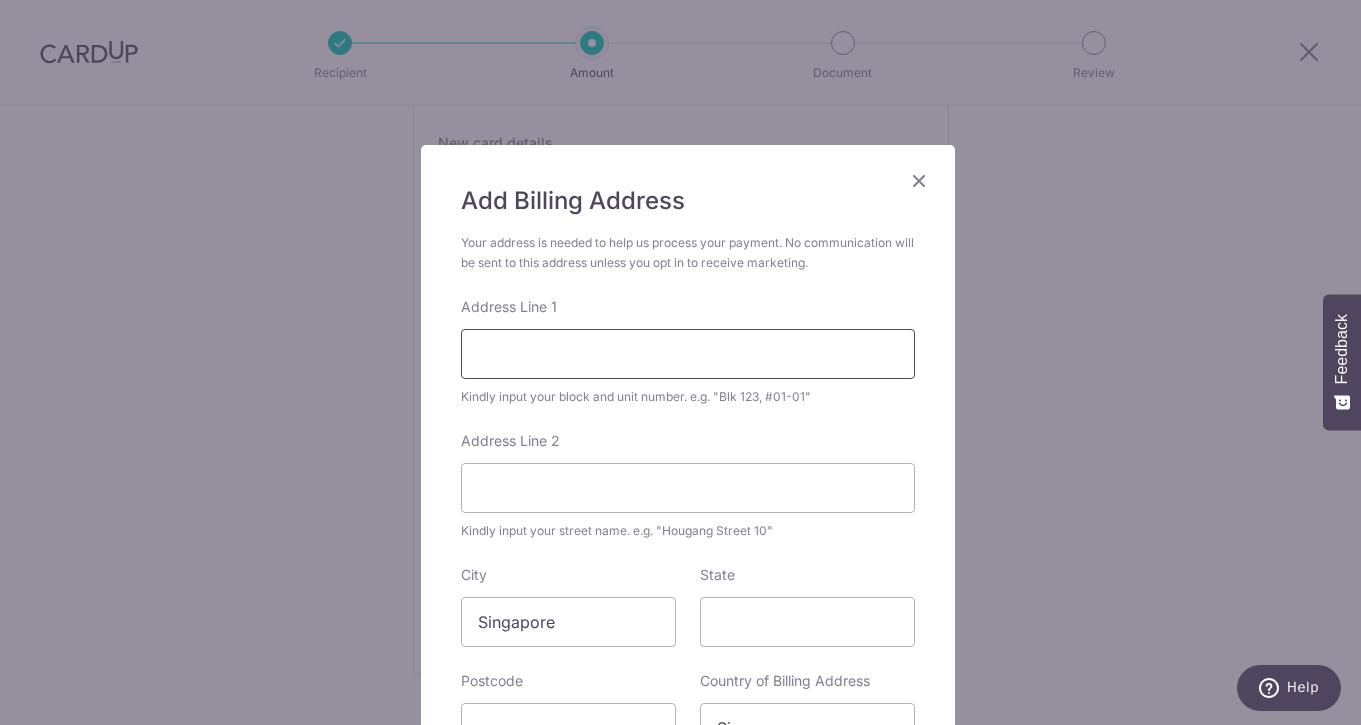 type on "Block 627 Jurong West Street 65 #13-386" 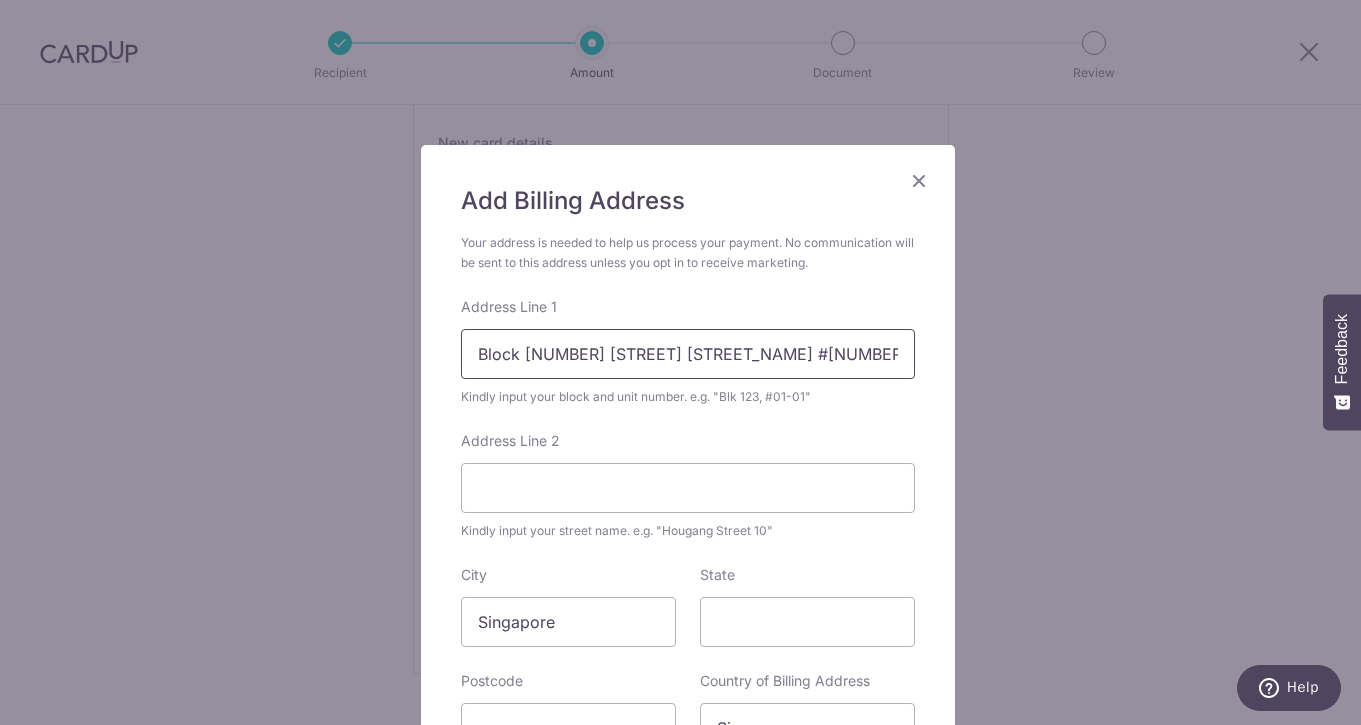 type on "SINGAPORE" 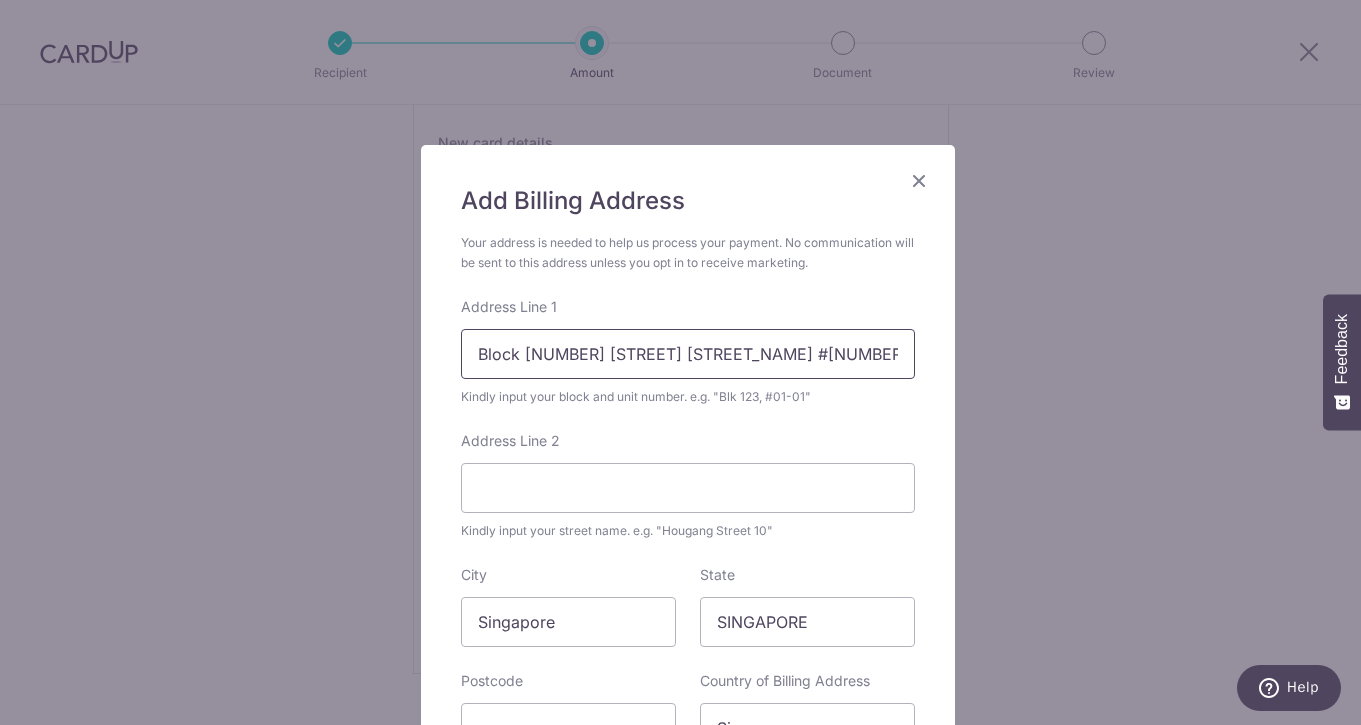 type on "640627" 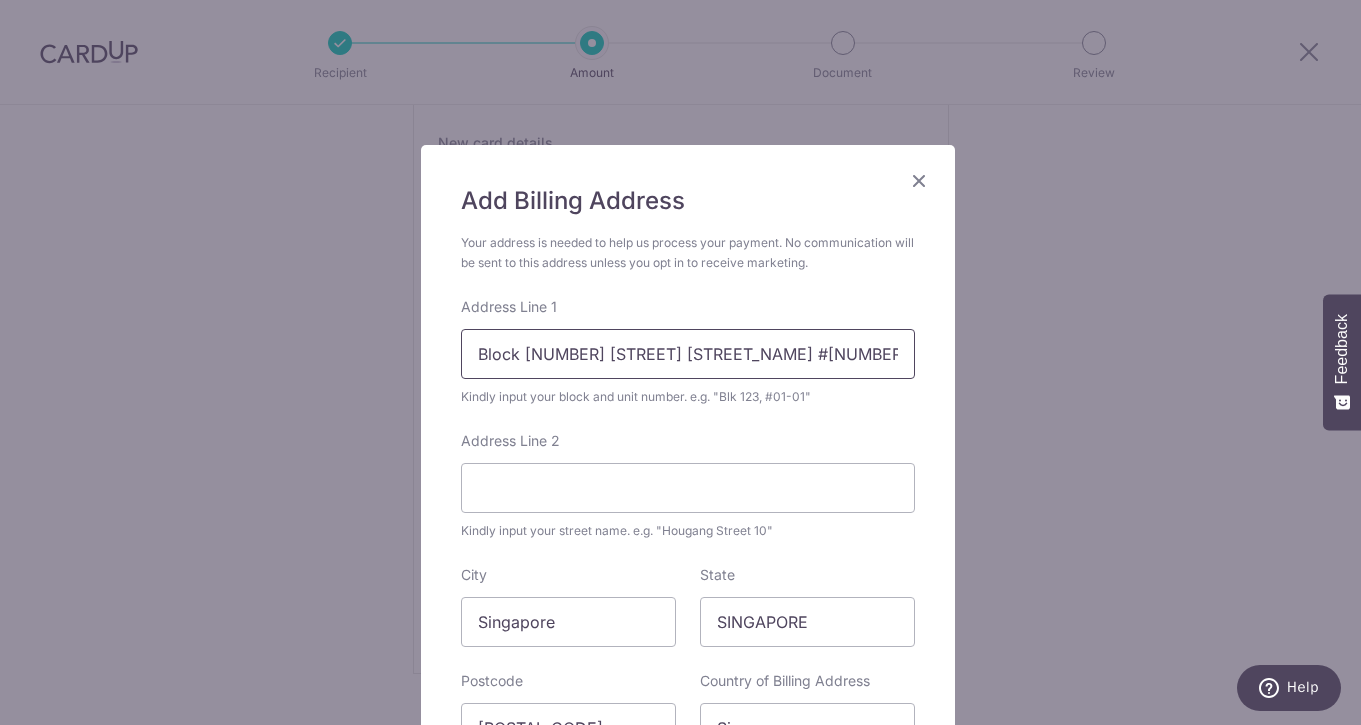 scroll, scrollTop: 28, scrollLeft: 0, axis: vertical 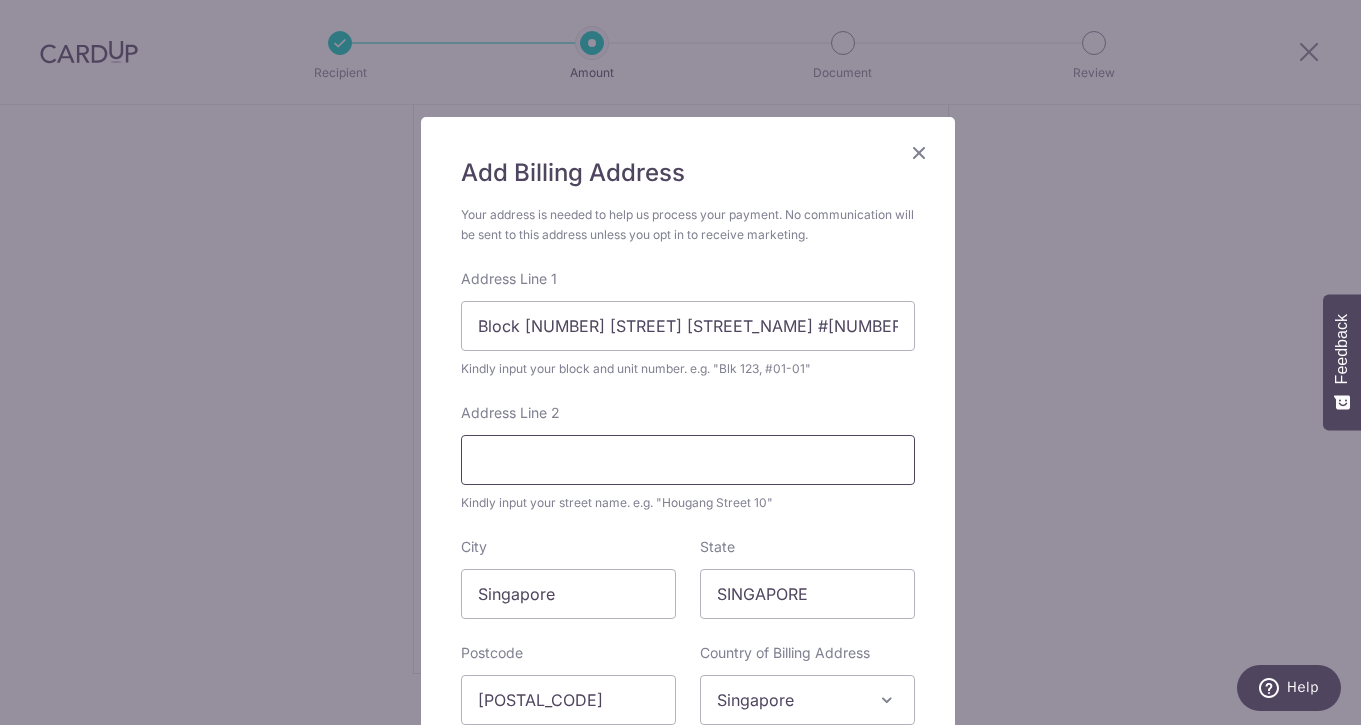 click on "Address Line 2" at bounding box center [688, 460] 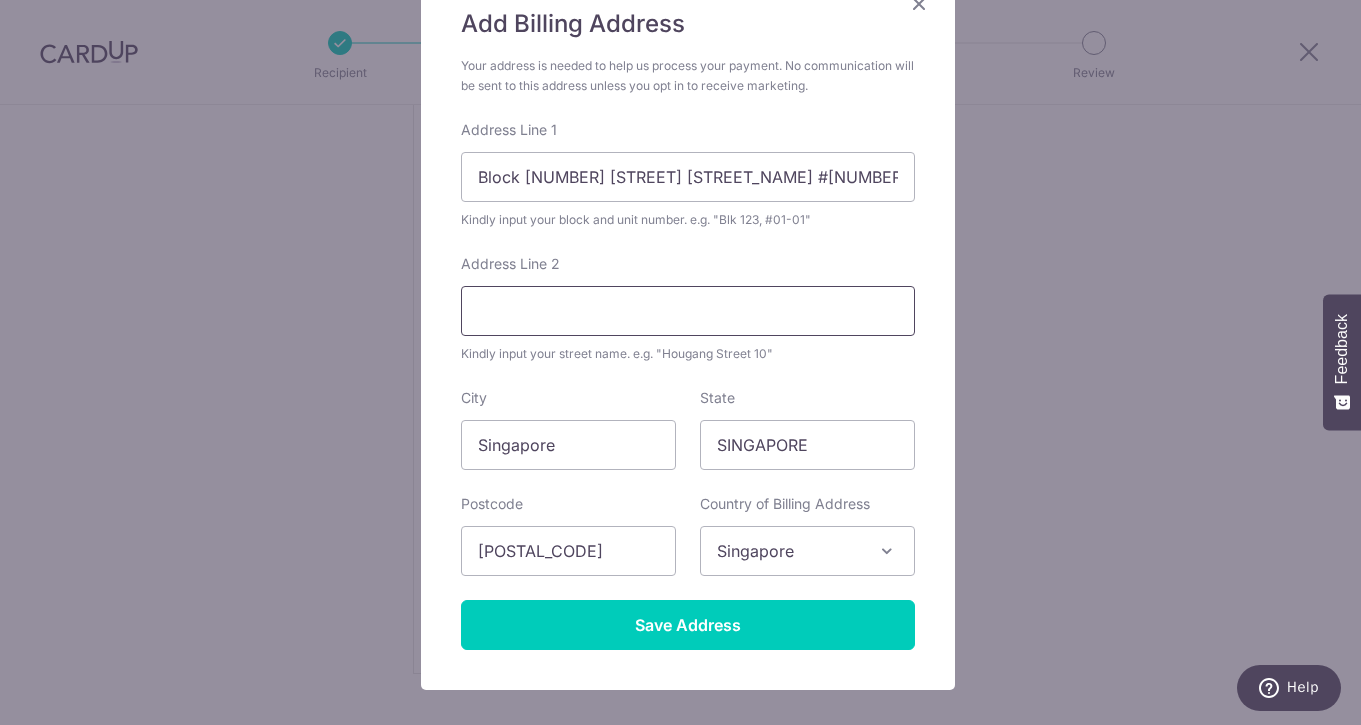 scroll, scrollTop: 178, scrollLeft: 0, axis: vertical 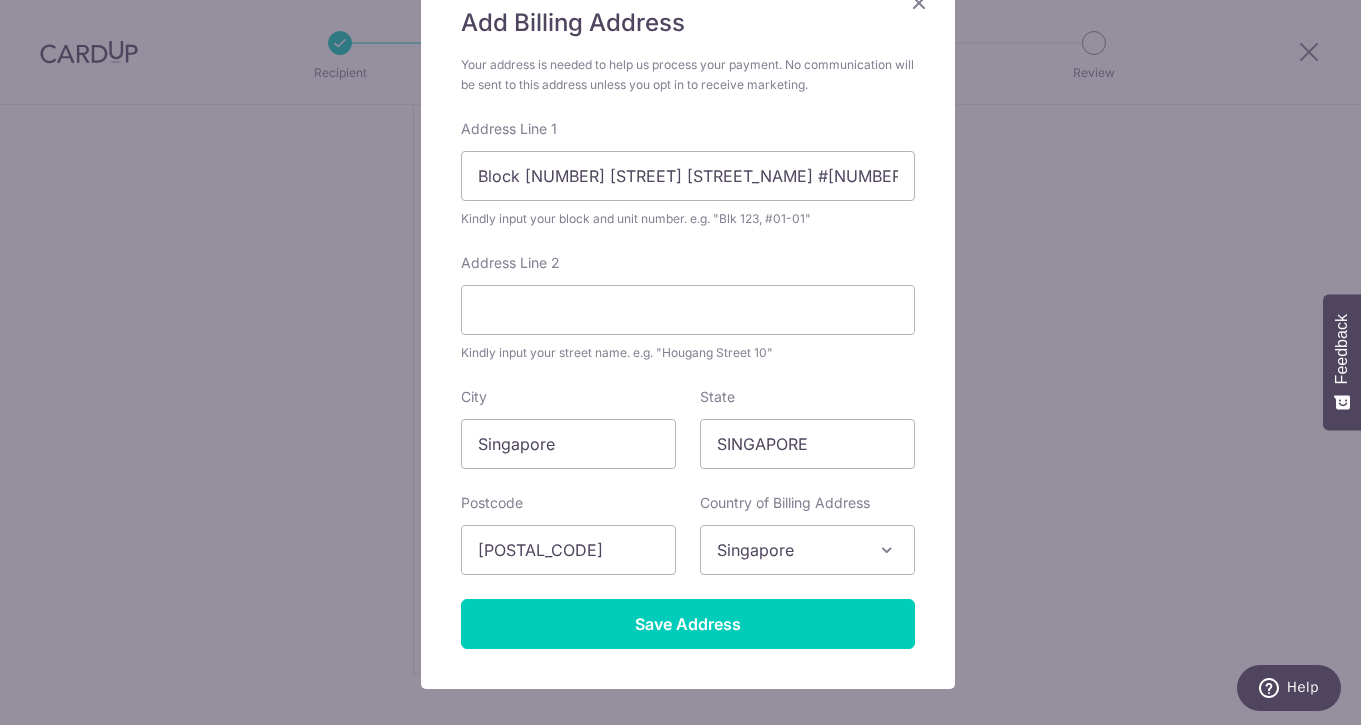 click on "Add Billing Address
Your address is needed to help us process your payment. No communication will be sent to this address unless you opt in to receive marketing.
Address Line 1
Block 627 Jurong West Street 65 #13-386
Kindly input your block and unit number. e.g. "Blk 123, #01-01"
Address Line 2
Kindly input your street name. e.g. "Hougang Street 10"
City
Singapore
State
SINGAPORE
Postcode
640627
Country of Billing Address
Select Country Afghanistan
Aland Islands
Albania
Algeria
American Samoa
Andorra
Angola
Anguilla
Antarctica
Antigua and Barbuda" at bounding box center (680, 362) 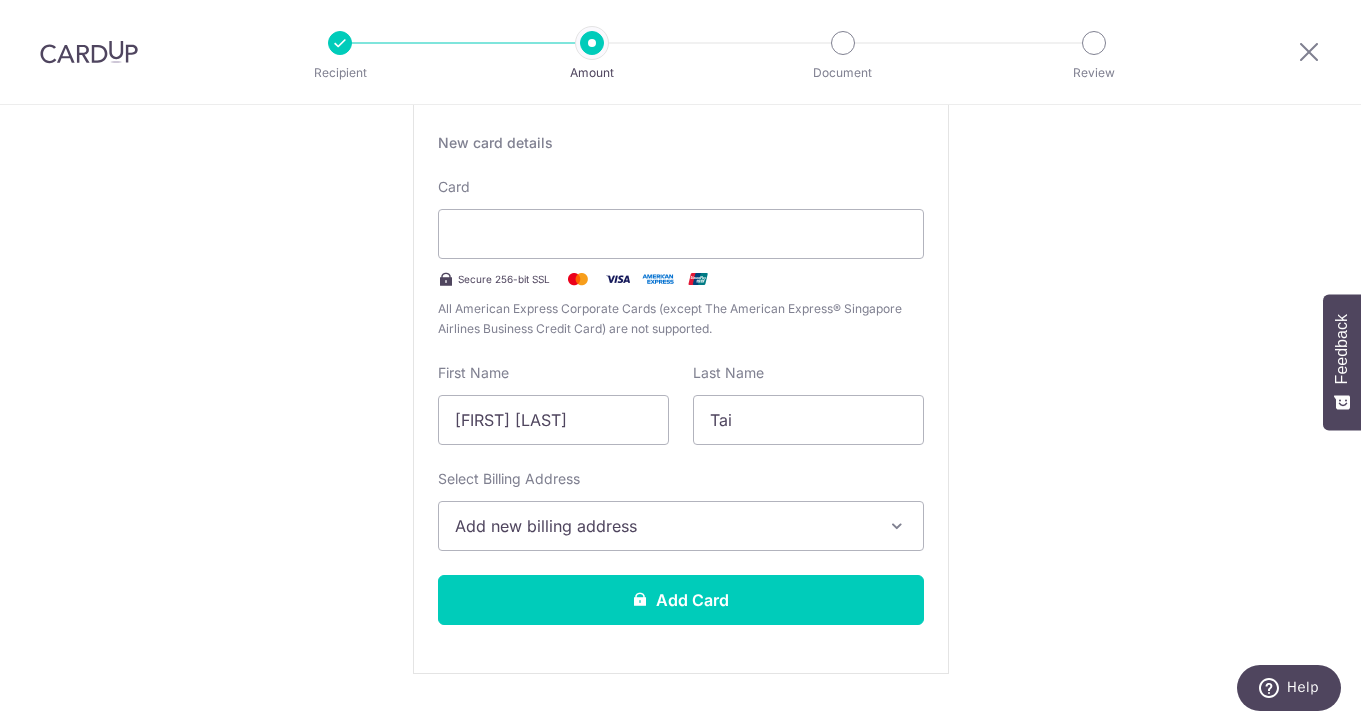 click on "Add new billing address" at bounding box center [663, 526] 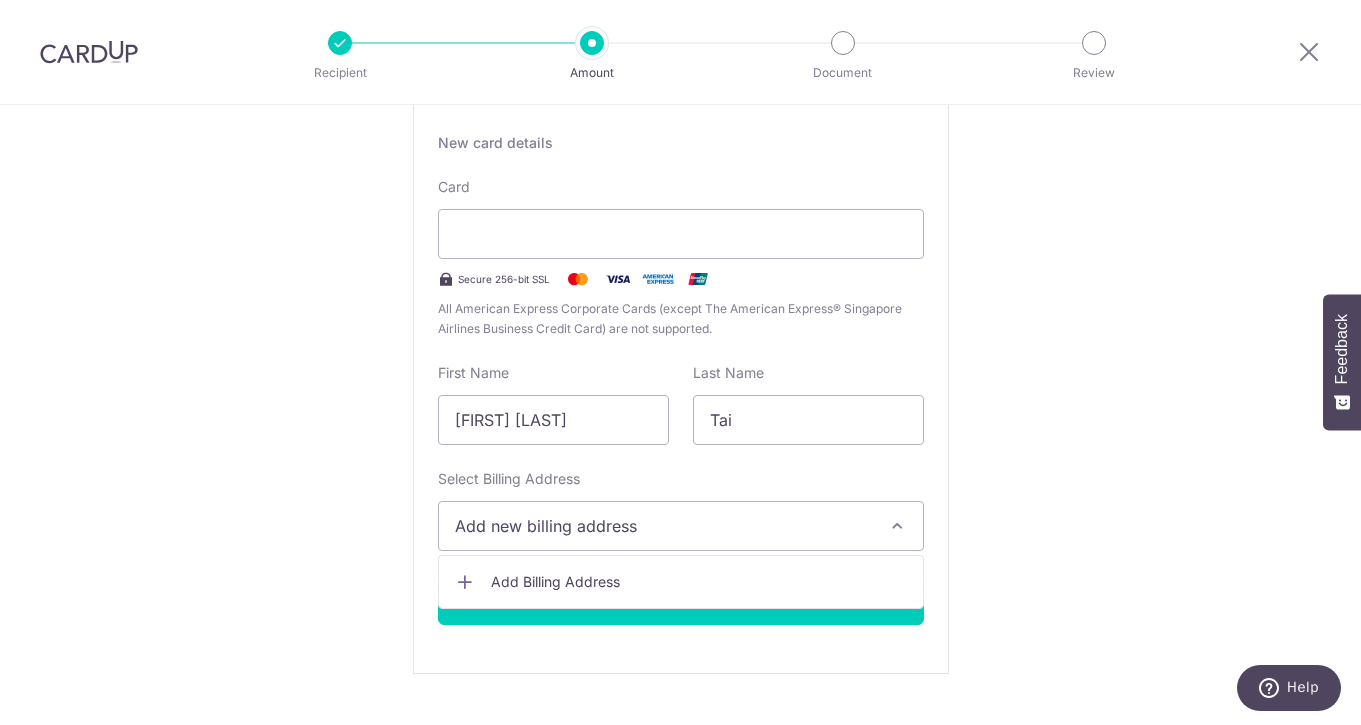 click on "Add Billing Address" at bounding box center [699, 582] 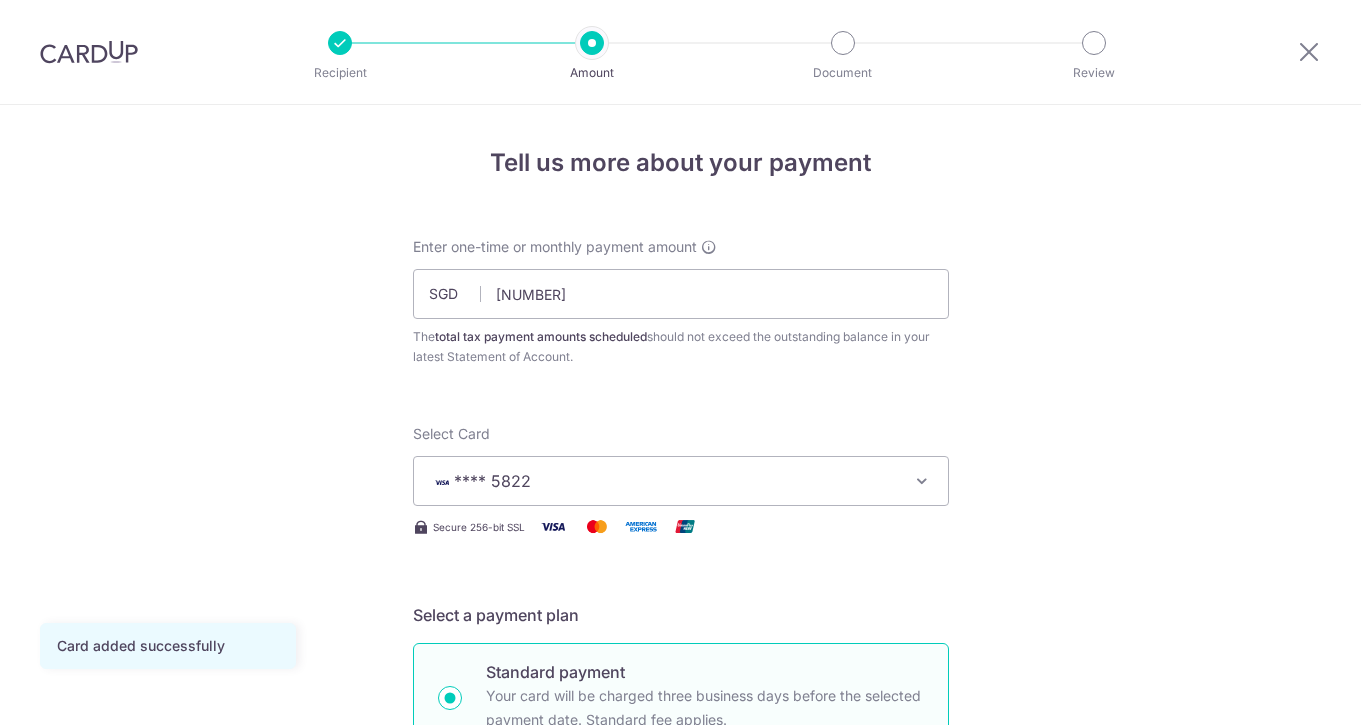 scroll, scrollTop: 0, scrollLeft: 0, axis: both 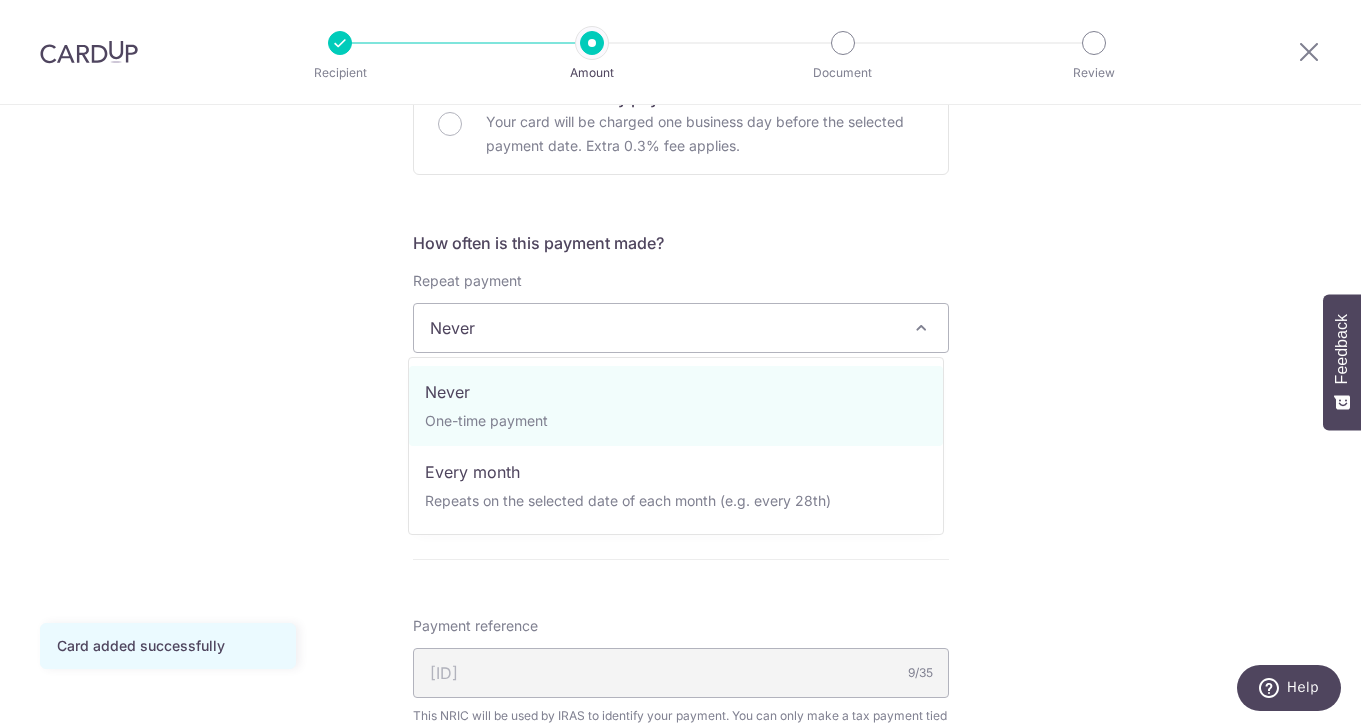 click on "Never" at bounding box center [681, 328] 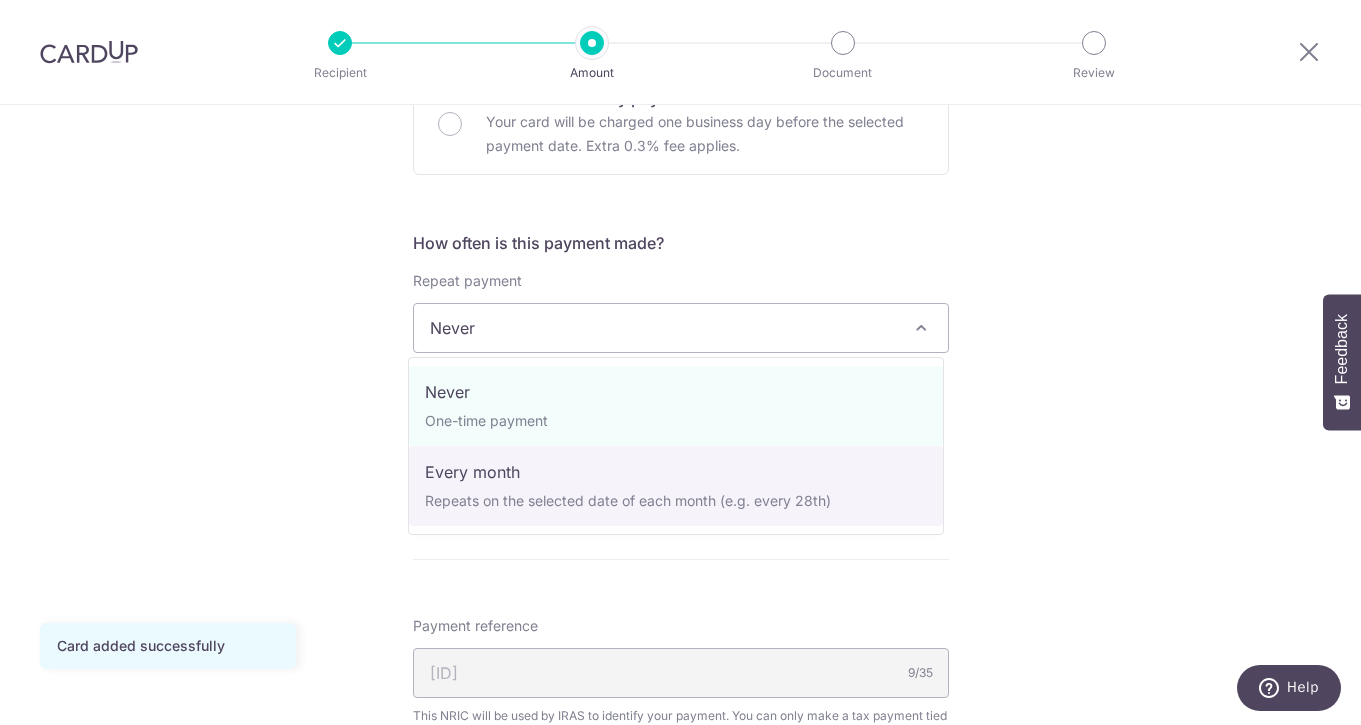 select on "3" 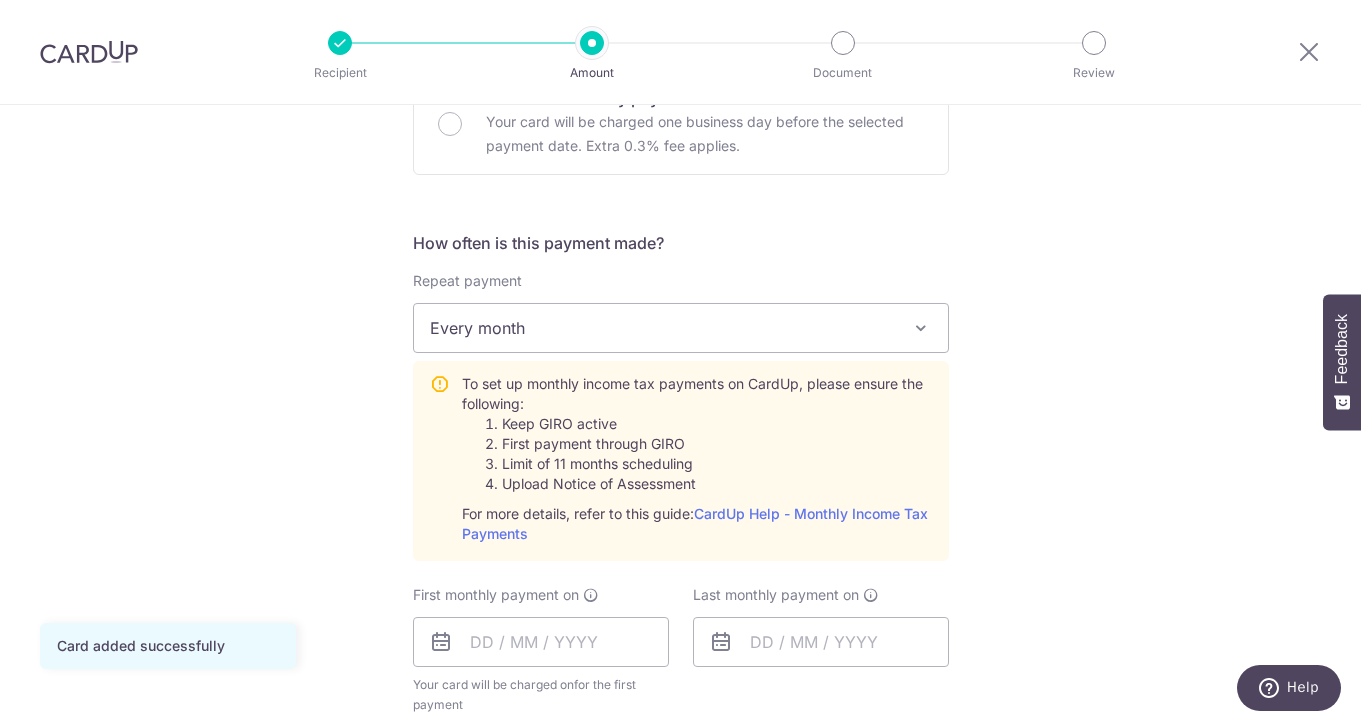 click on "Tell us more about your payment
Enter one-time or monthly payment amount
SGD
10,275.54
10275.54
The  total tax payment amounts scheduled  should not exceed the outstanding balance in your latest Statement of Account.
Card added successfully
Select Card
**** 5822
Add credit card
Your Cards
**** 5822
Secure 256-bit SSL
Text" at bounding box center [680, 451] 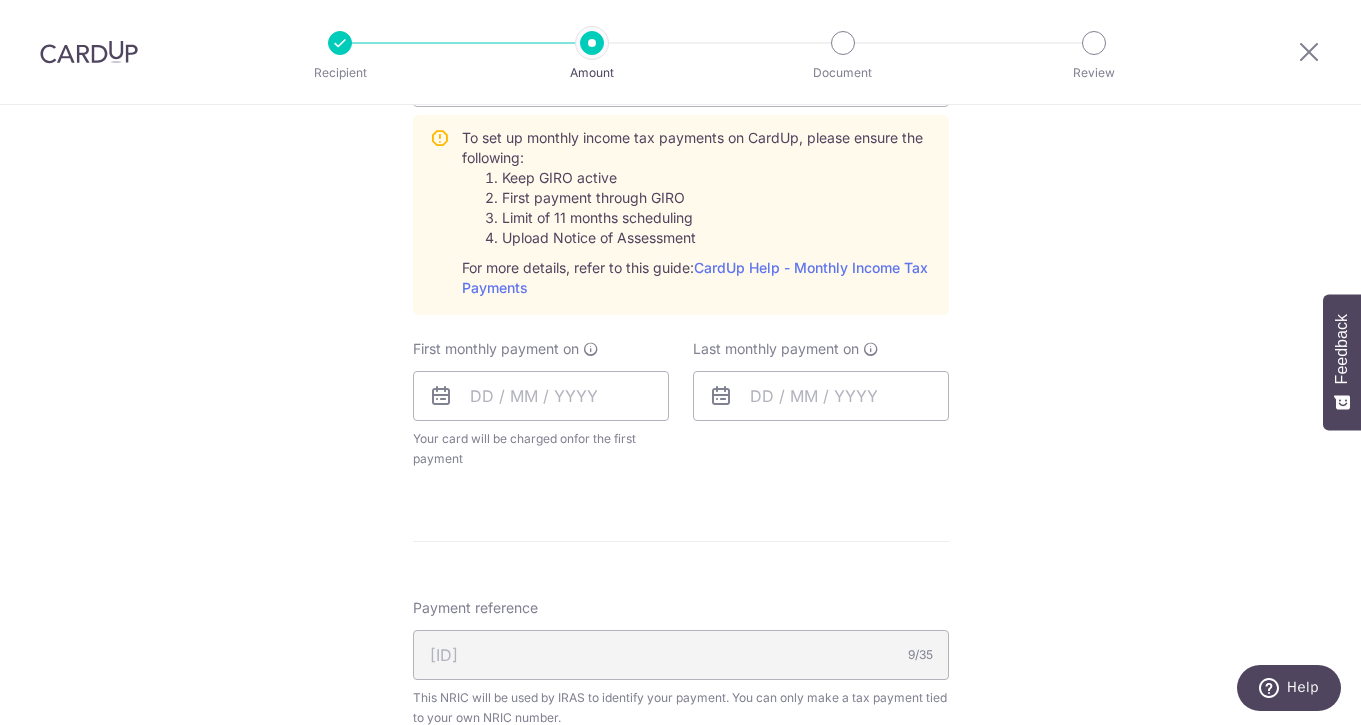 scroll, scrollTop: 943, scrollLeft: 0, axis: vertical 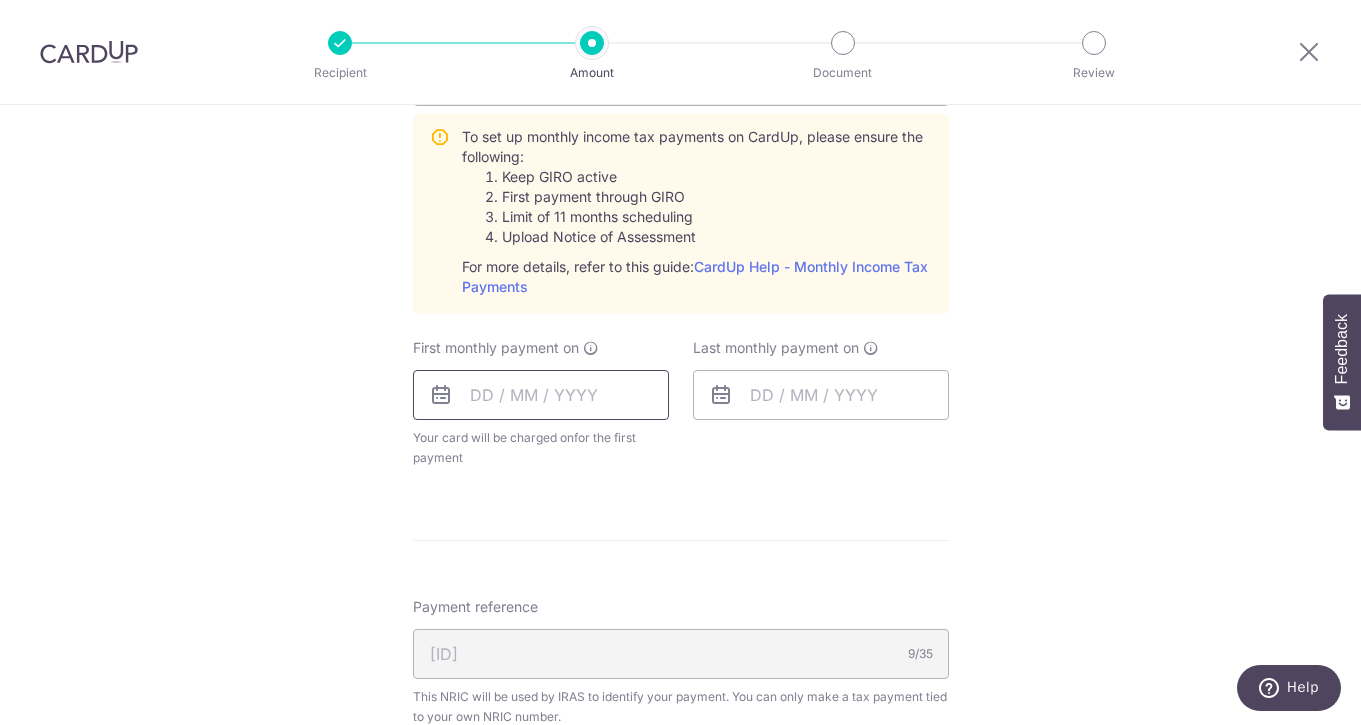 click at bounding box center [541, 395] 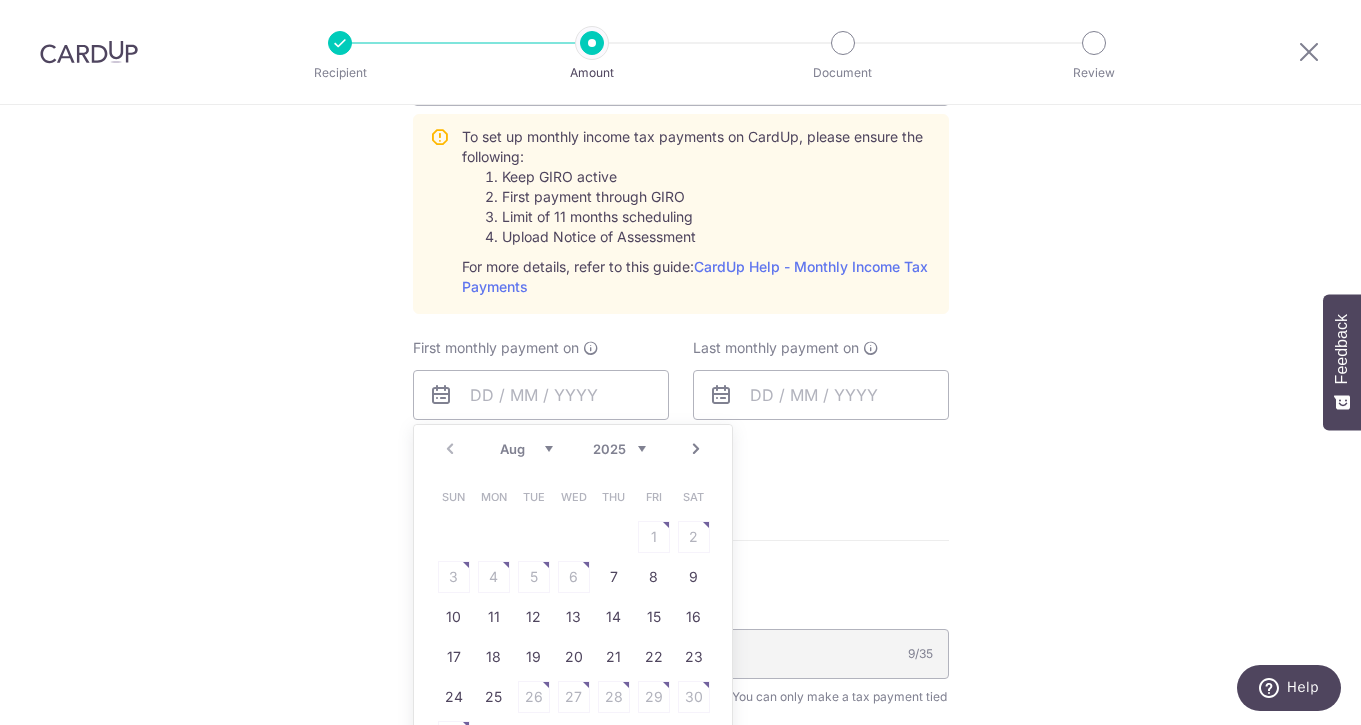 click on "Tell us more about your payment
Enter one-time or monthly payment amount
SGD
10,275.54
10275.54
The  total tax payment amounts scheduled  should not exceed the outstanding balance in your latest Statement of Account.
Card added successfully
Select Card
**** 5822
Add credit card
Your Cards
**** 5822
Secure 256-bit SSL
Text" at bounding box center [680, 204] 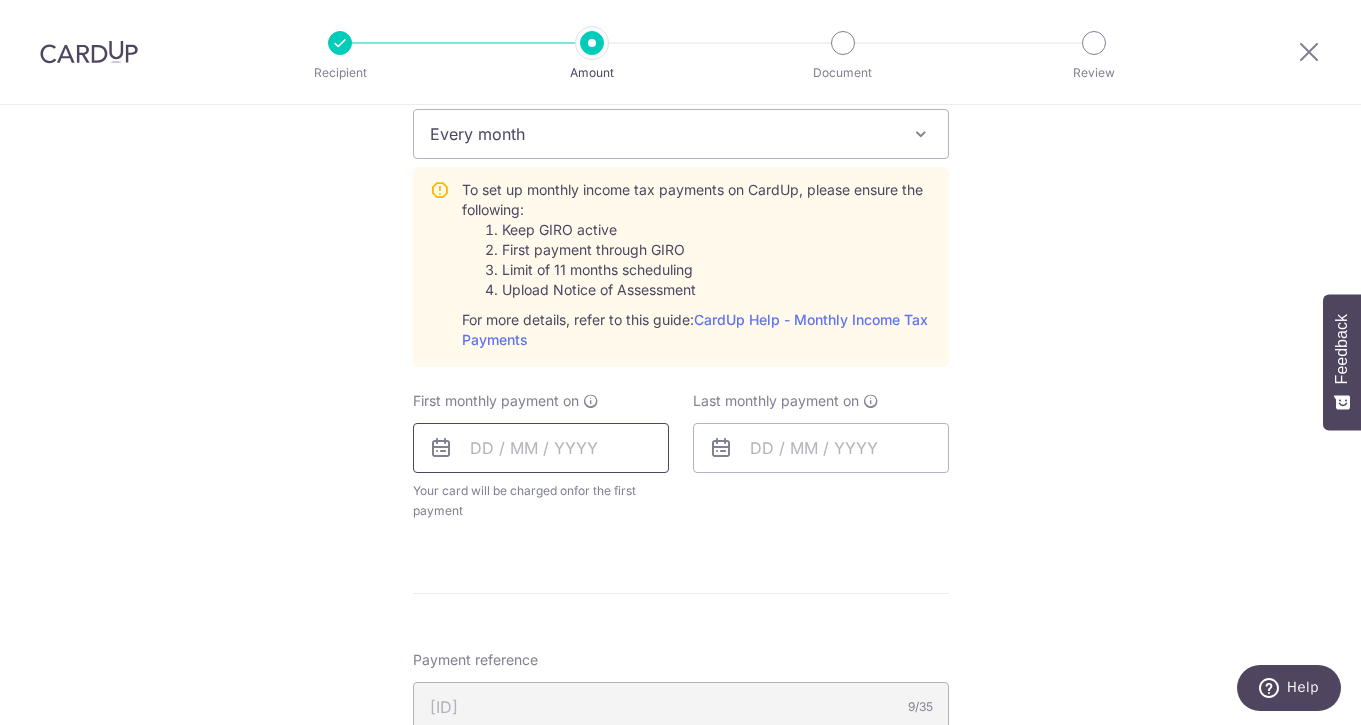 scroll, scrollTop: 892, scrollLeft: 0, axis: vertical 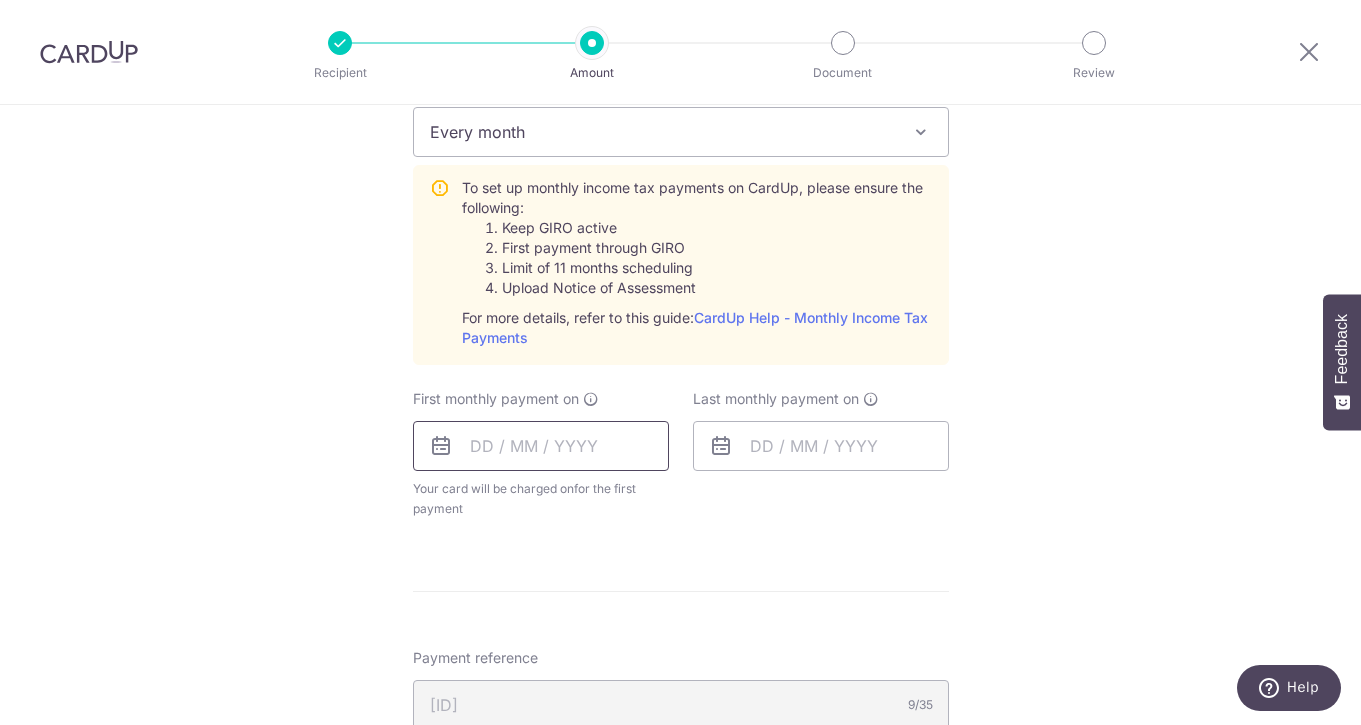 click at bounding box center (541, 446) 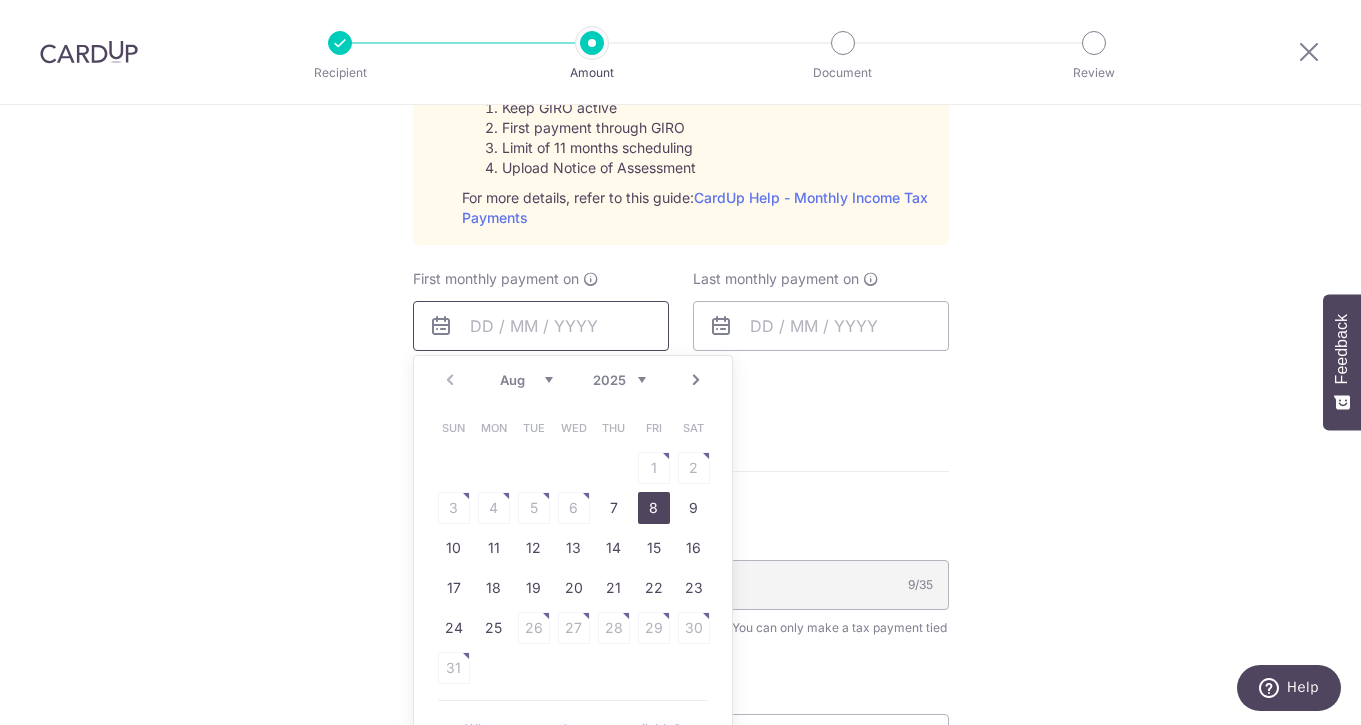 scroll, scrollTop: 1013, scrollLeft: 0, axis: vertical 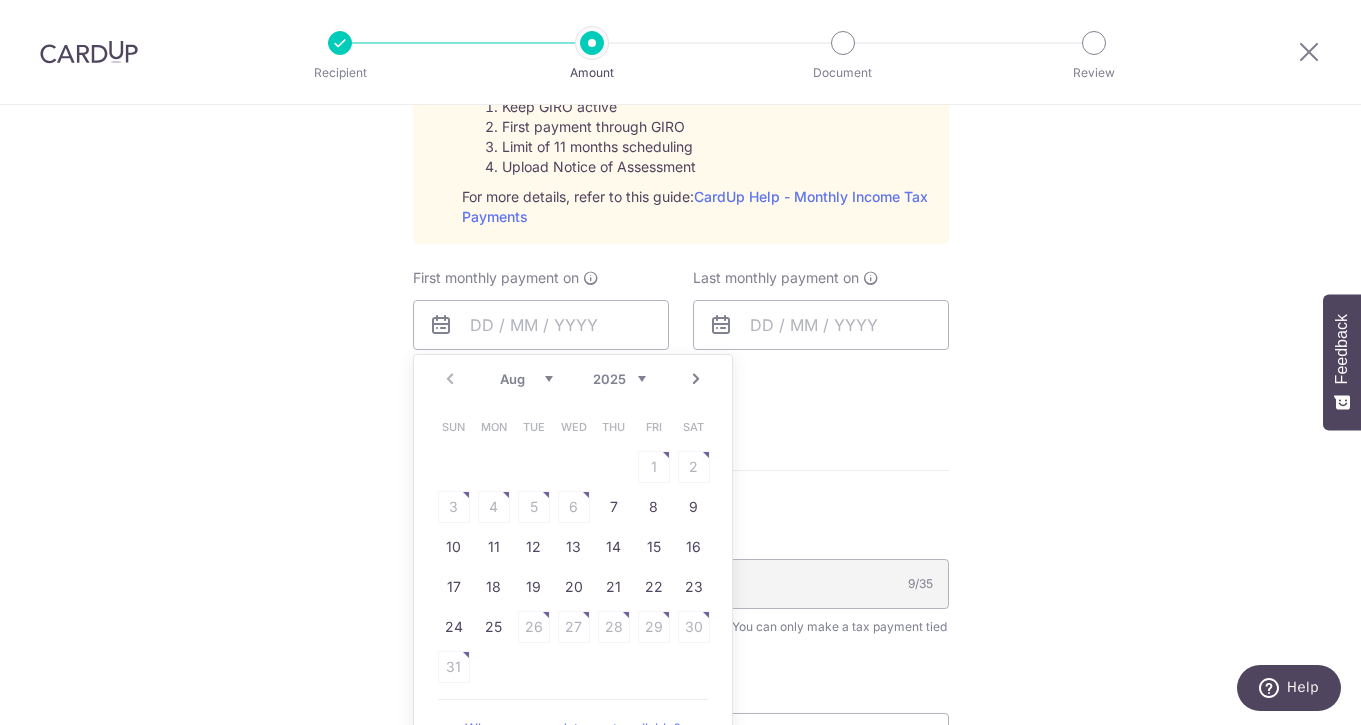 click on "Next" at bounding box center [696, 379] 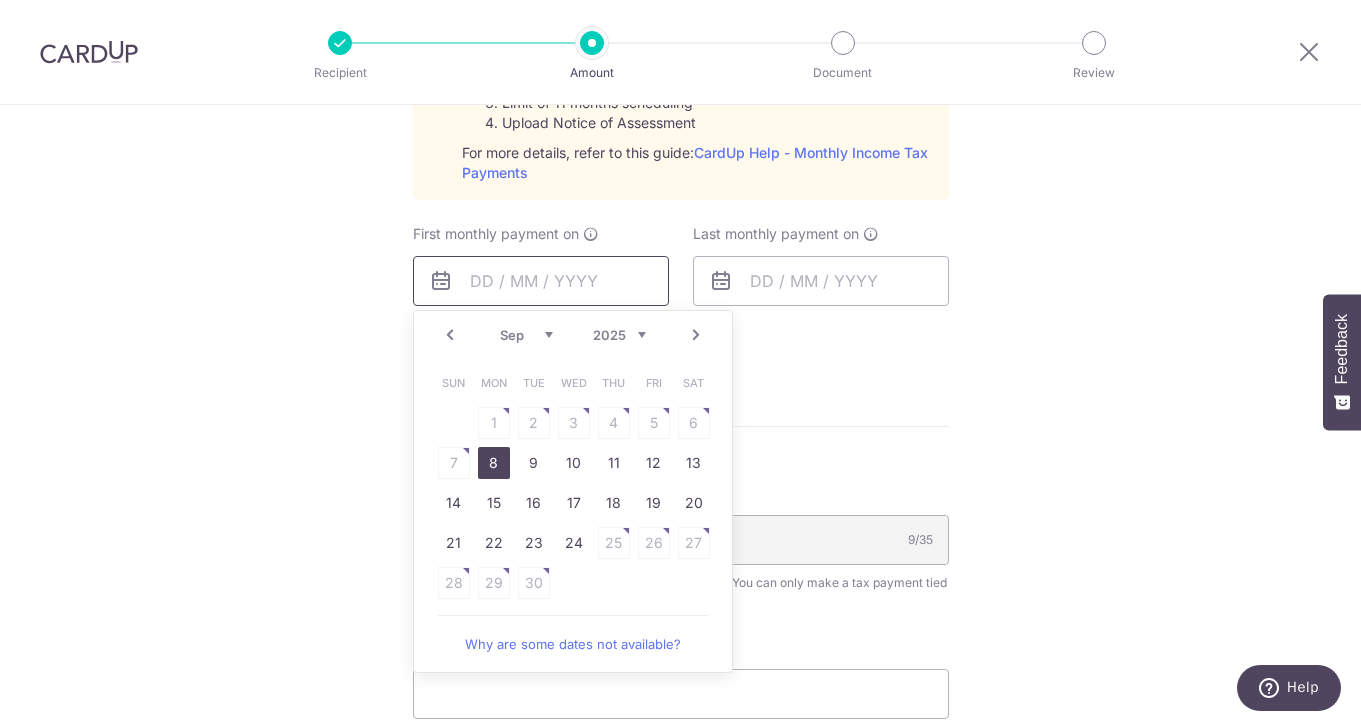 scroll, scrollTop: 1058, scrollLeft: 0, axis: vertical 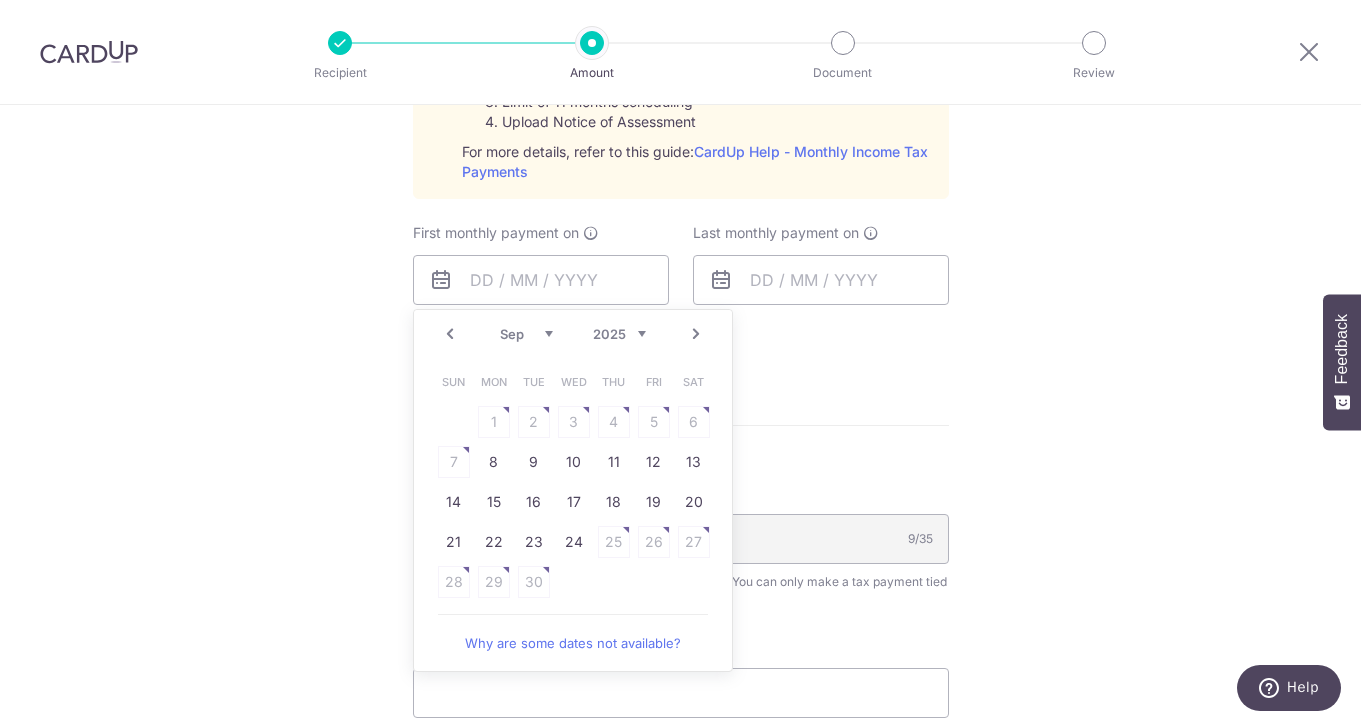 click on "Prev" at bounding box center (450, 334) 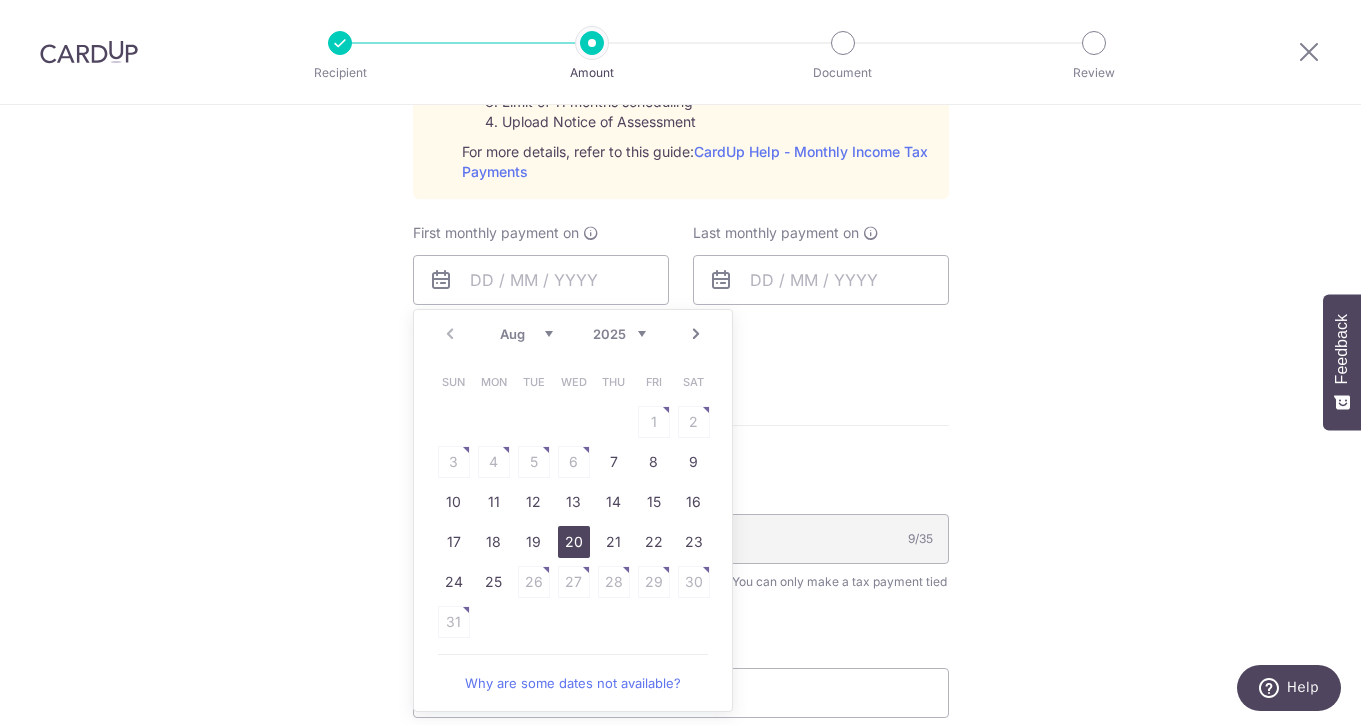 click on "20" at bounding box center (574, 542) 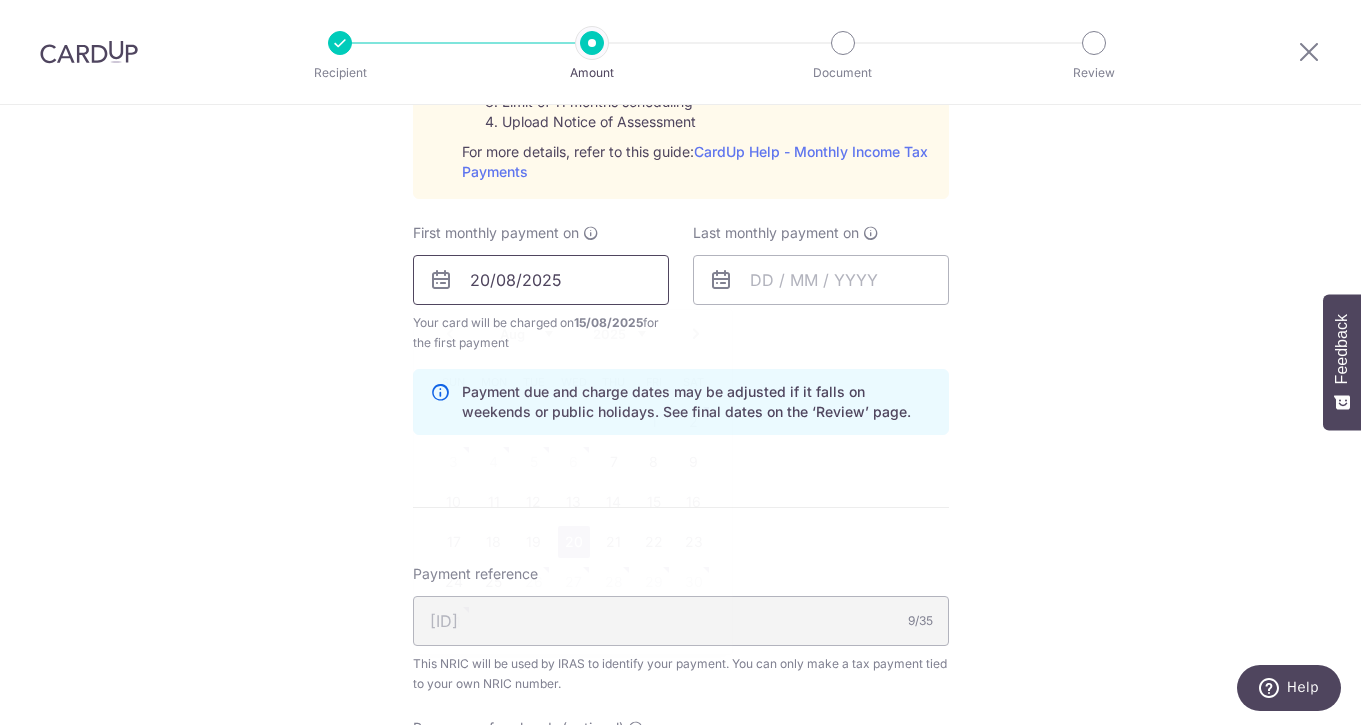 click on "20/08/2025" at bounding box center (541, 280) 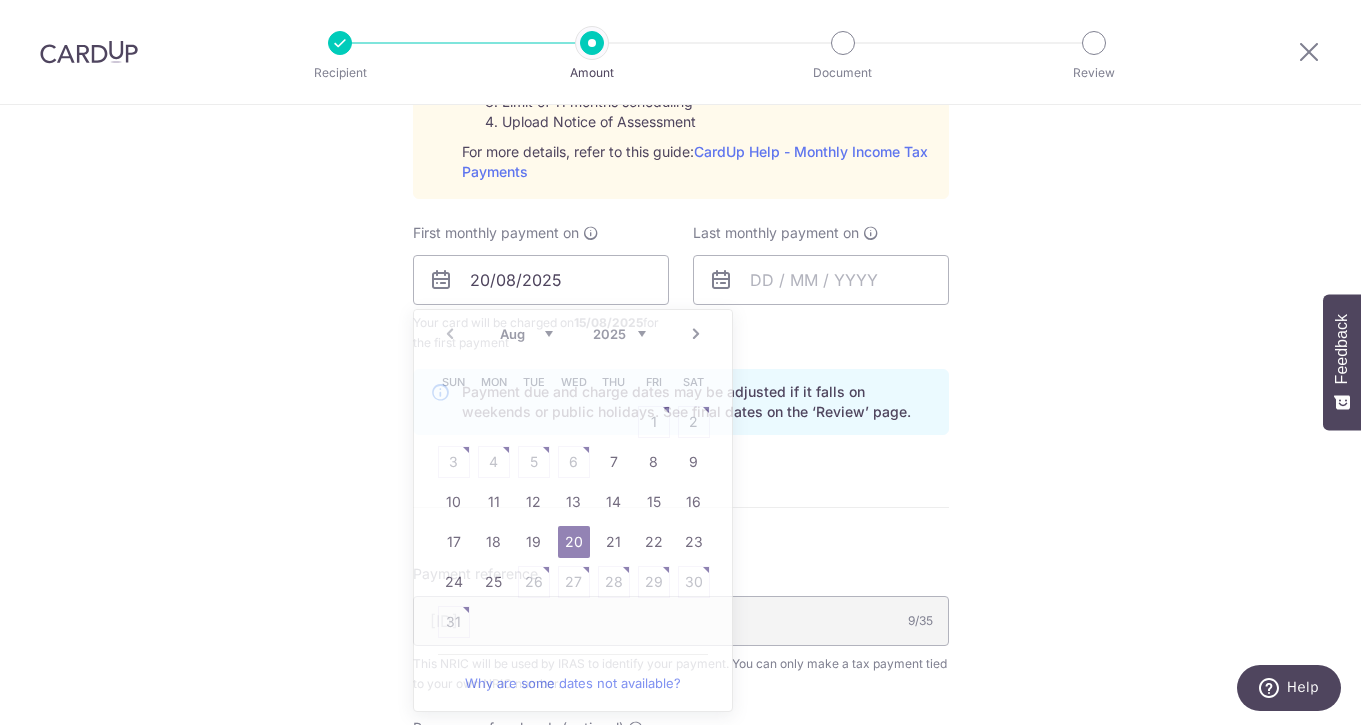 click on "Enter one-time or monthly payment amount
SGD
10,275.54
10275.54
The  total tax payment amounts scheduled  should not exceed the outstanding balance in your latest Statement of Account.
Card added successfully
Select Card
**** 5822
Add credit card
Your Cards
**** 5822
Secure 256-bit SSL
Text
New card details" at bounding box center (681, 149) 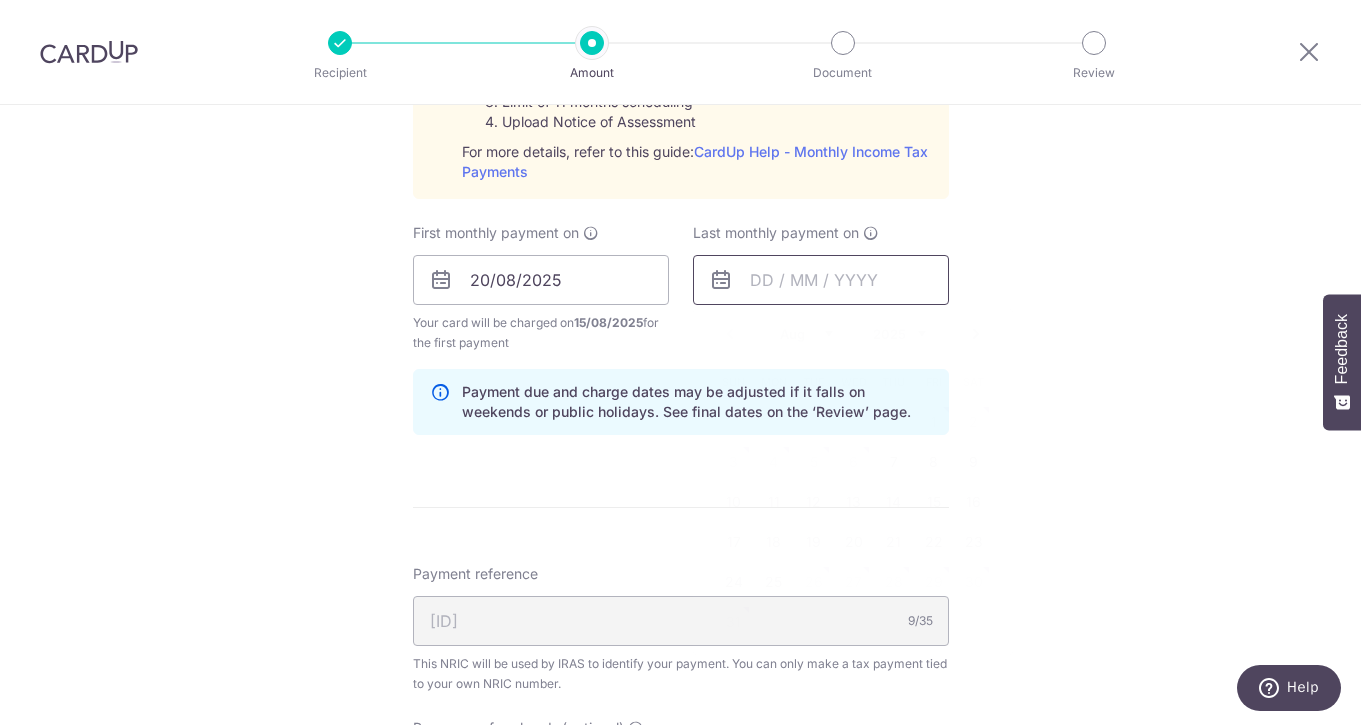click at bounding box center [821, 280] 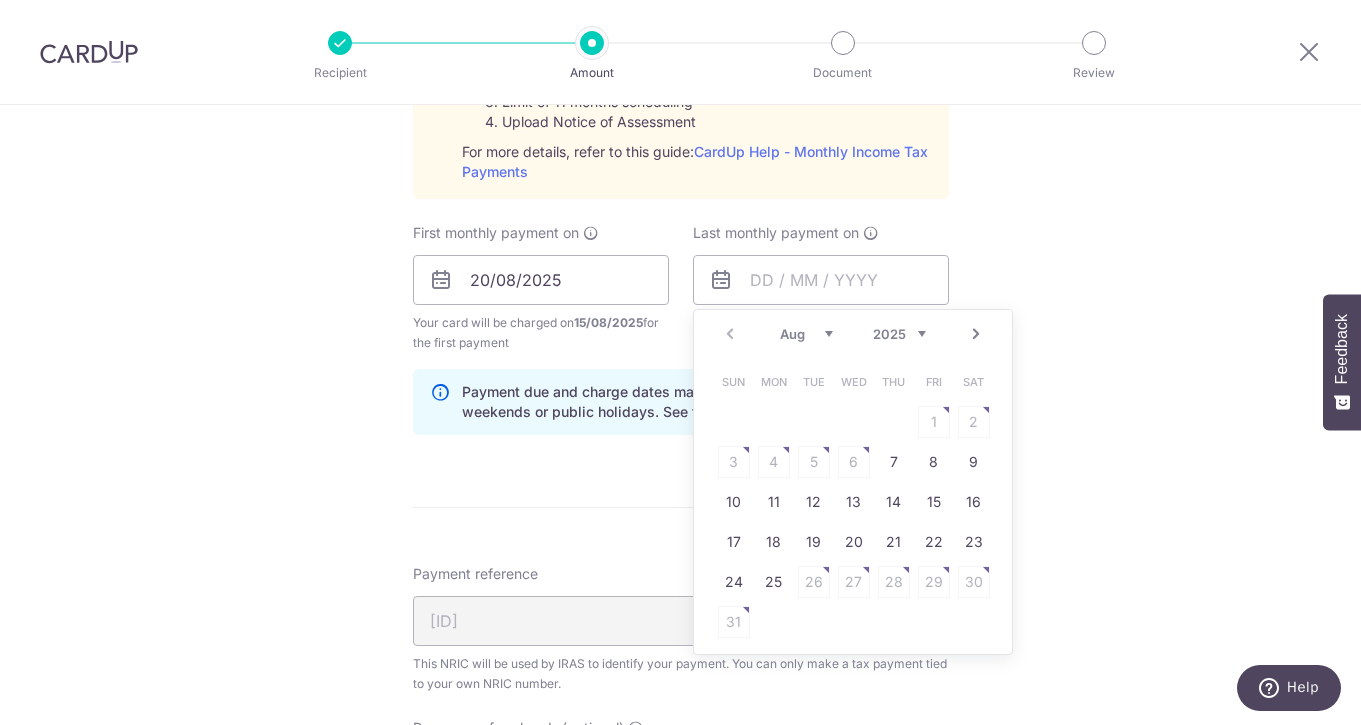 click on "Prev Next Aug Sep Oct Nov Dec 2025 2026" at bounding box center [853, 334] 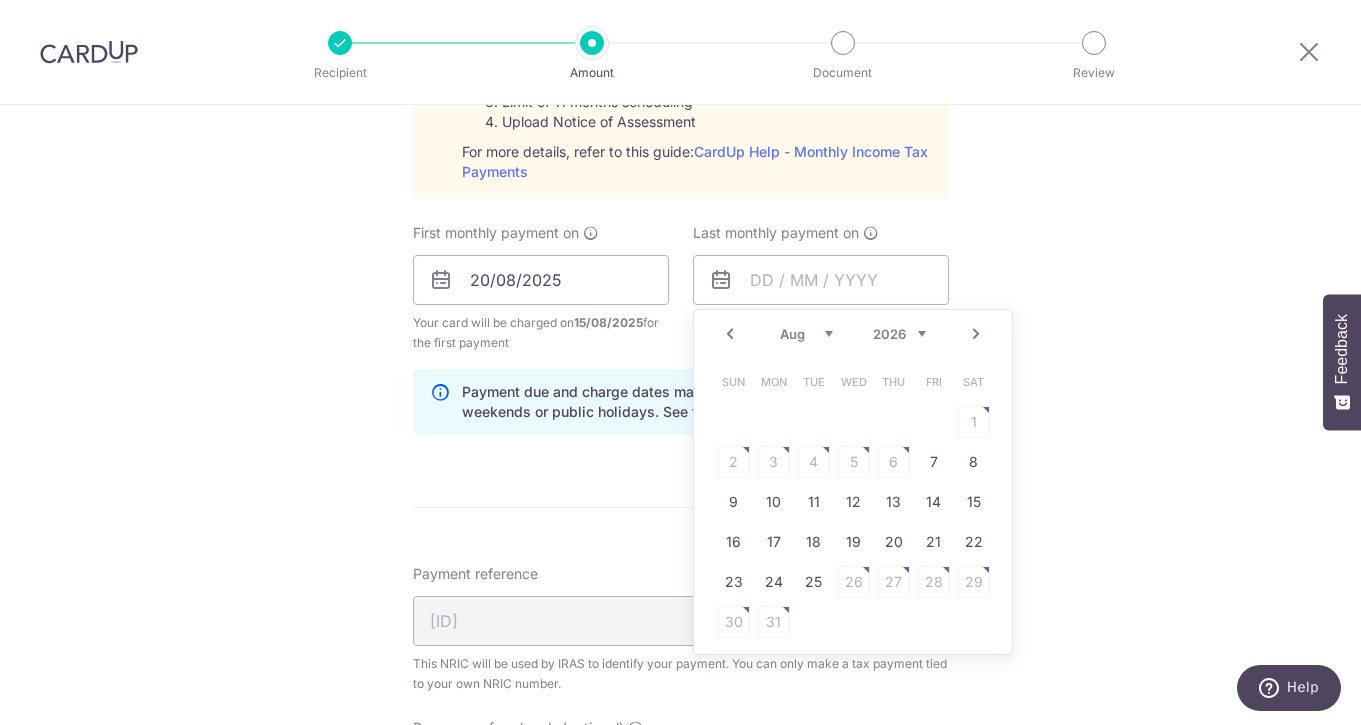 click on "Prev" at bounding box center [730, 334] 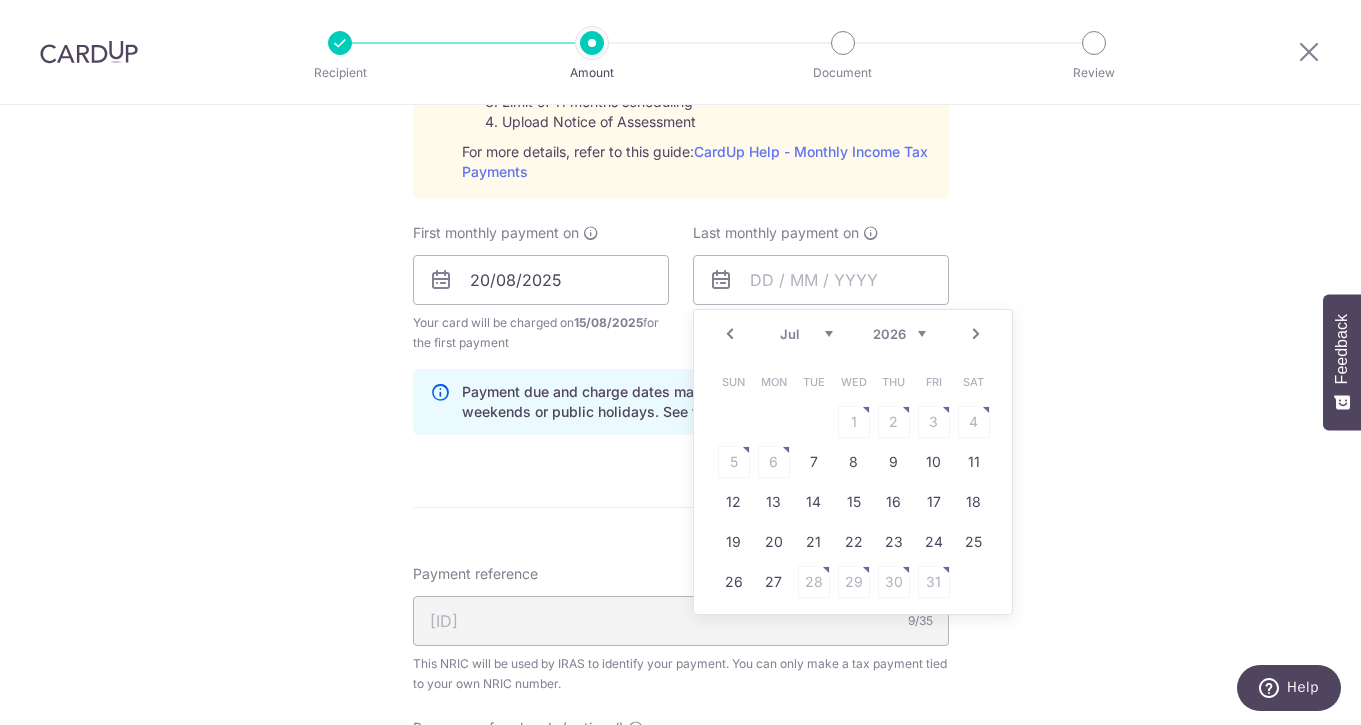 click on "Next" at bounding box center [976, 334] 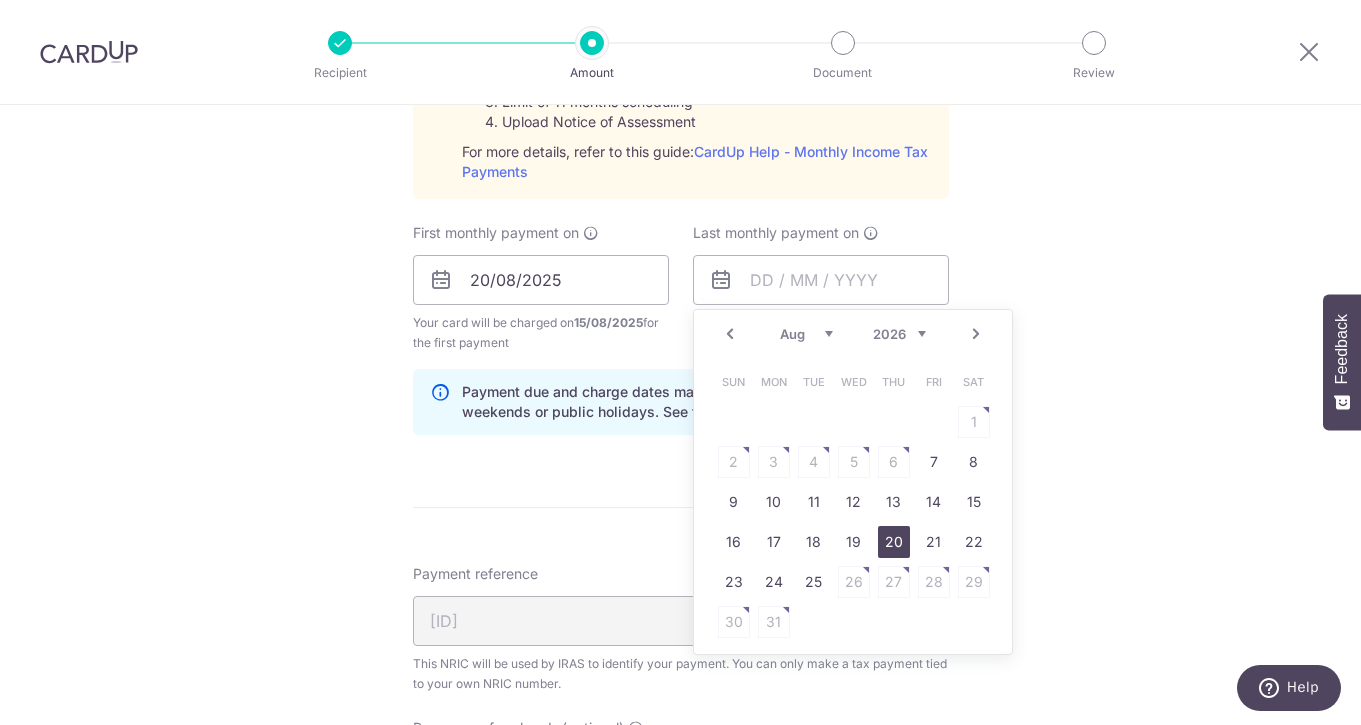 click on "20" at bounding box center [894, 542] 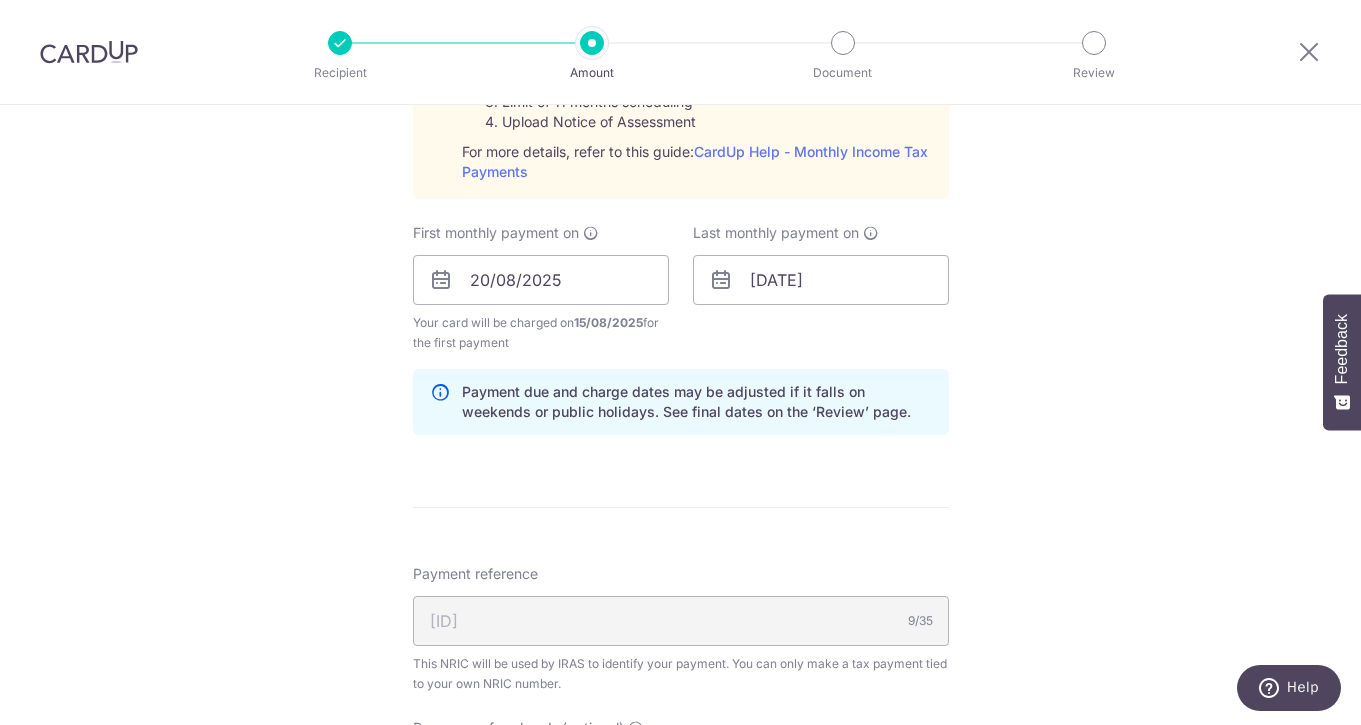 click on "Tell us more about your payment
Enter one-time or monthly payment amount
SGD
10,275.54
10275.54
The  total tax payment amounts scheduled  should not exceed the outstanding balance in your latest Statement of Account.
Card added successfully
Select Card
**** 5822
Add credit card
Your Cards
**** 5822
Secure 256-bit SSL
Text" at bounding box center (680, 130) 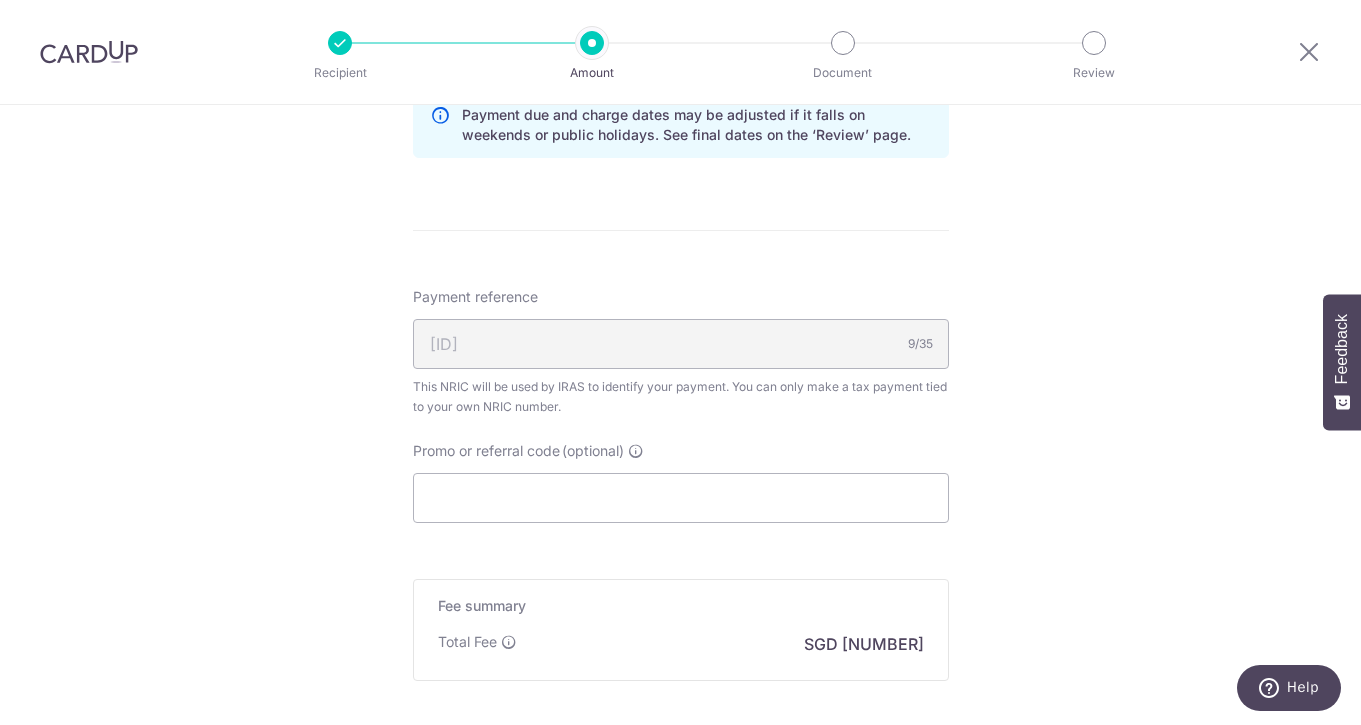 scroll, scrollTop: 1338, scrollLeft: 0, axis: vertical 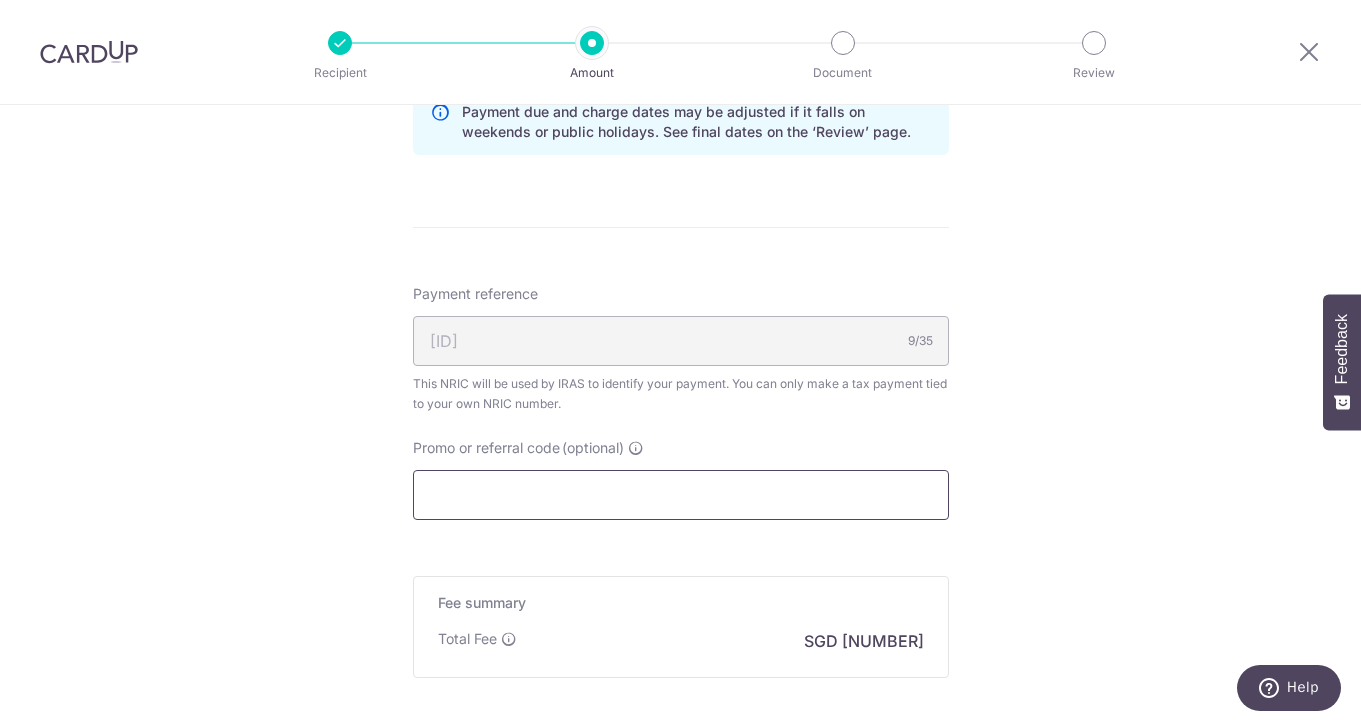 click on "Promo or referral code
(optional)" at bounding box center [681, 495] 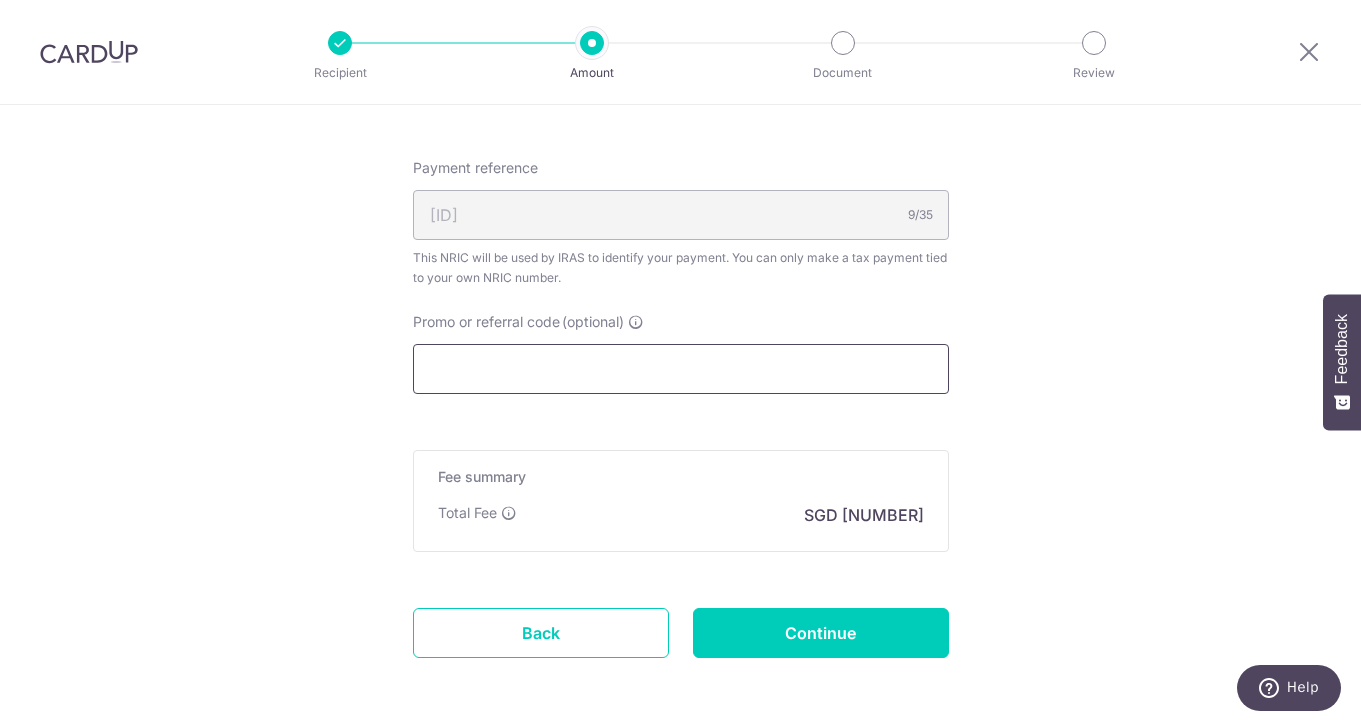 scroll, scrollTop: 1465, scrollLeft: 0, axis: vertical 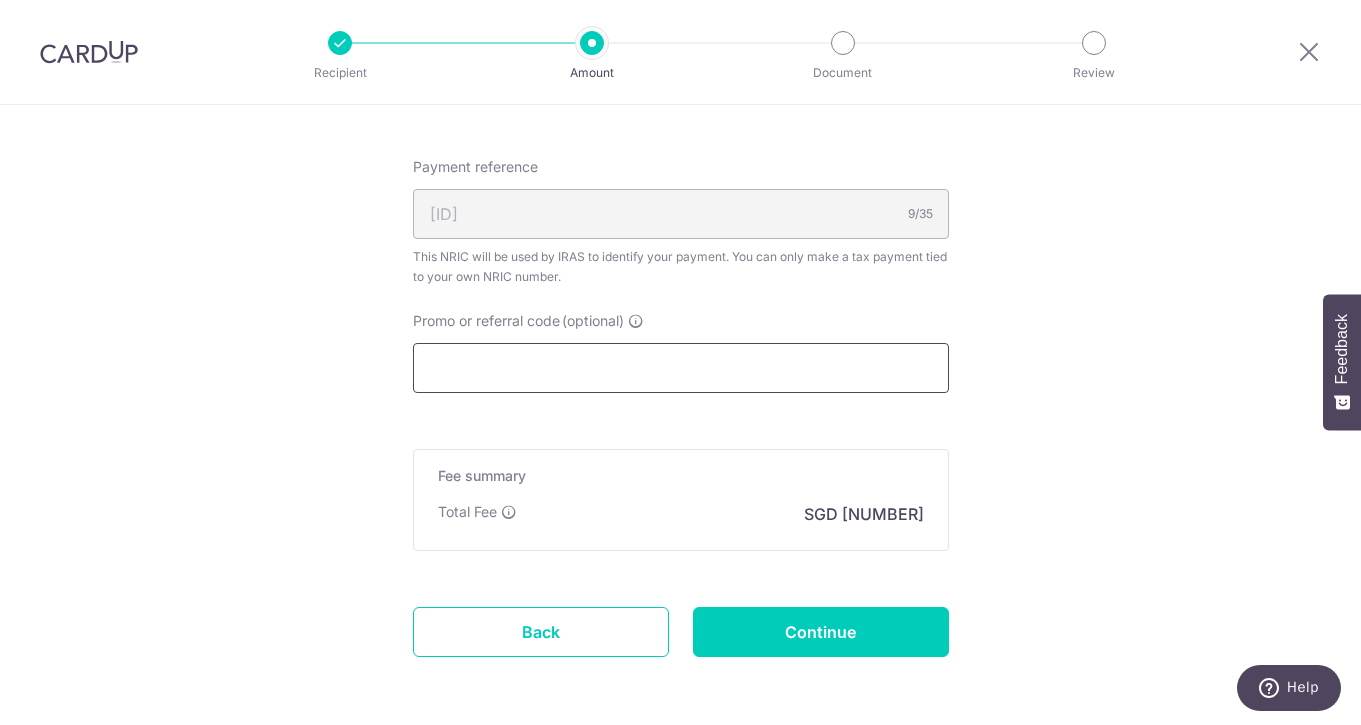 click on "Promo or referral code
(optional)" at bounding box center [681, 368] 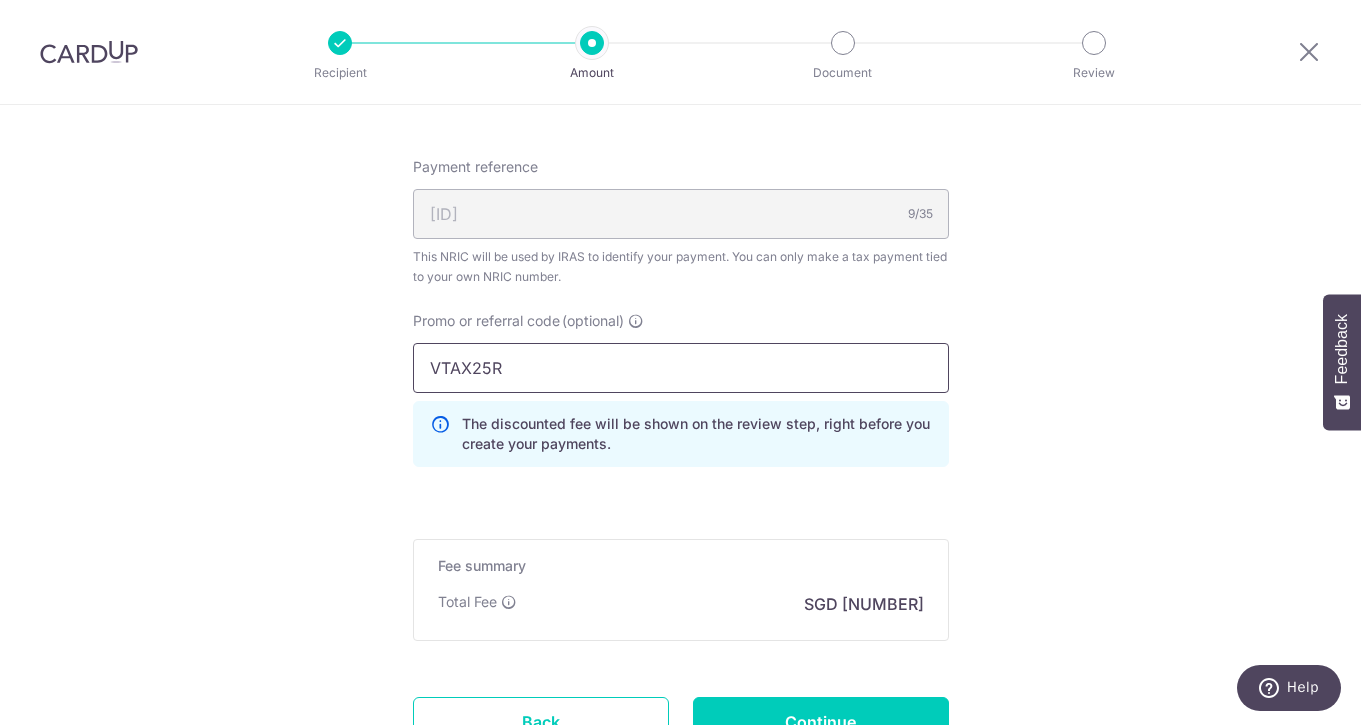 type on "VTAX25R" 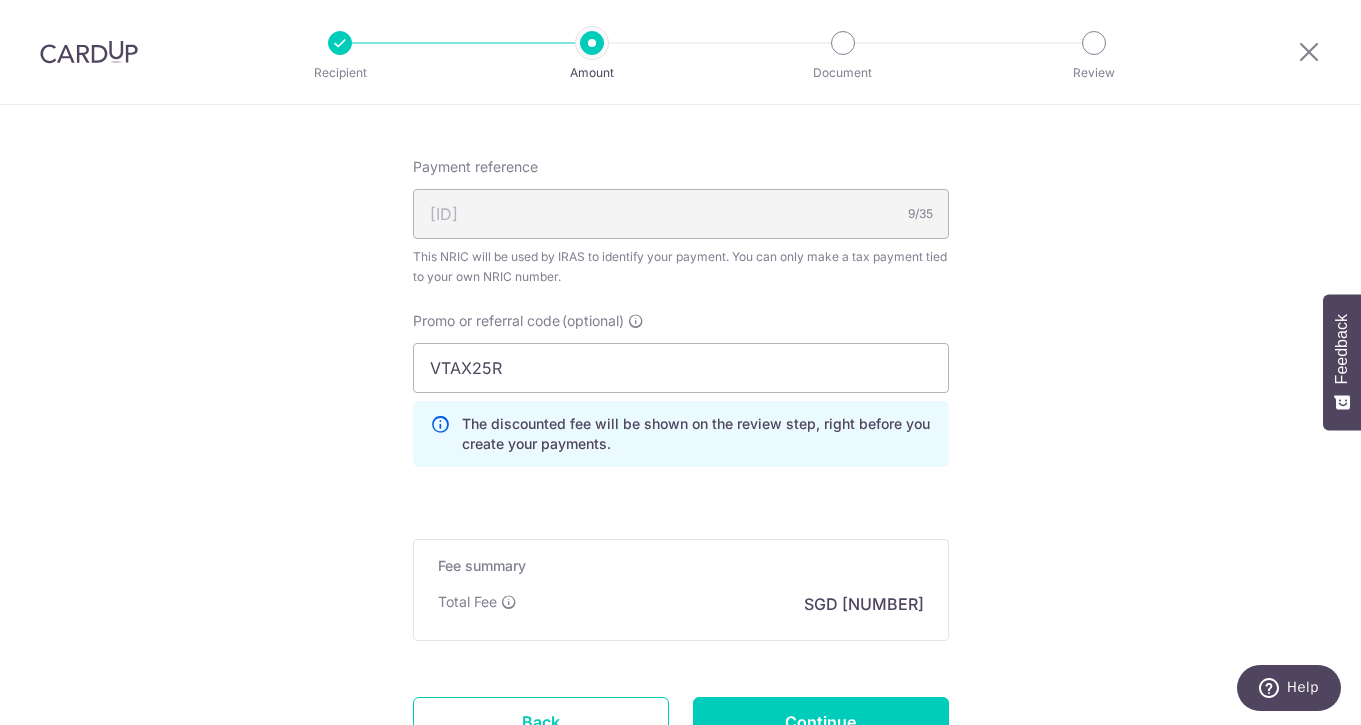 click on "Tell us more about your payment
Enter one-time or monthly payment amount
SGD
10,275.54
10275.54
The  total tax payment amounts scheduled  should not exceed the outstanding balance in your latest Statement of Account.
Card added successfully
Select Card
**** 5822
Add credit card
Your Cards
**** 5822
Secure 256-bit SSL
Text" at bounding box center [680, -232] 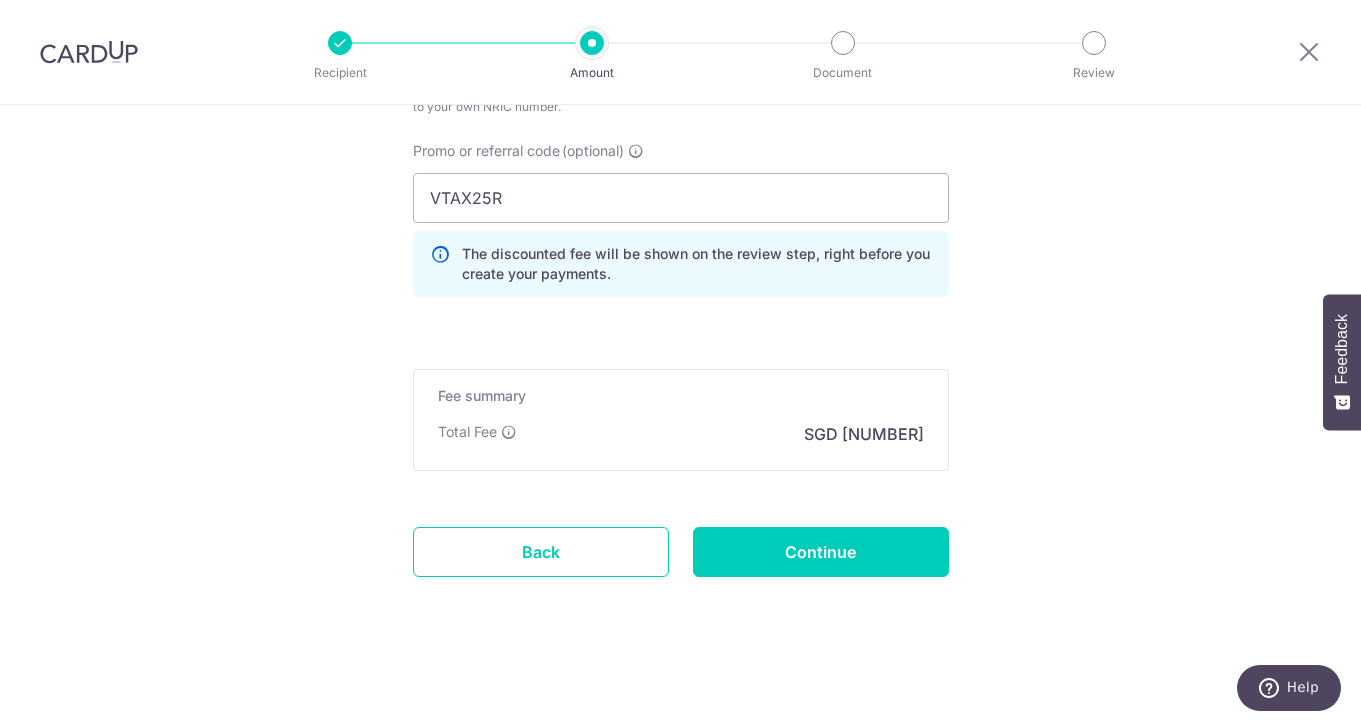scroll, scrollTop: 1634, scrollLeft: 0, axis: vertical 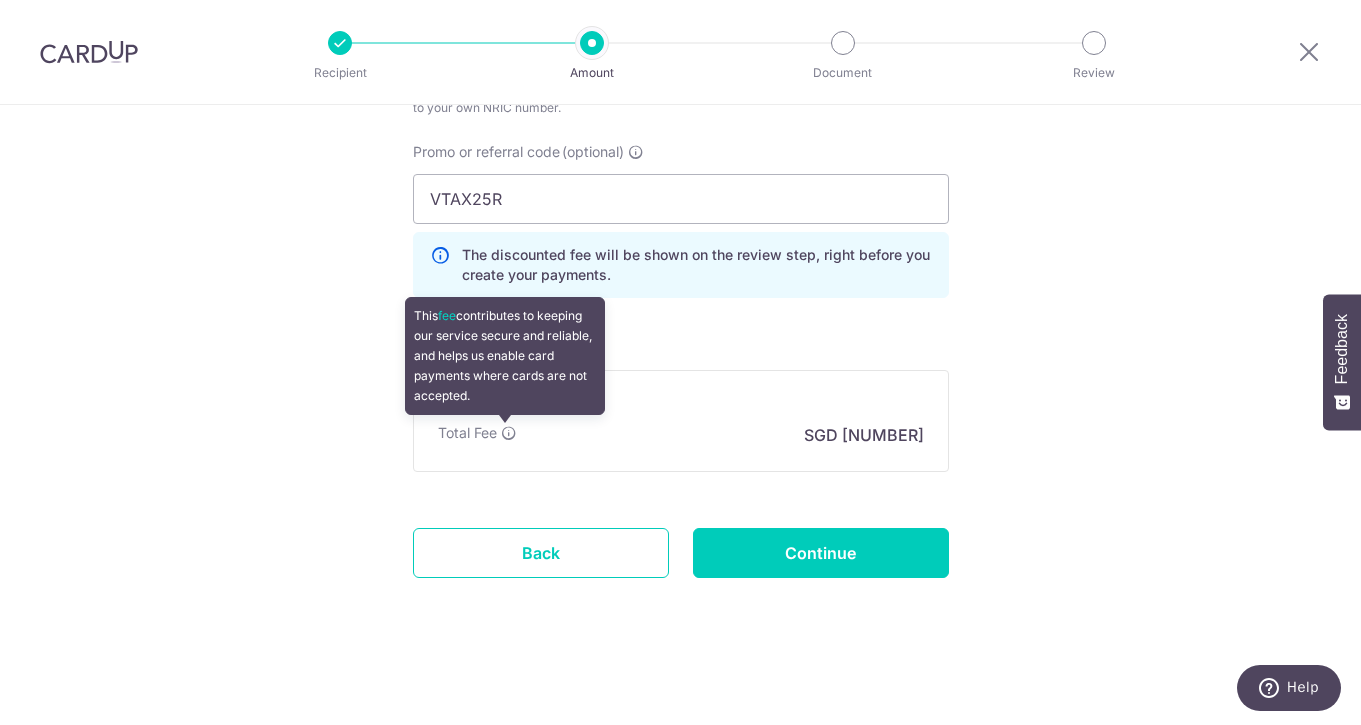 click at bounding box center (509, 433) 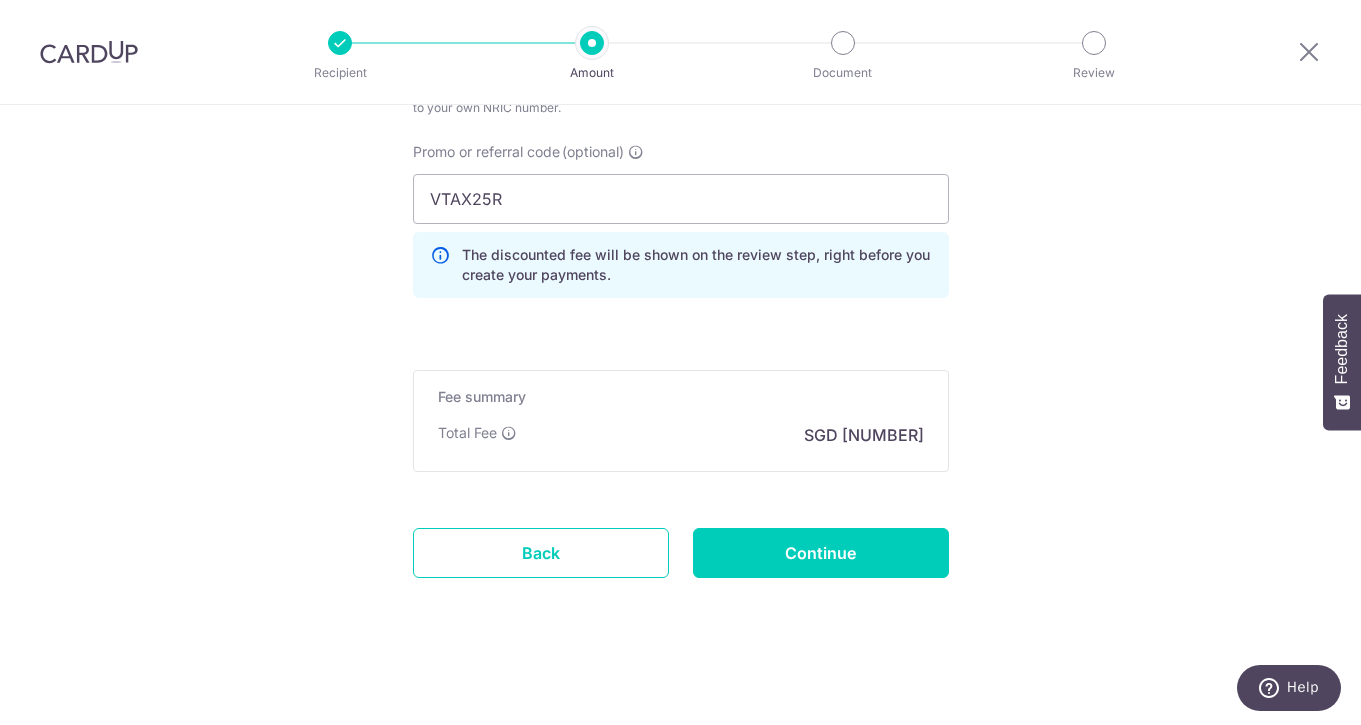 click on "Tell us more about your payment
Enter one-time or monthly payment amount
SGD
10,275.54
10275.54
The  total tax payment amounts scheduled  should not exceed the outstanding balance in your latest Statement of Account.
Card added successfully
Select Card
**** 5822
Add credit card
Your Cards
**** 5822
Secure 256-bit SSL
Text" at bounding box center (680, -401) 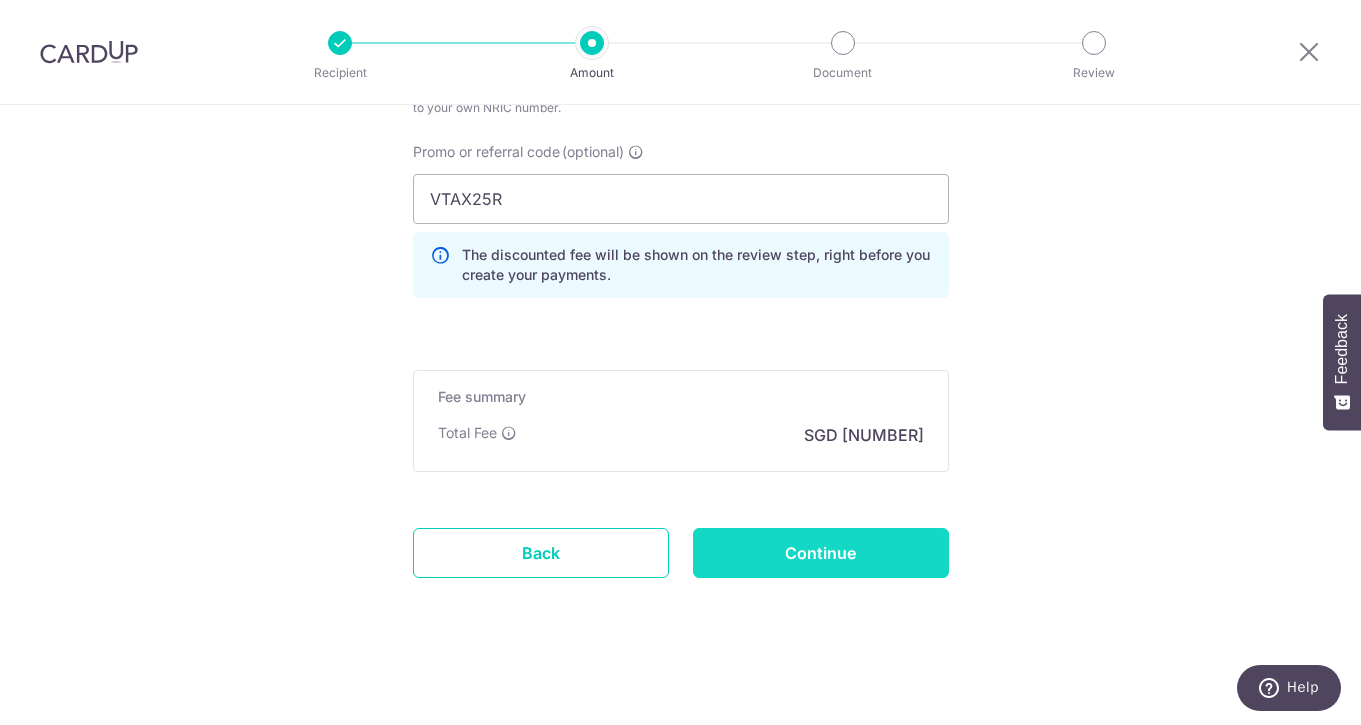 click on "Continue" at bounding box center [821, 553] 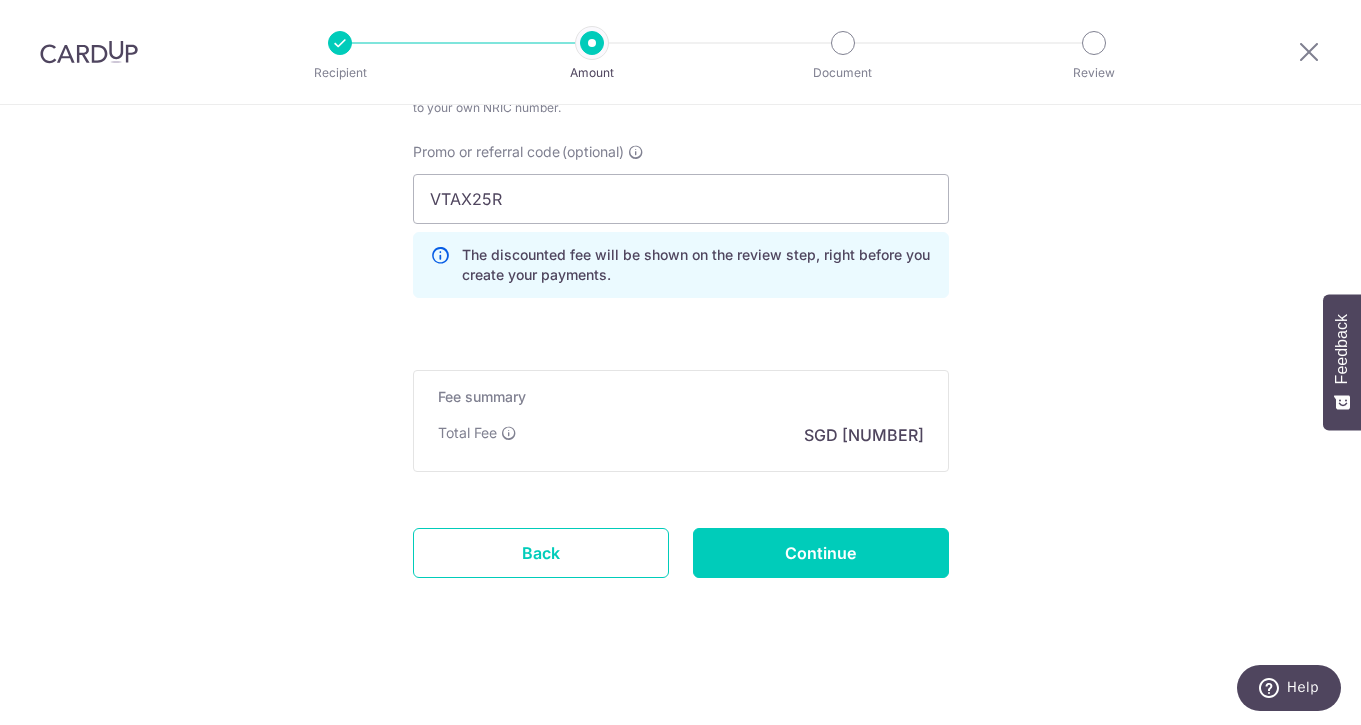 type on "Create Schedule" 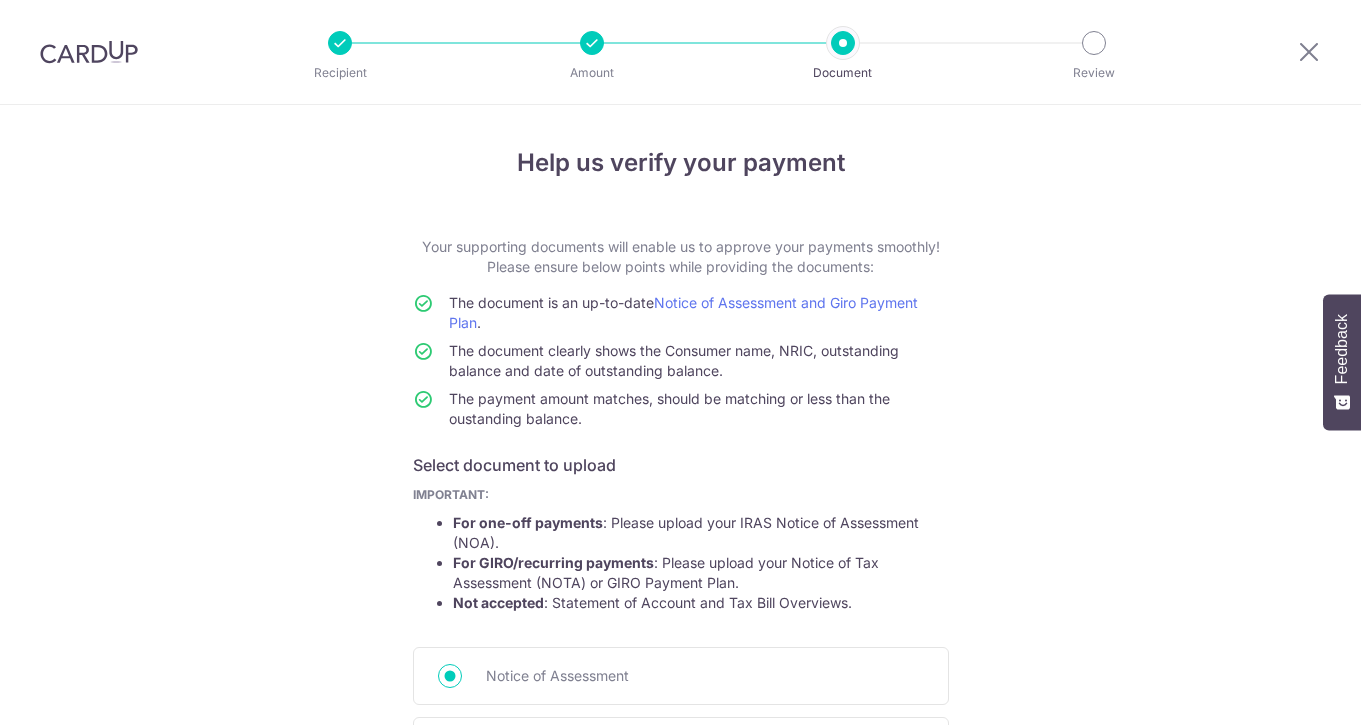 scroll, scrollTop: 0, scrollLeft: 0, axis: both 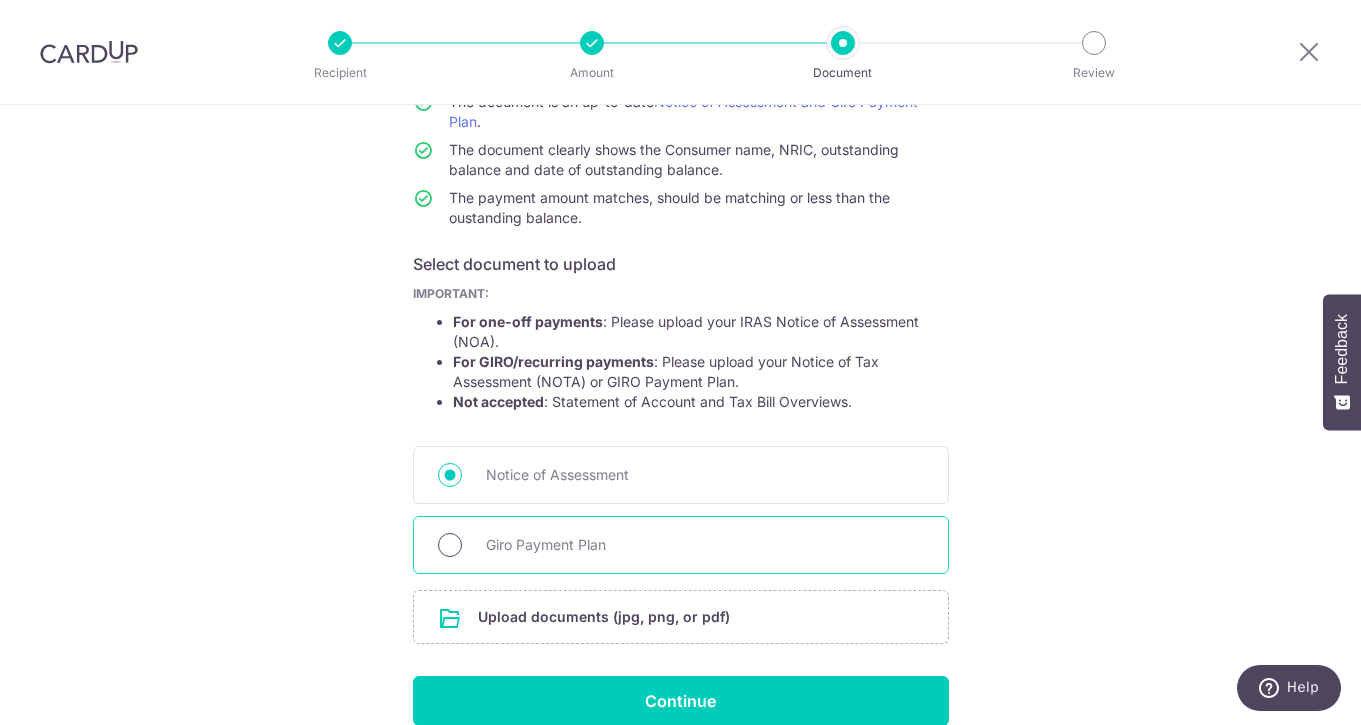 click on "Giro Payment Plan" at bounding box center [450, 545] 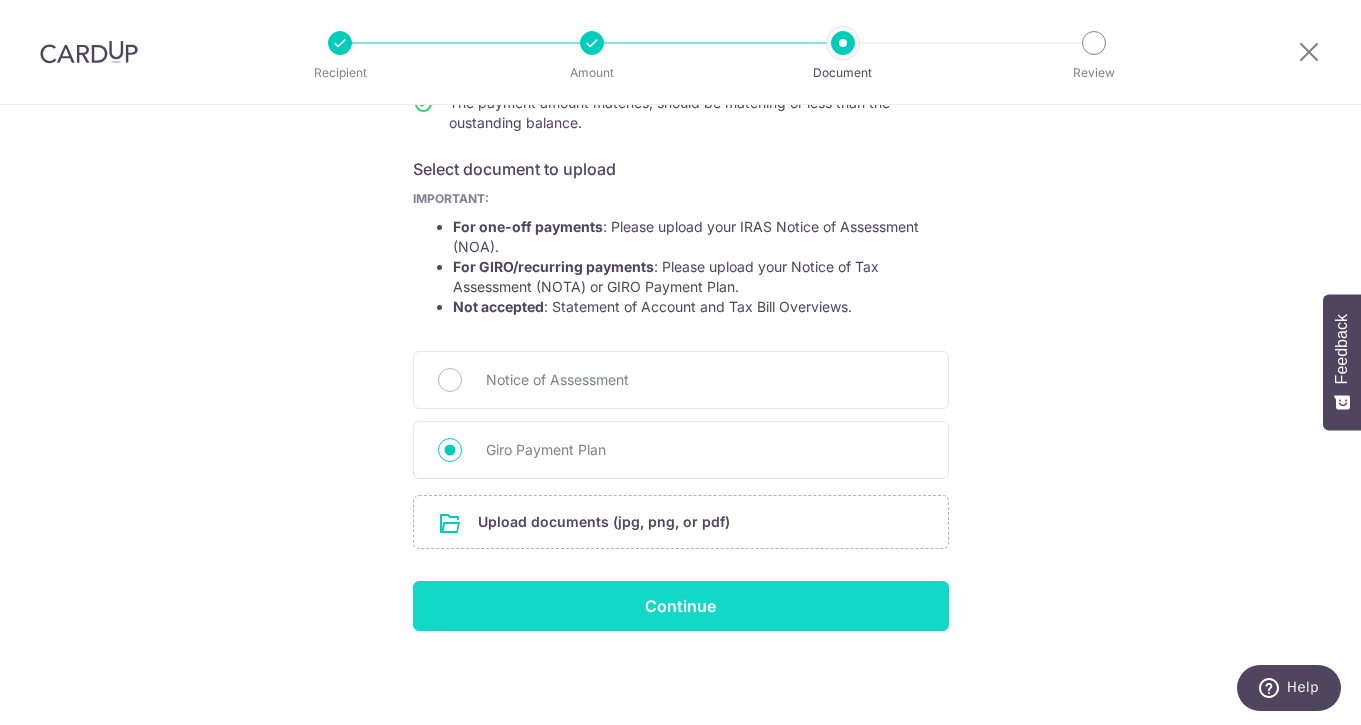 scroll, scrollTop: 295, scrollLeft: 0, axis: vertical 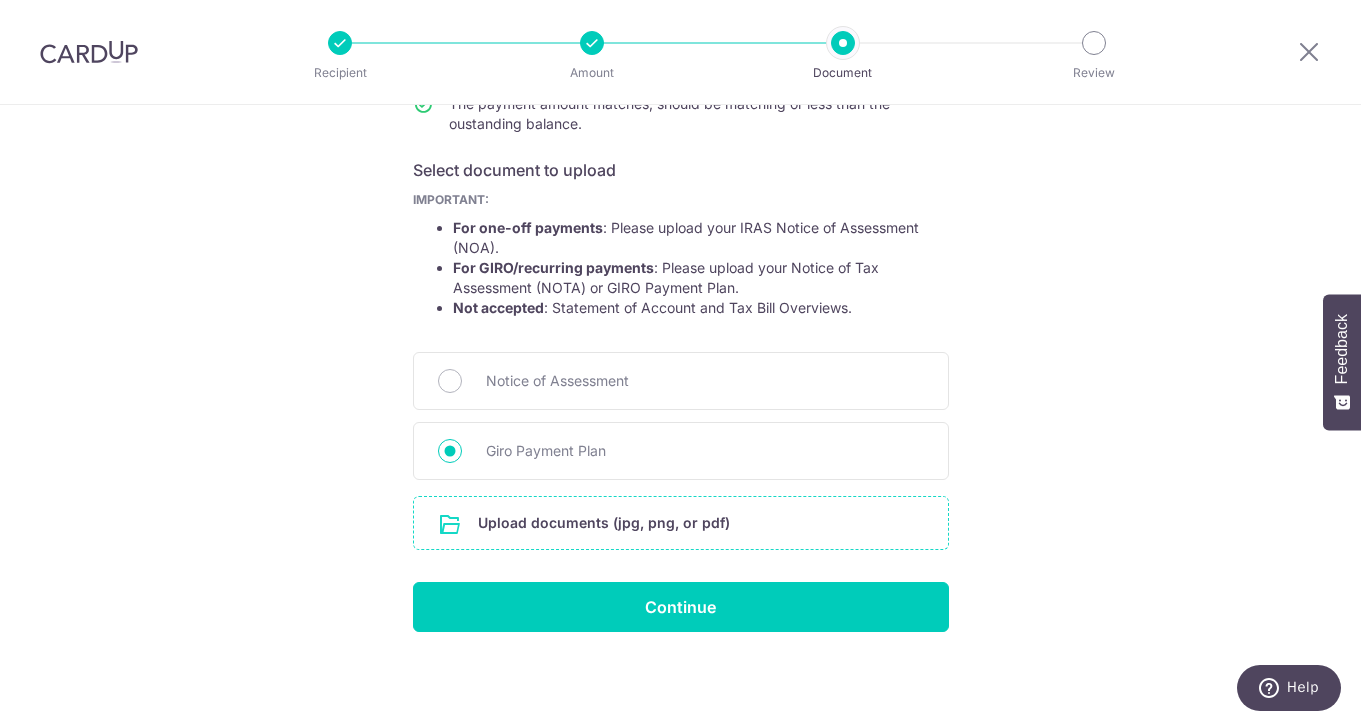 click at bounding box center [681, 523] 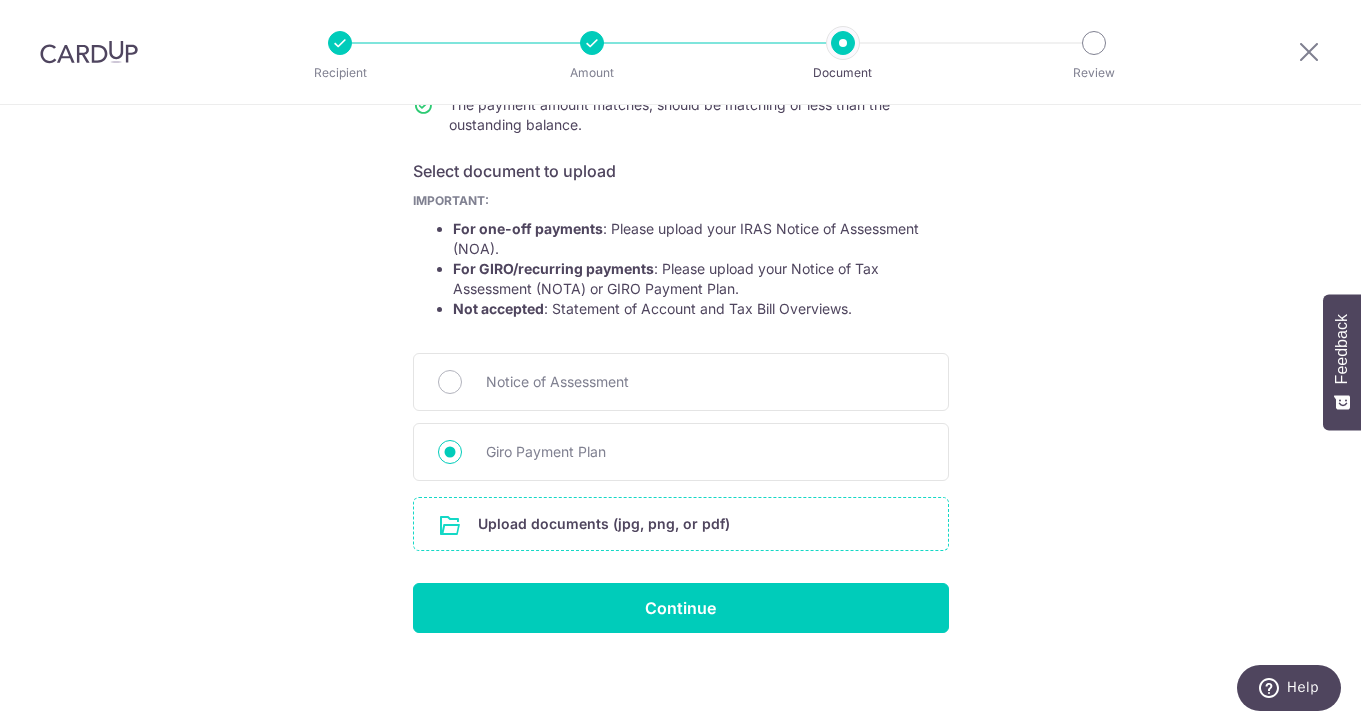 scroll, scrollTop: 293, scrollLeft: 0, axis: vertical 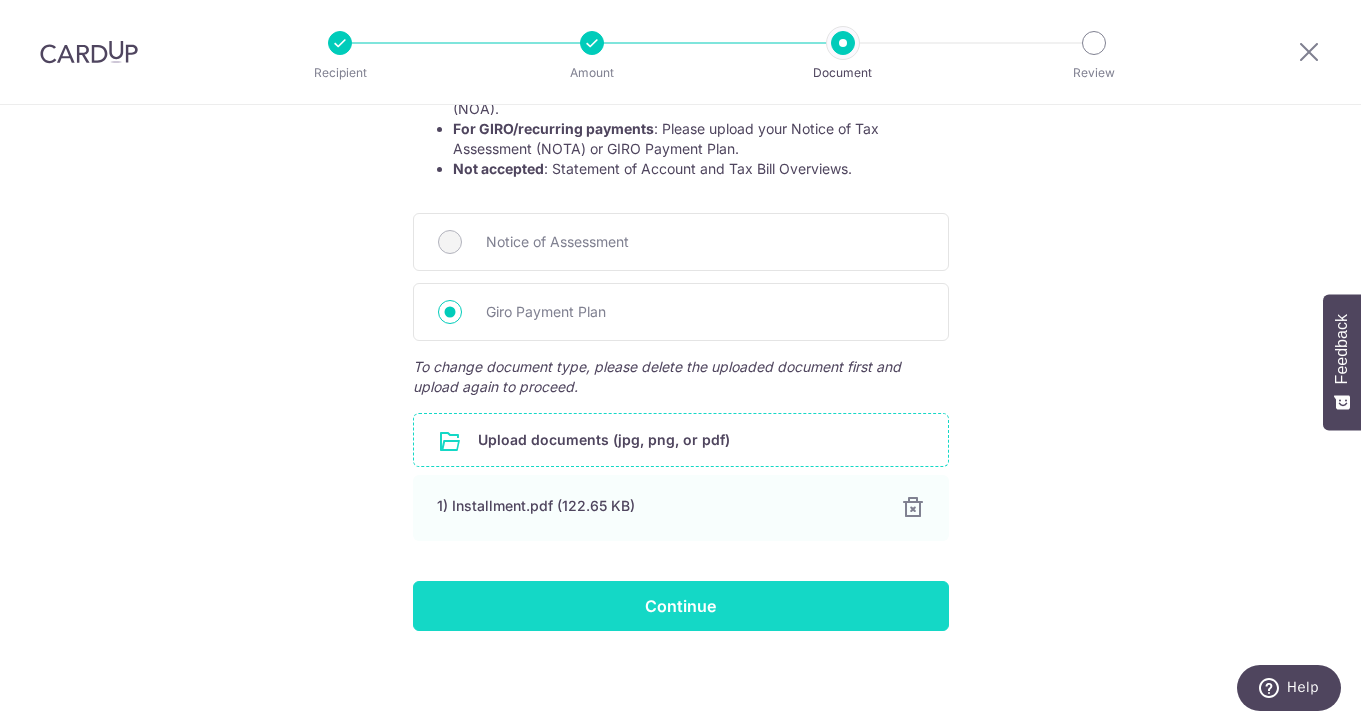 click on "Continue" at bounding box center (681, 606) 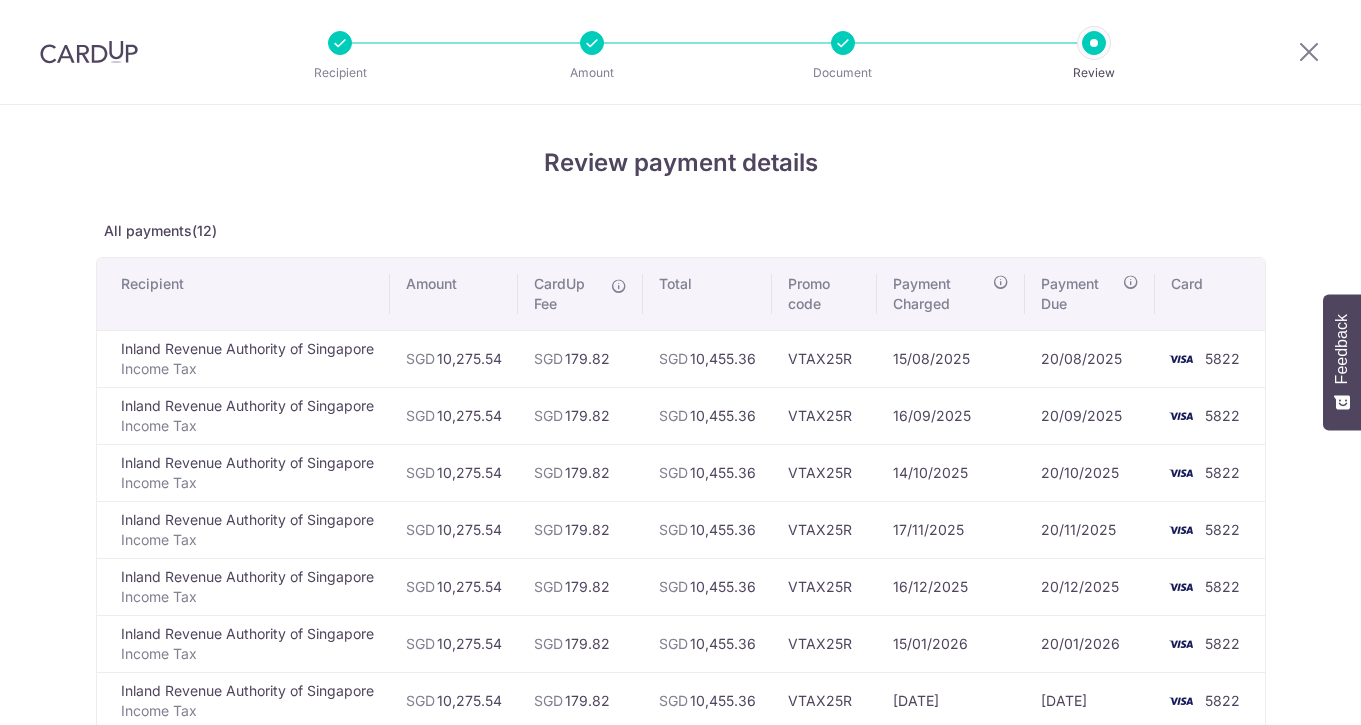 scroll, scrollTop: 0, scrollLeft: 0, axis: both 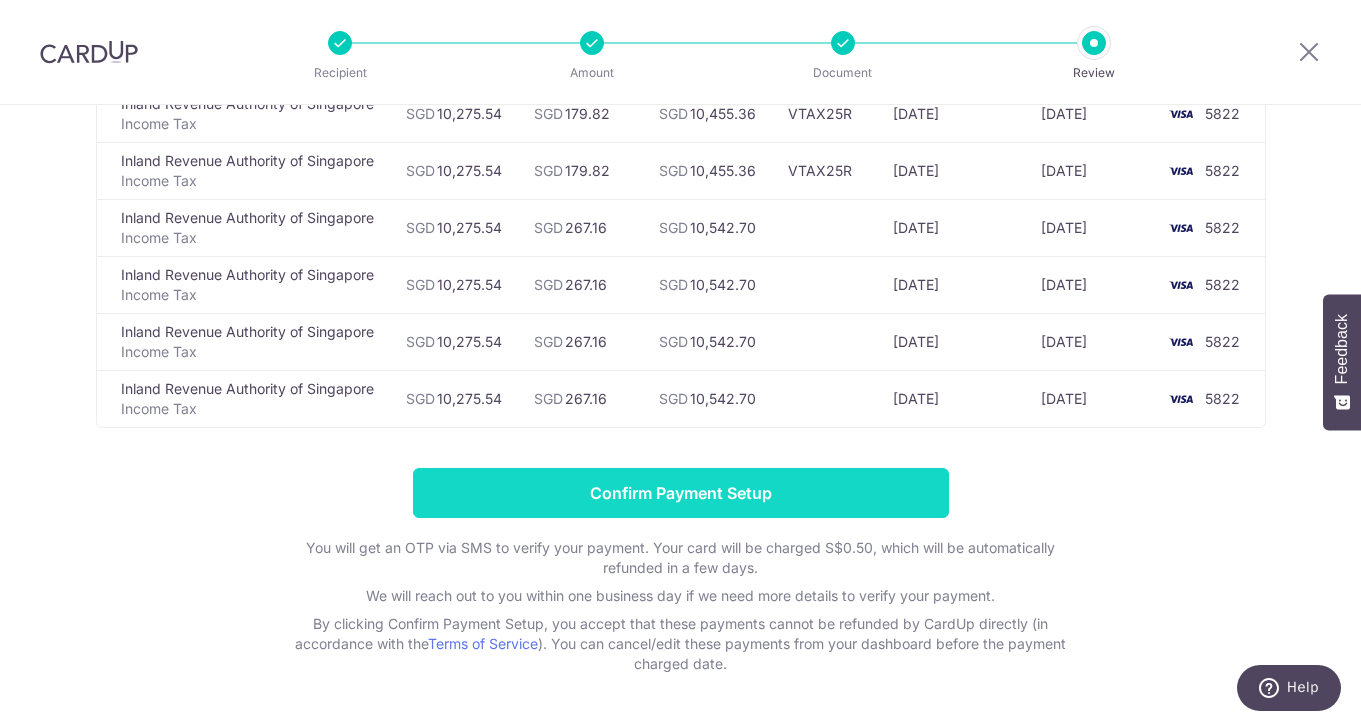 click on "Confirm Payment Setup" at bounding box center [681, 493] 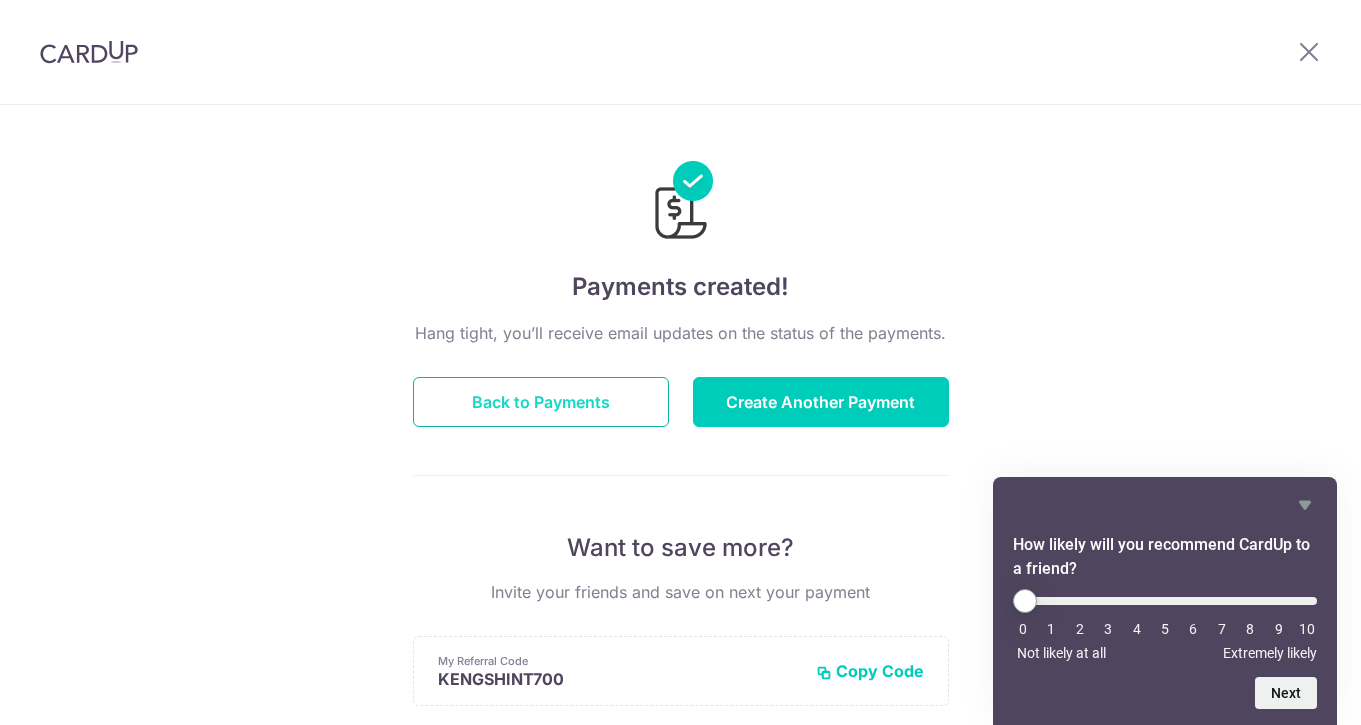 scroll, scrollTop: 0, scrollLeft: 0, axis: both 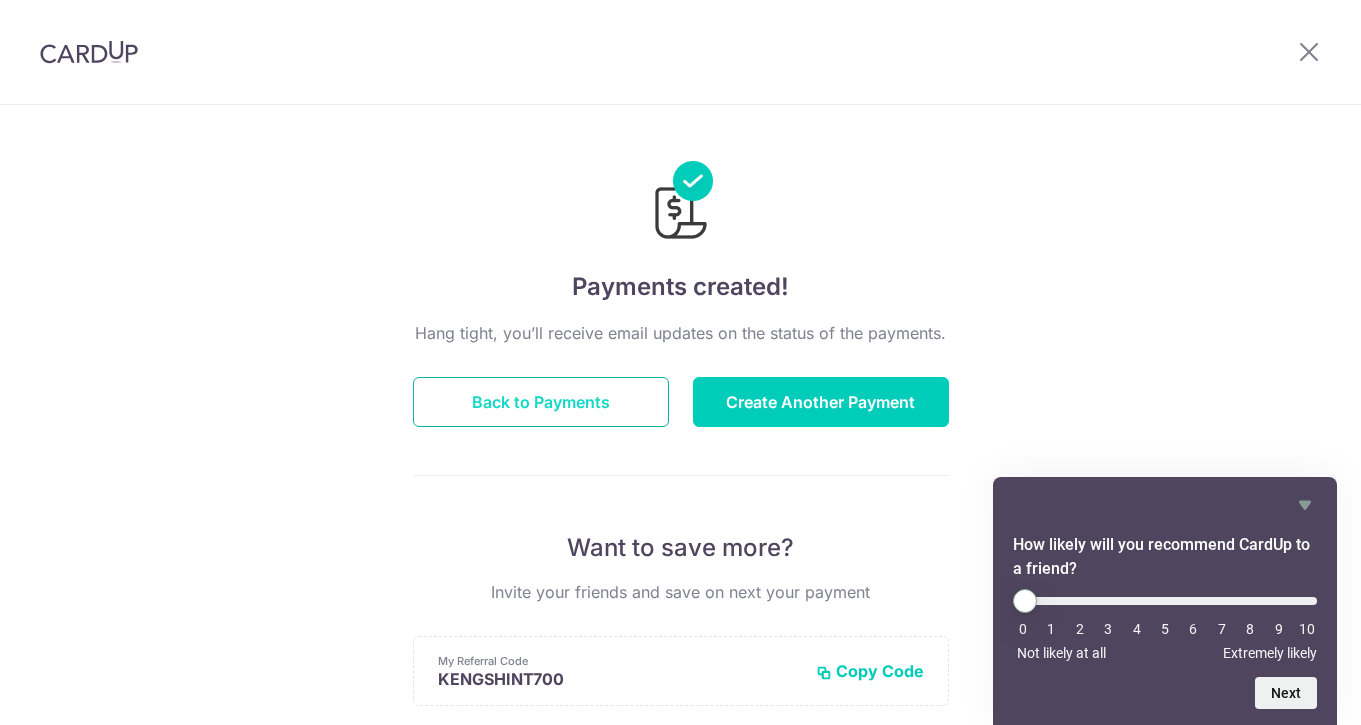 click on "Back to Payments" at bounding box center [541, 402] 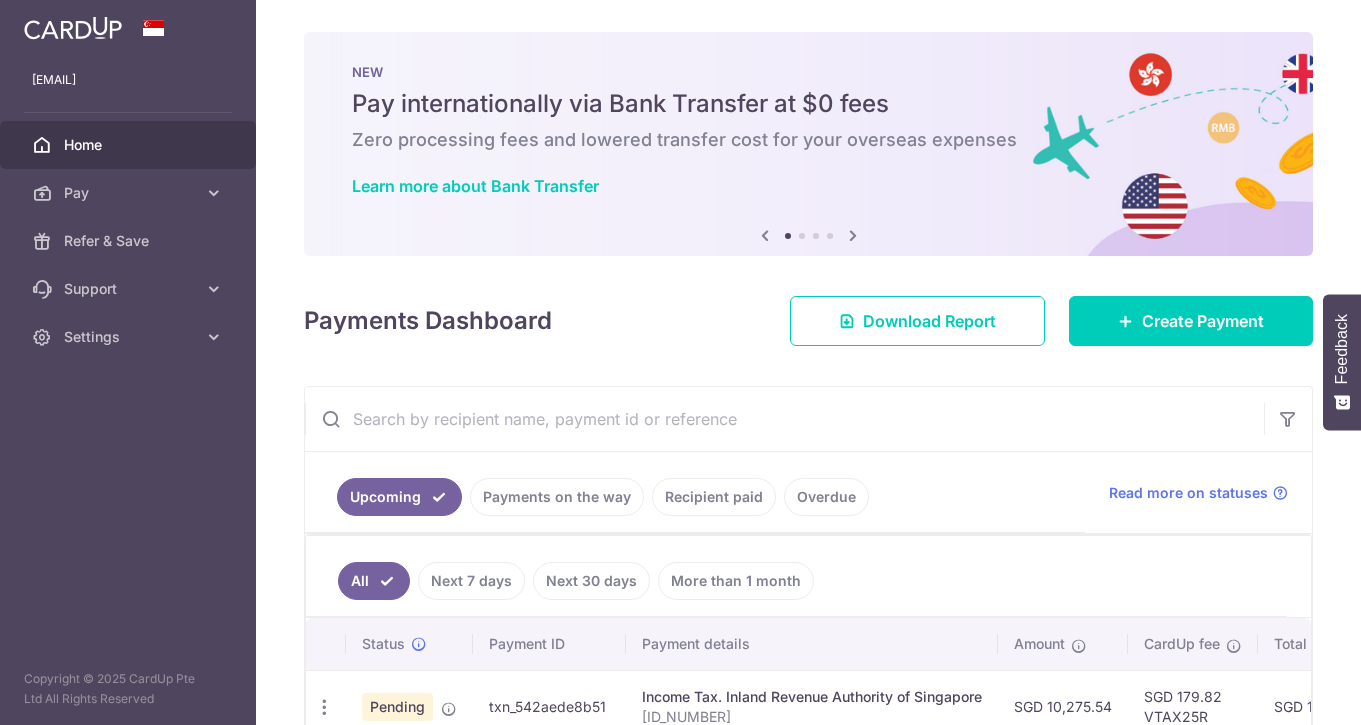 scroll, scrollTop: 0, scrollLeft: 0, axis: both 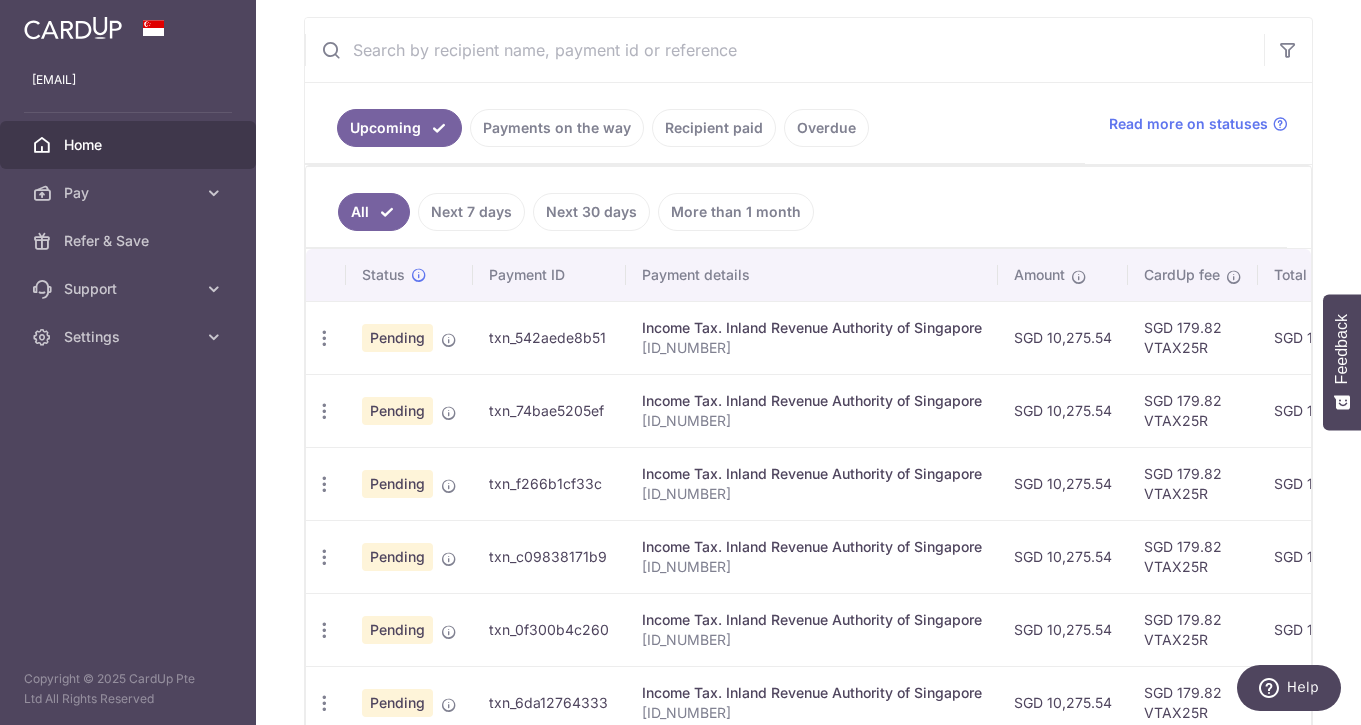 click at bounding box center [73, 28] 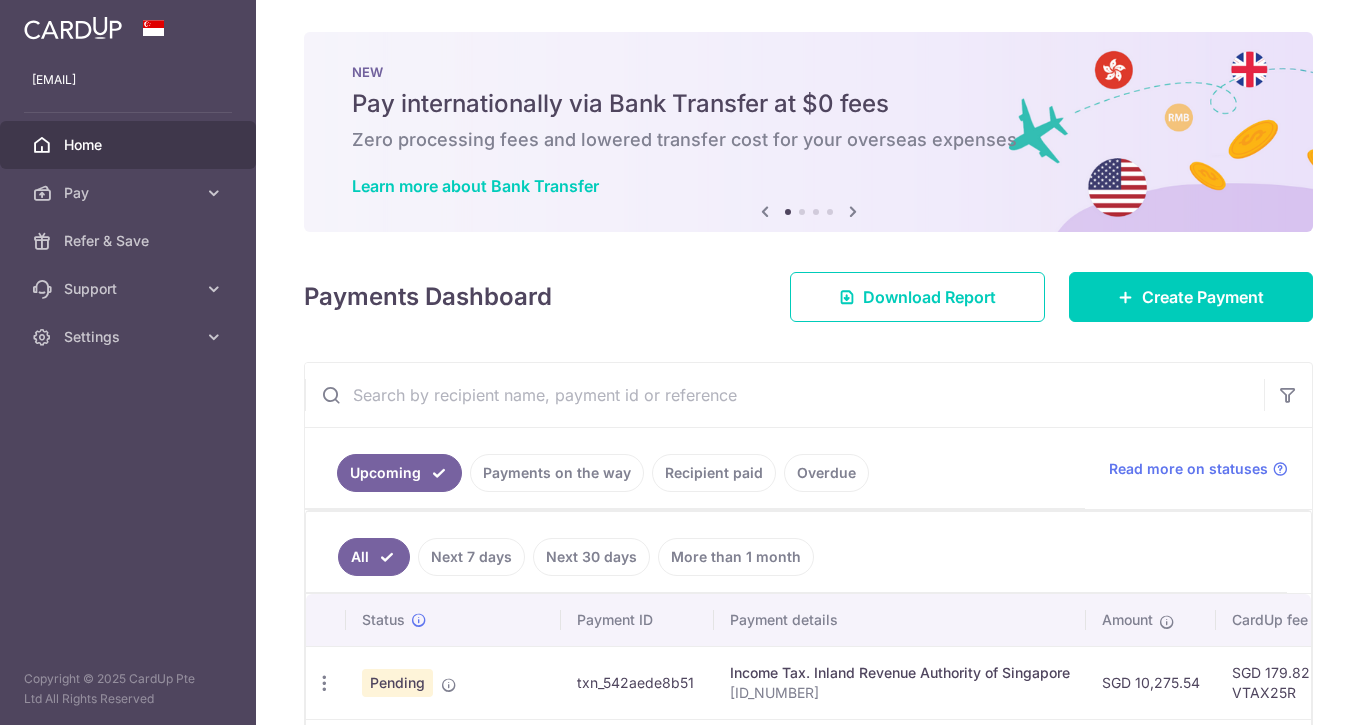 scroll, scrollTop: 0, scrollLeft: 0, axis: both 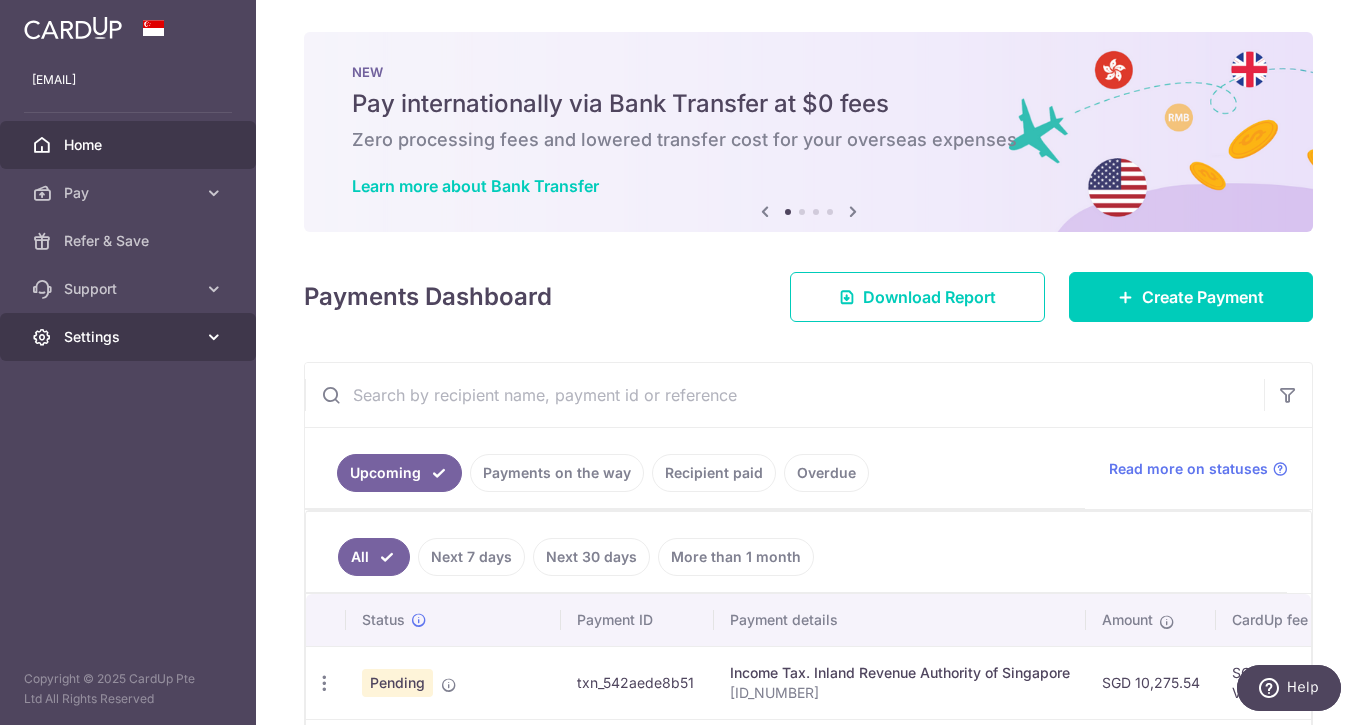 click on "Settings" at bounding box center [130, 337] 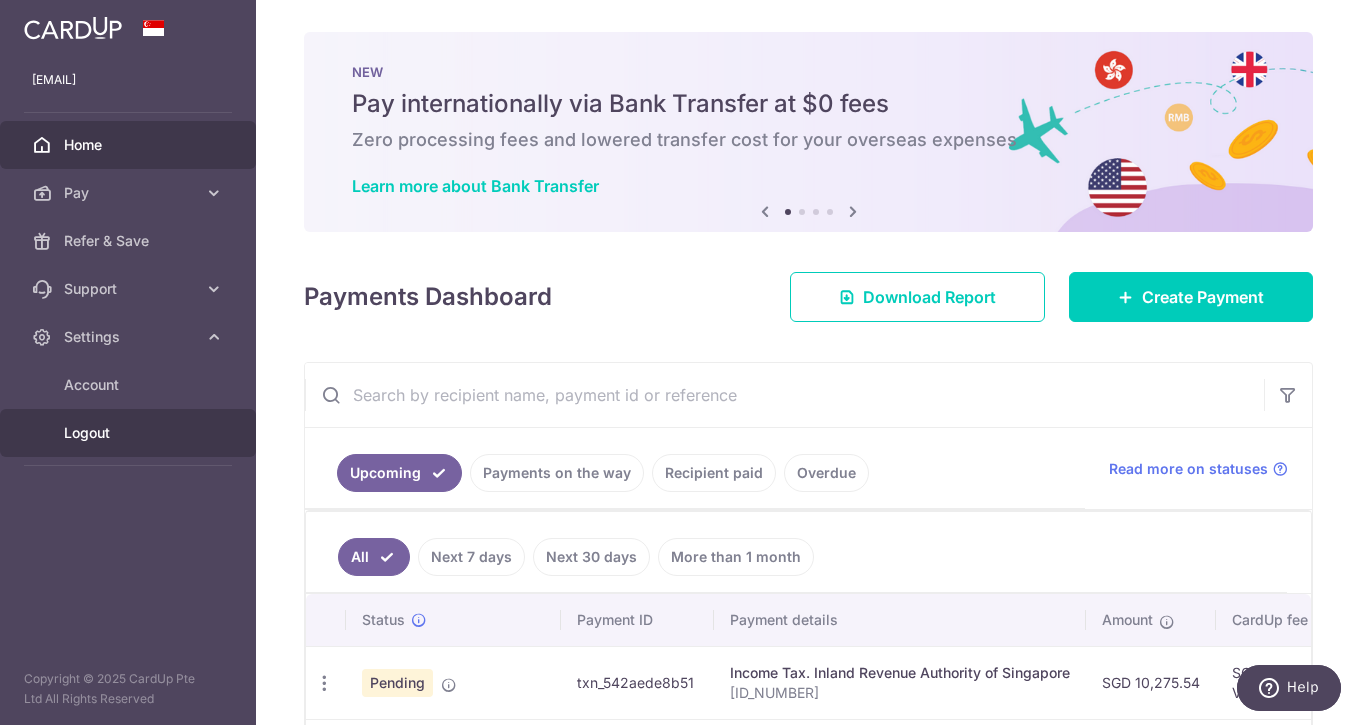 click on "Logout" at bounding box center [130, 433] 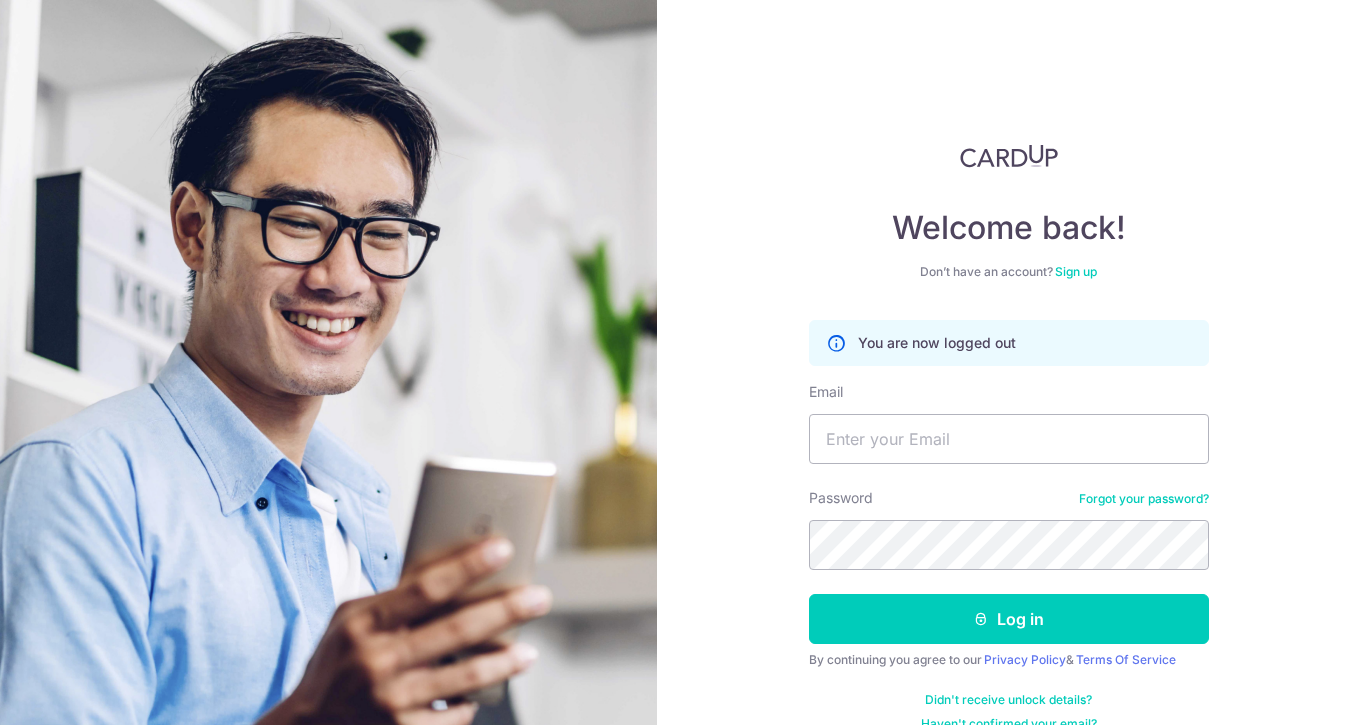 scroll, scrollTop: 0, scrollLeft: 0, axis: both 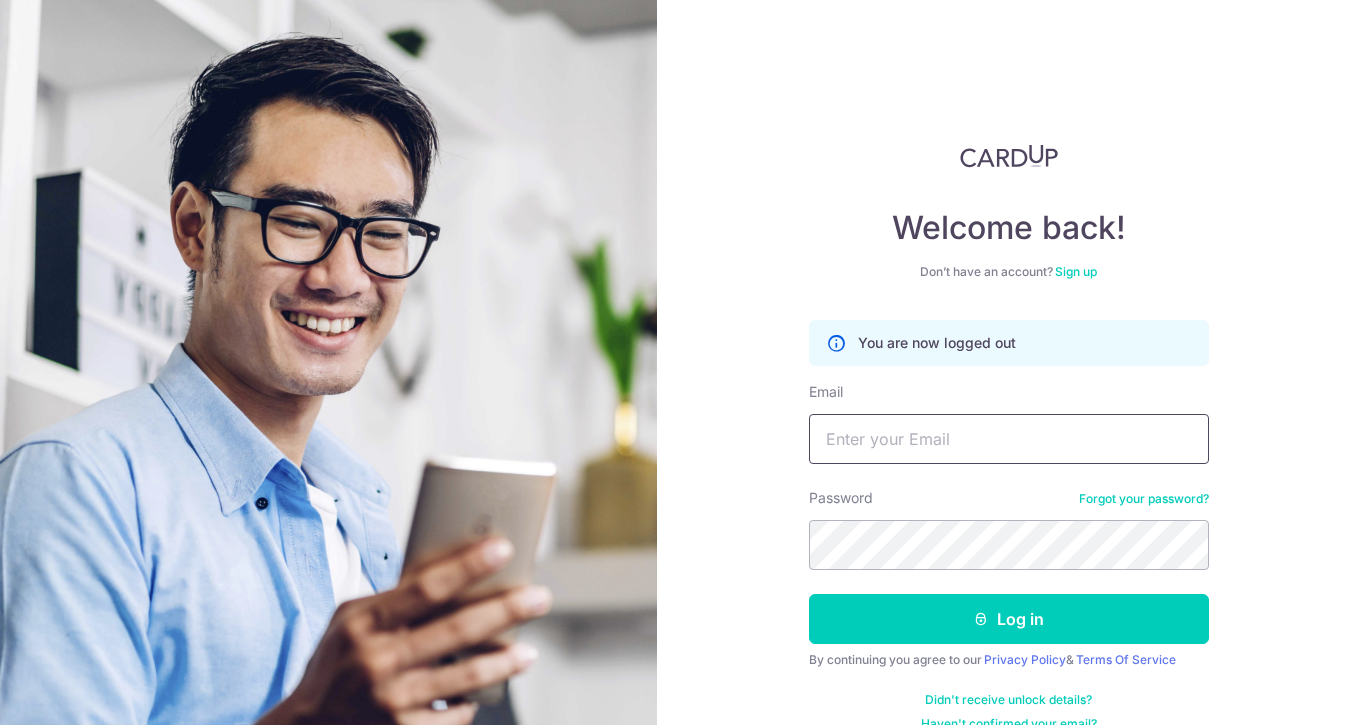 type on "kengshin999@[EMAIL]" 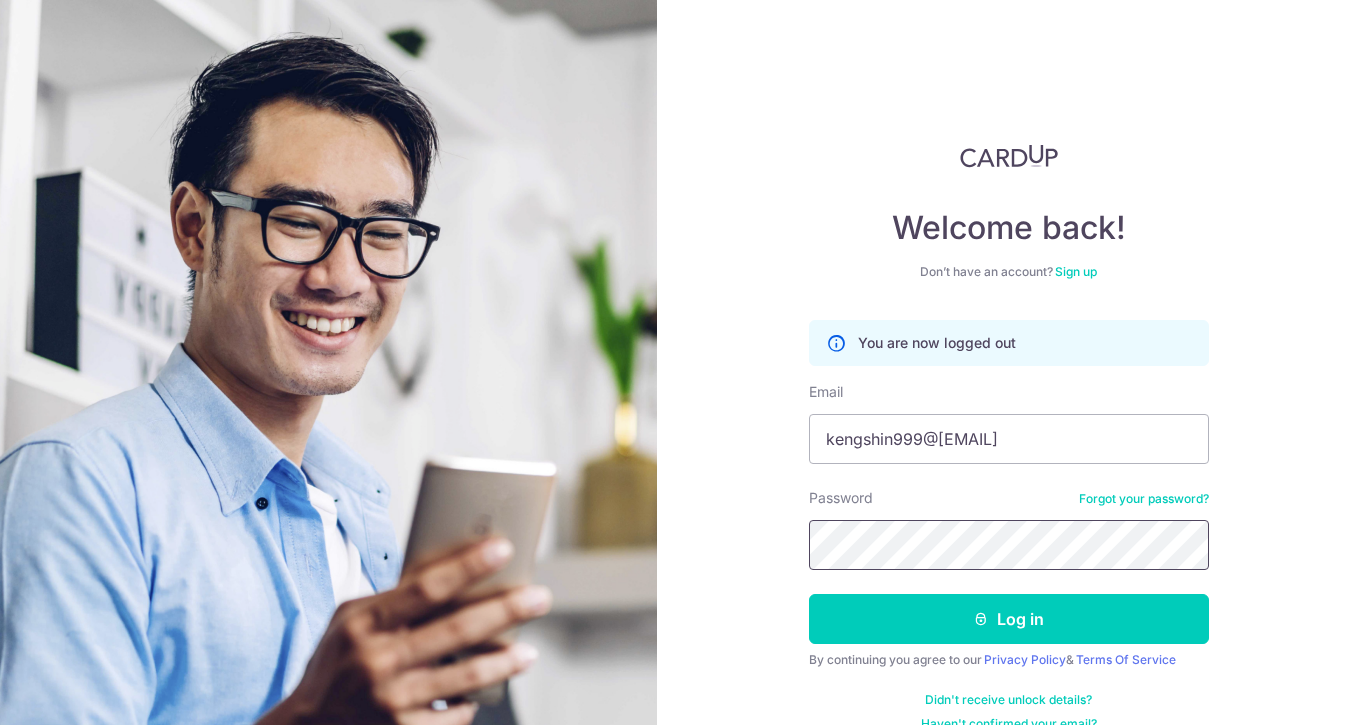 click on "Log in" at bounding box center (1009, 619) 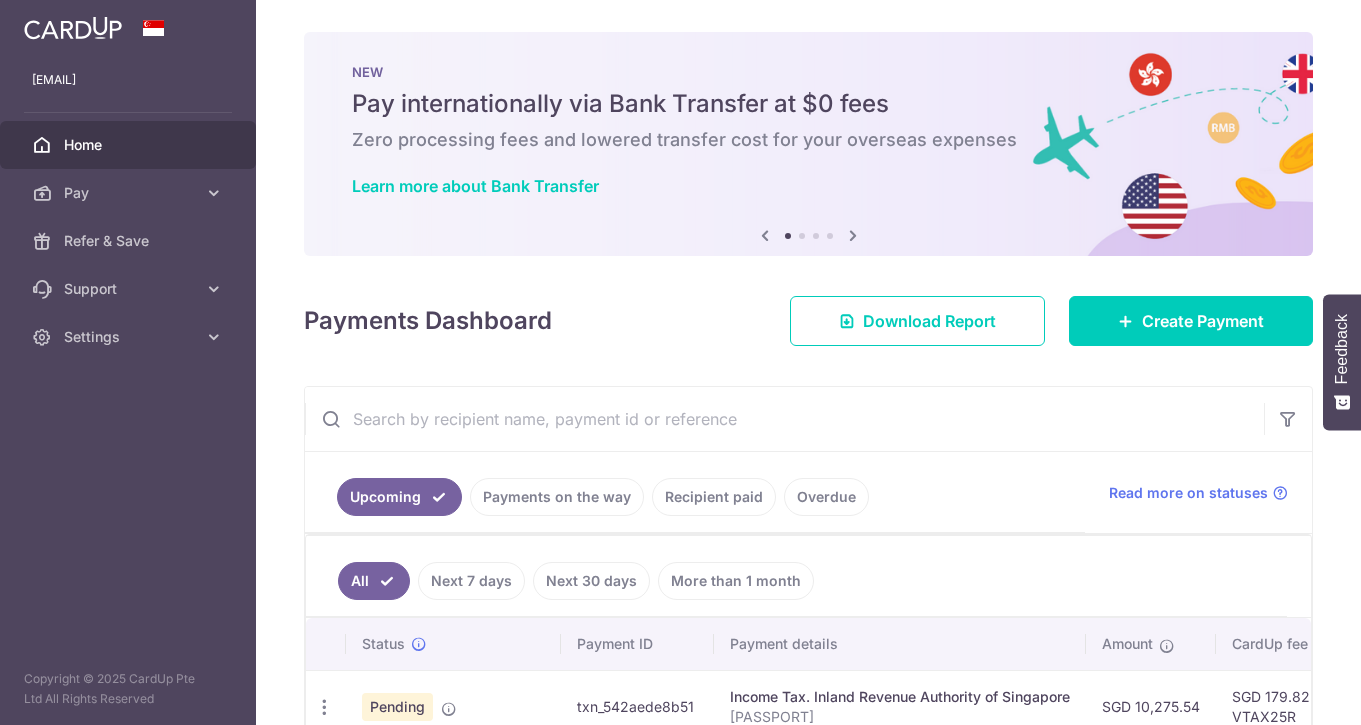 scroll, scrollTop: 0, scrollLeft: 0, axis: both 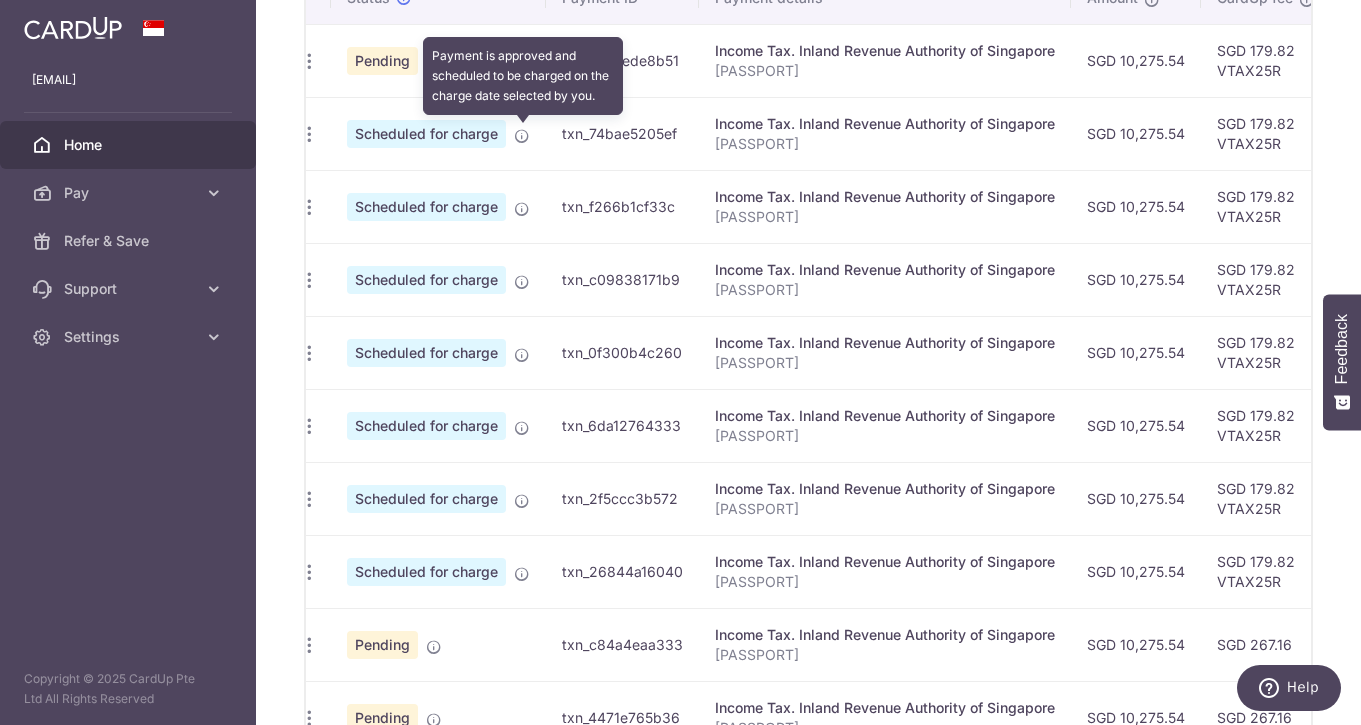 click at bounding box center [522, 136] 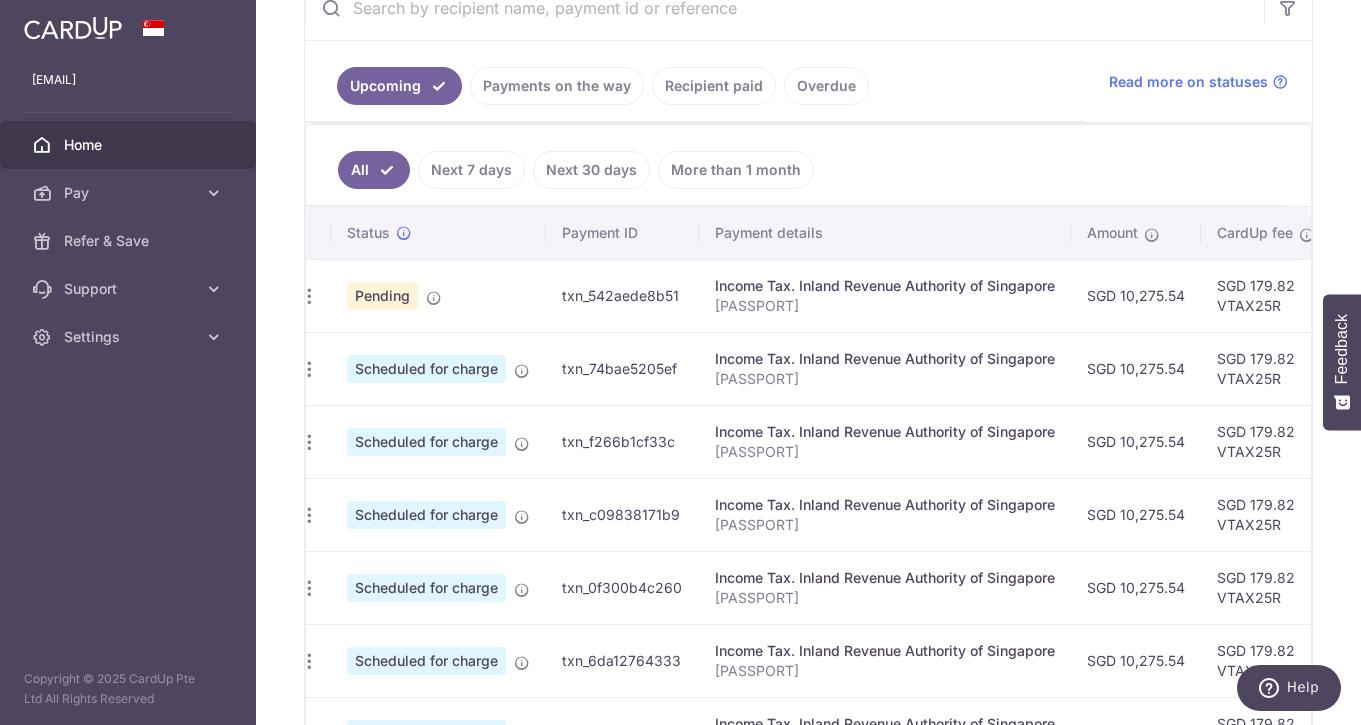 scroll, scrollTop: 397, scrollLeft: 0, axis: vertical 